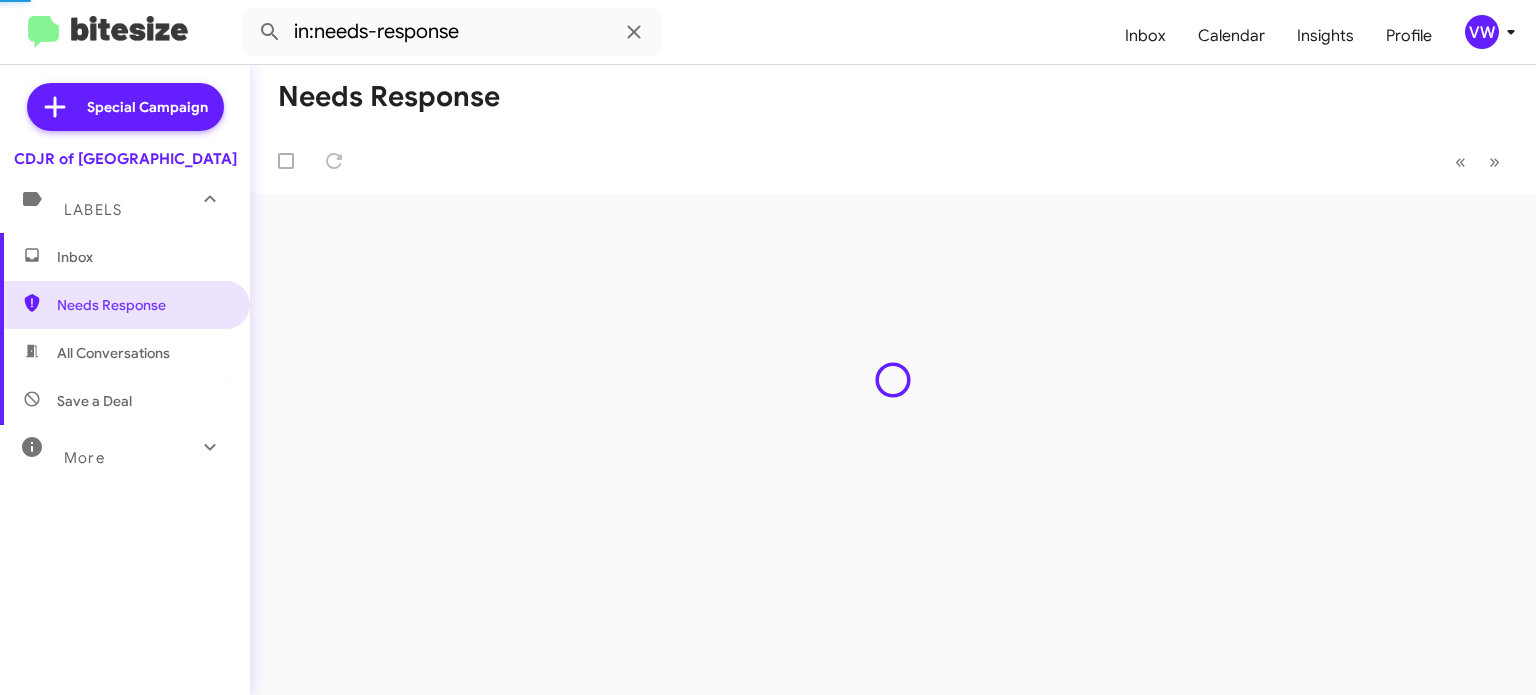 scroll, scrollTop: 0, scrollLeft: 0, axis: both 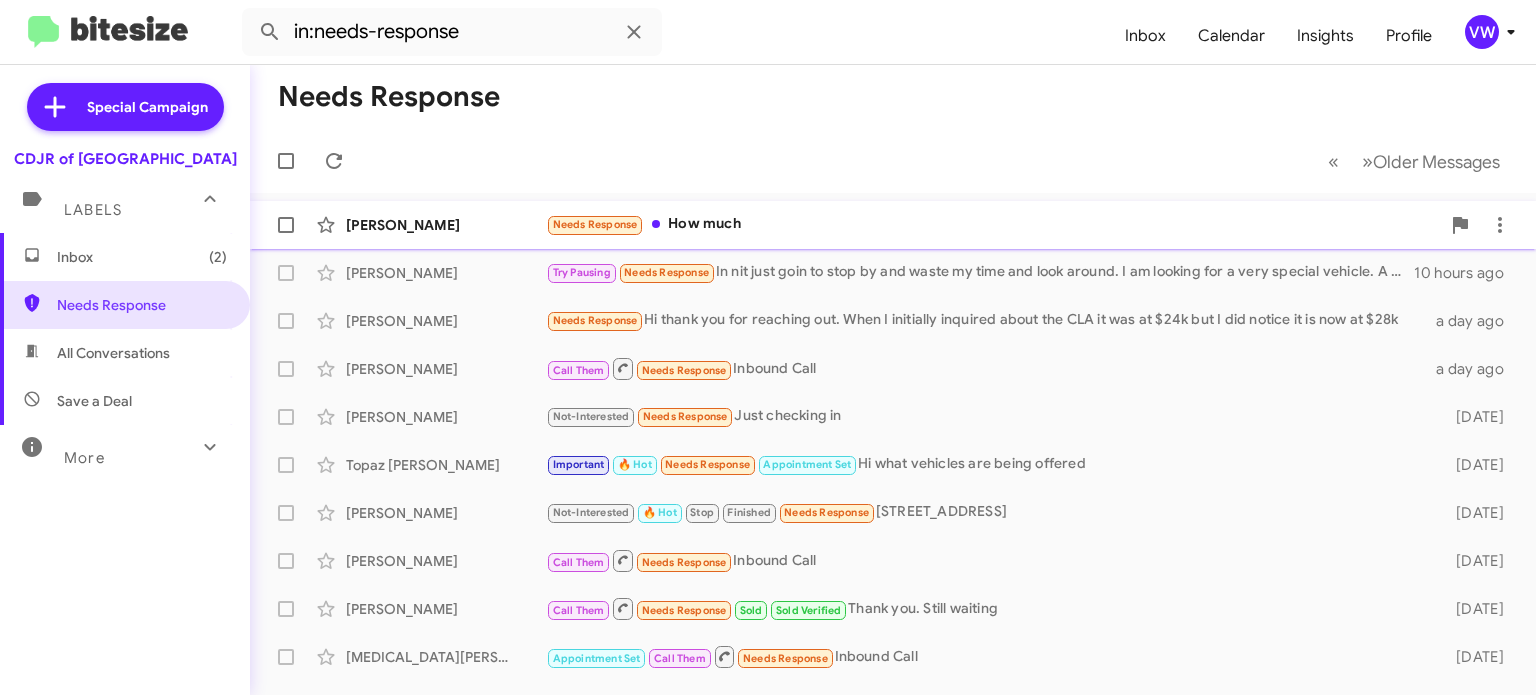 click on "Needs Response" 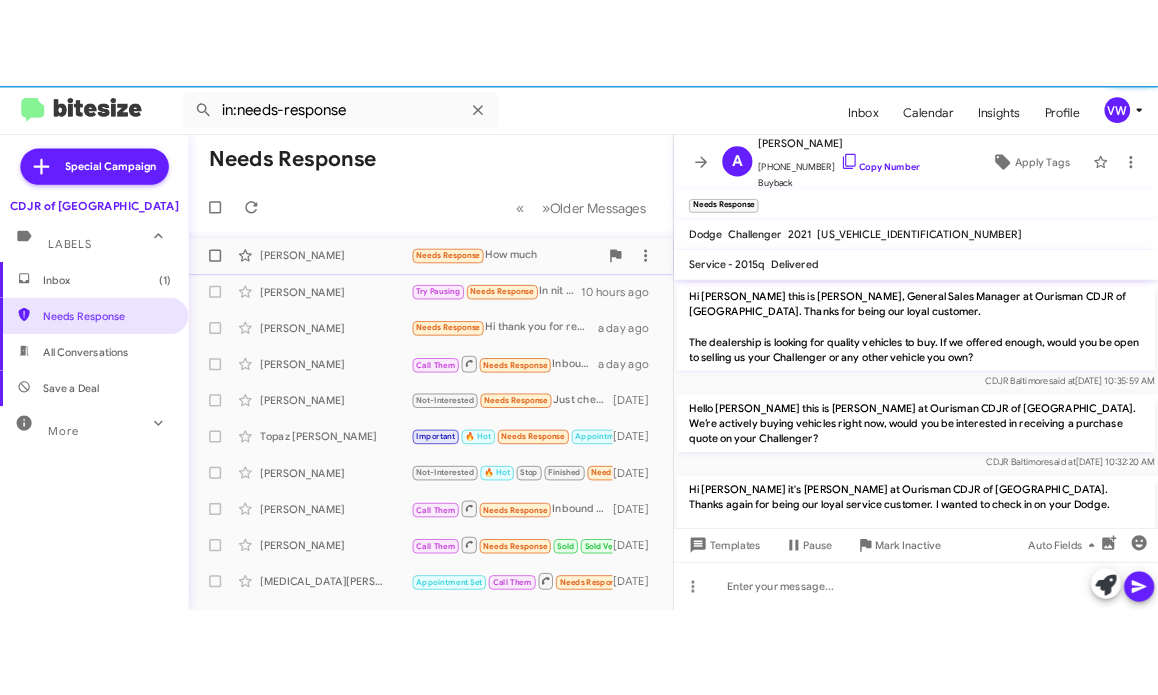 scroll, scrollTop: 677, scrollLeft: 0, axis: vertical 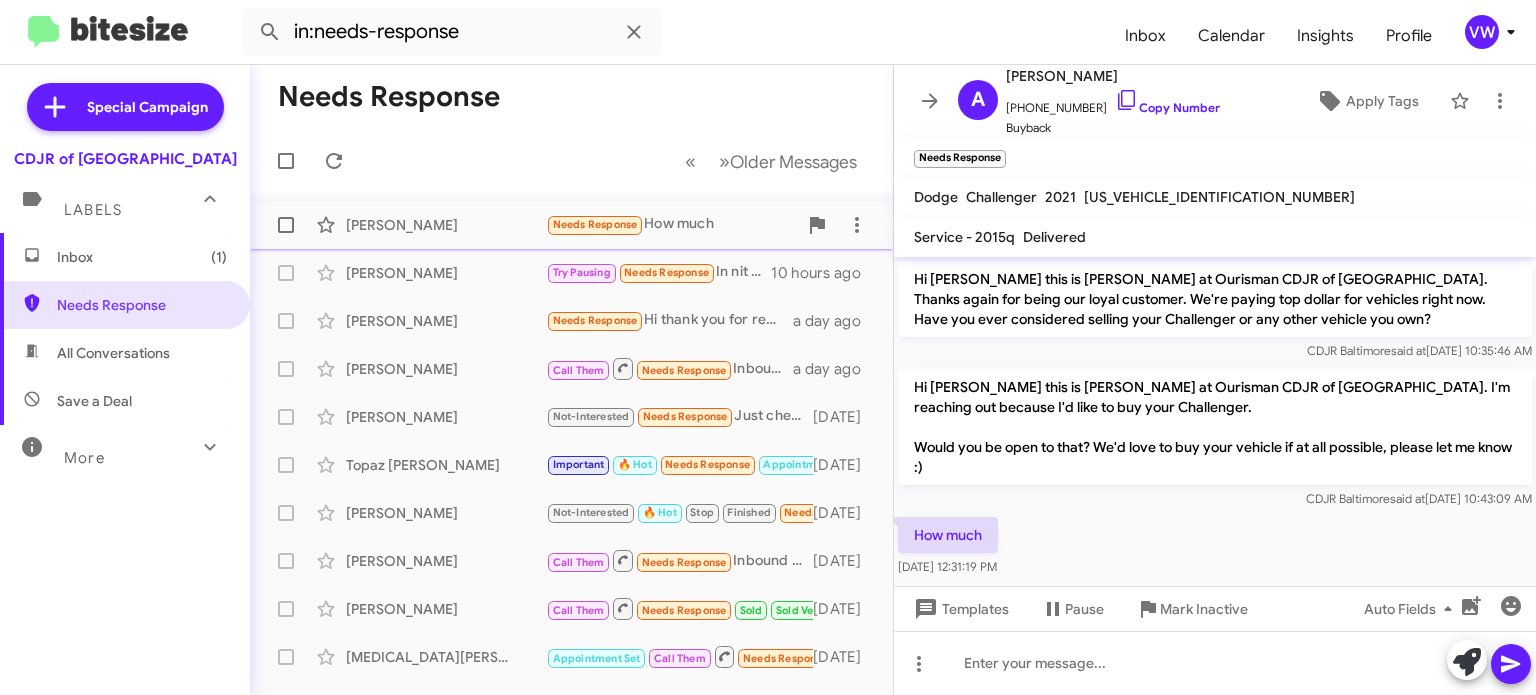 click on "Needs Response" 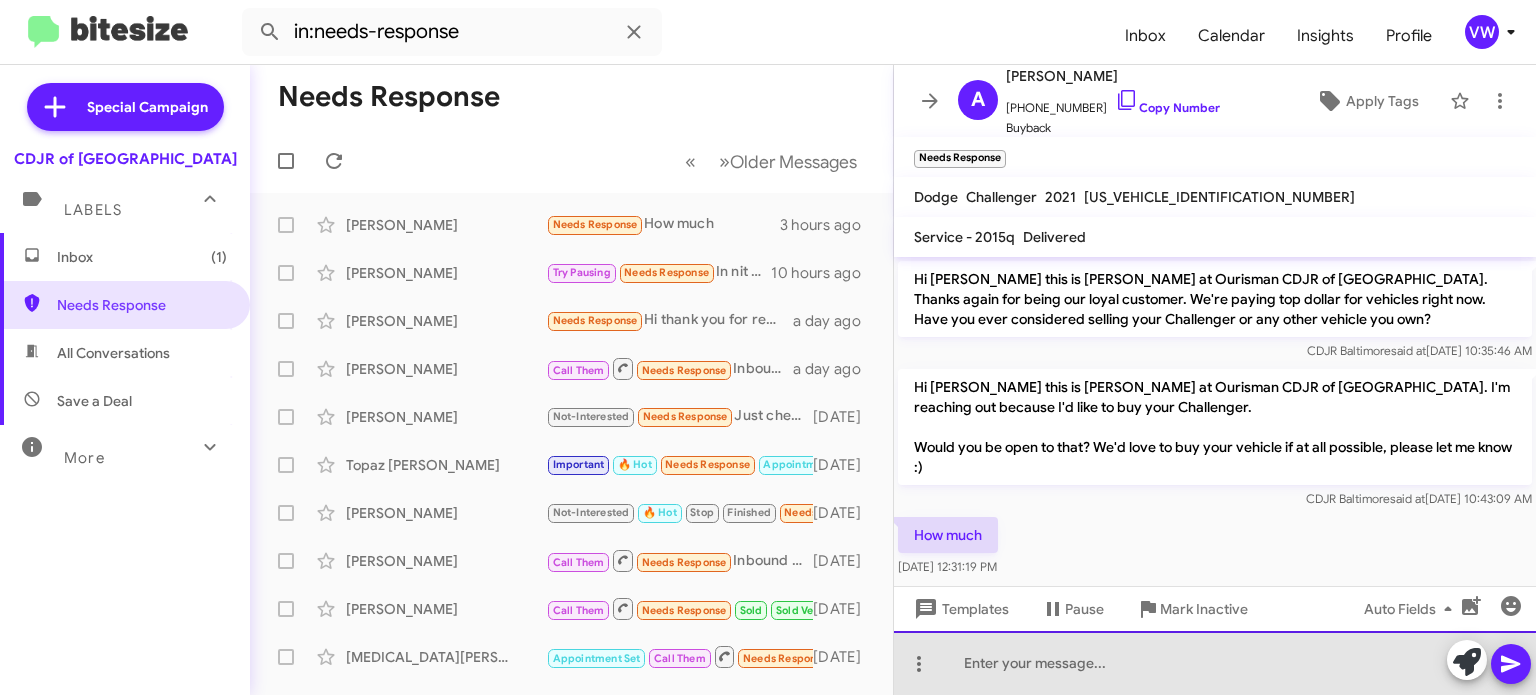 click 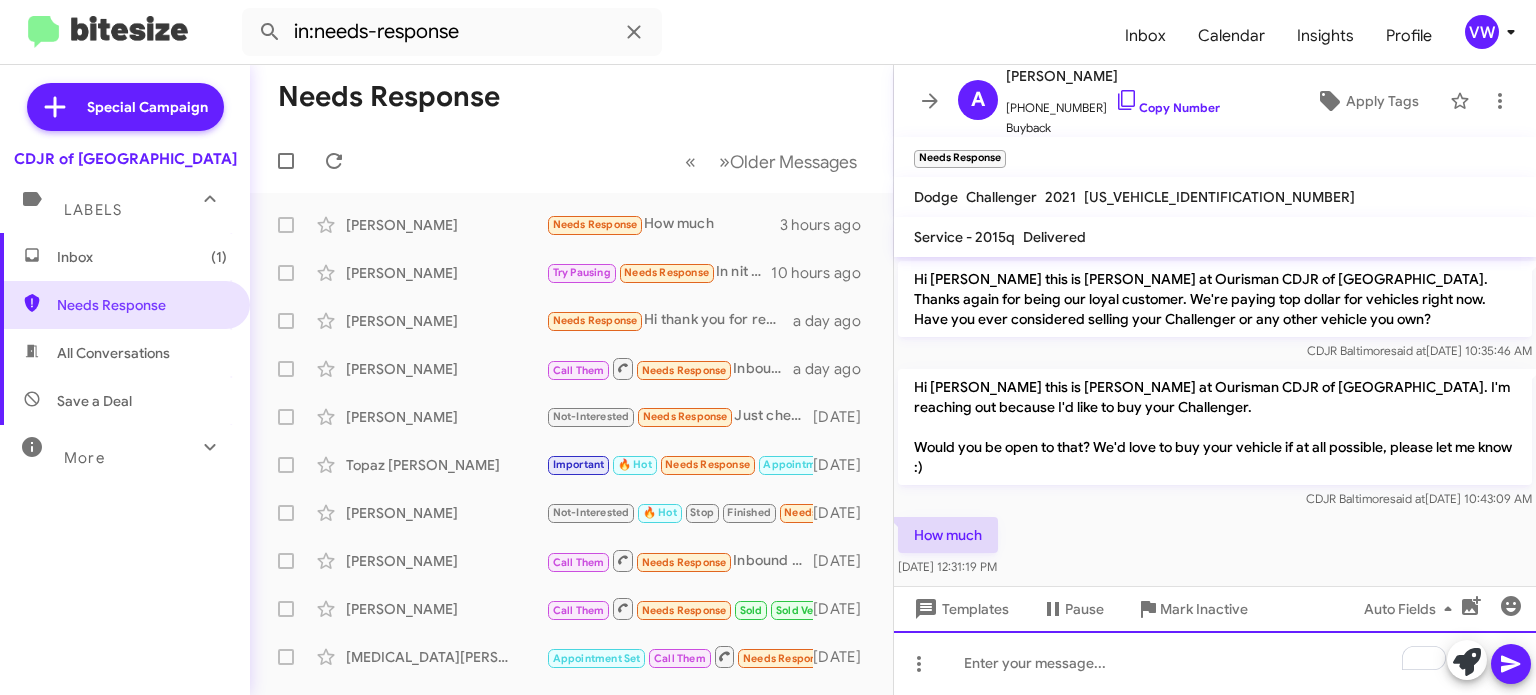 click 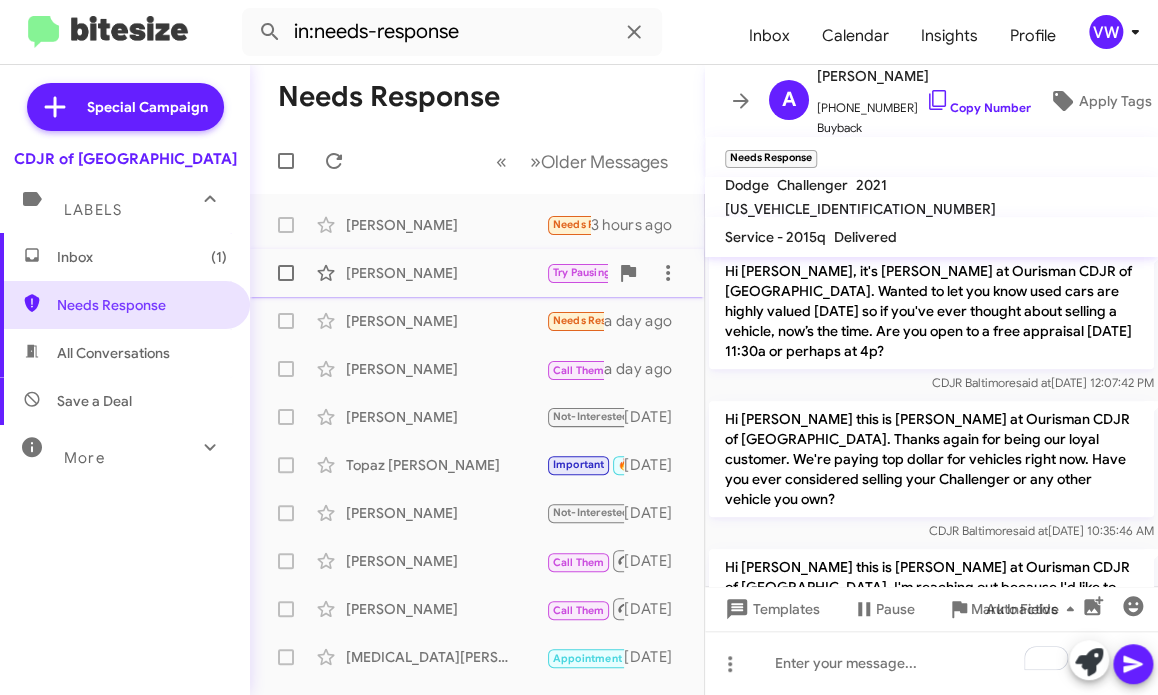 scroll, scrollTop: 797, scrollLeft: 0, axis: vertical 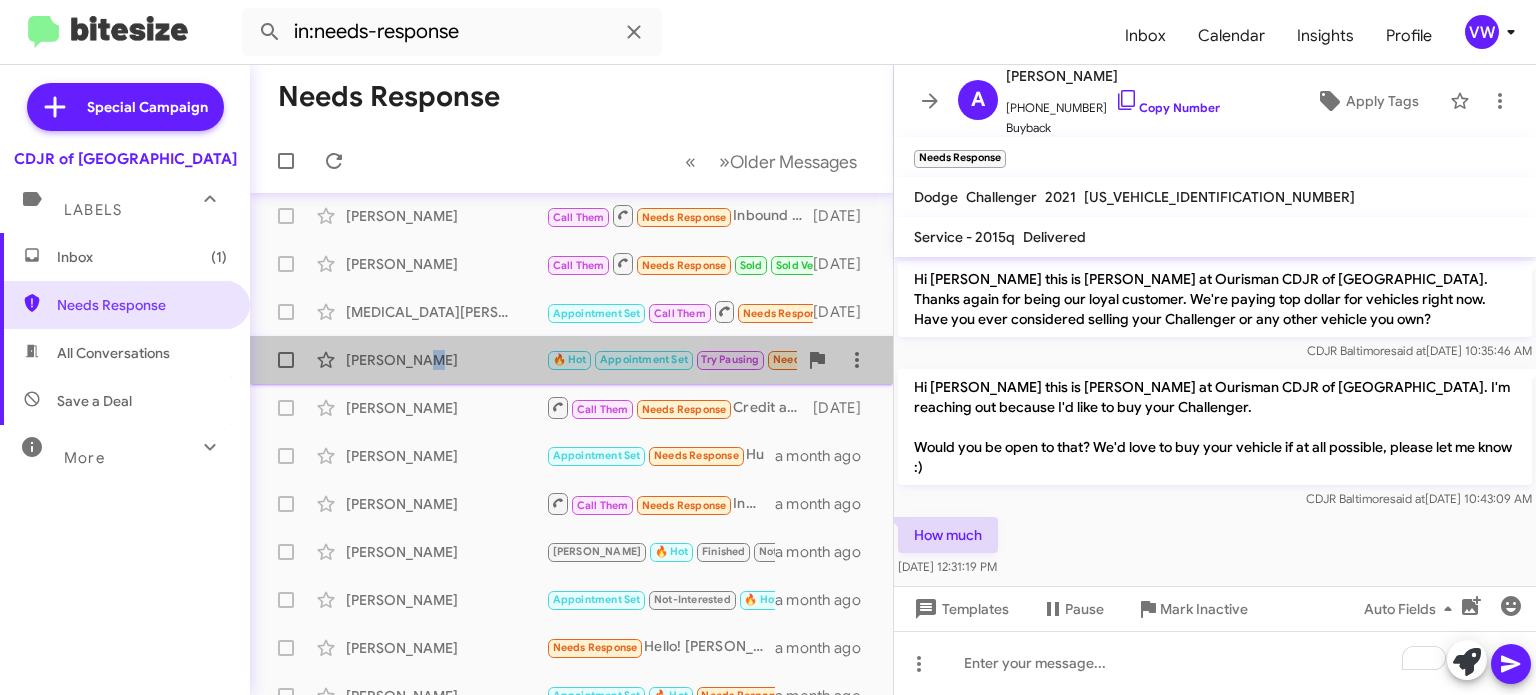 click on "[PERSON_NAME]" 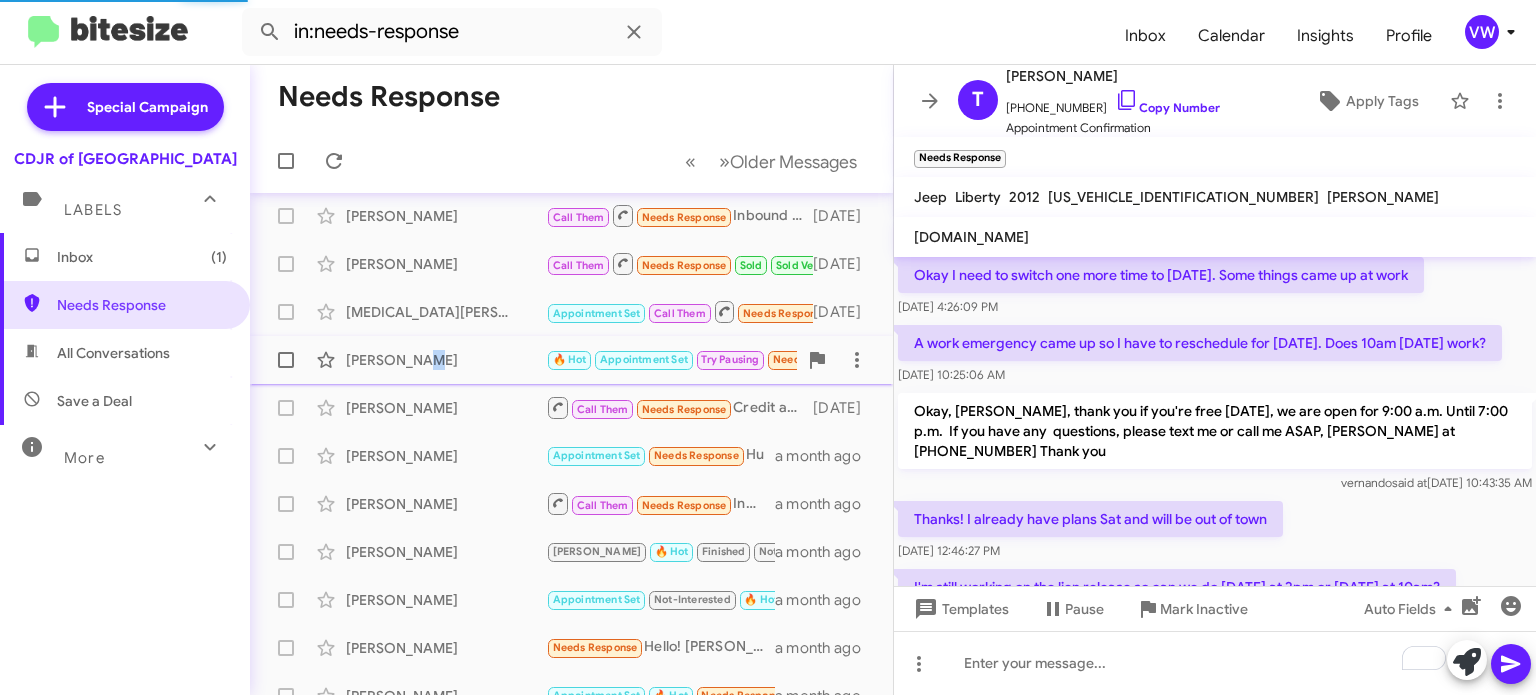 scroll, scrollTop: 976, scrollLeft: 0, axis: vertical 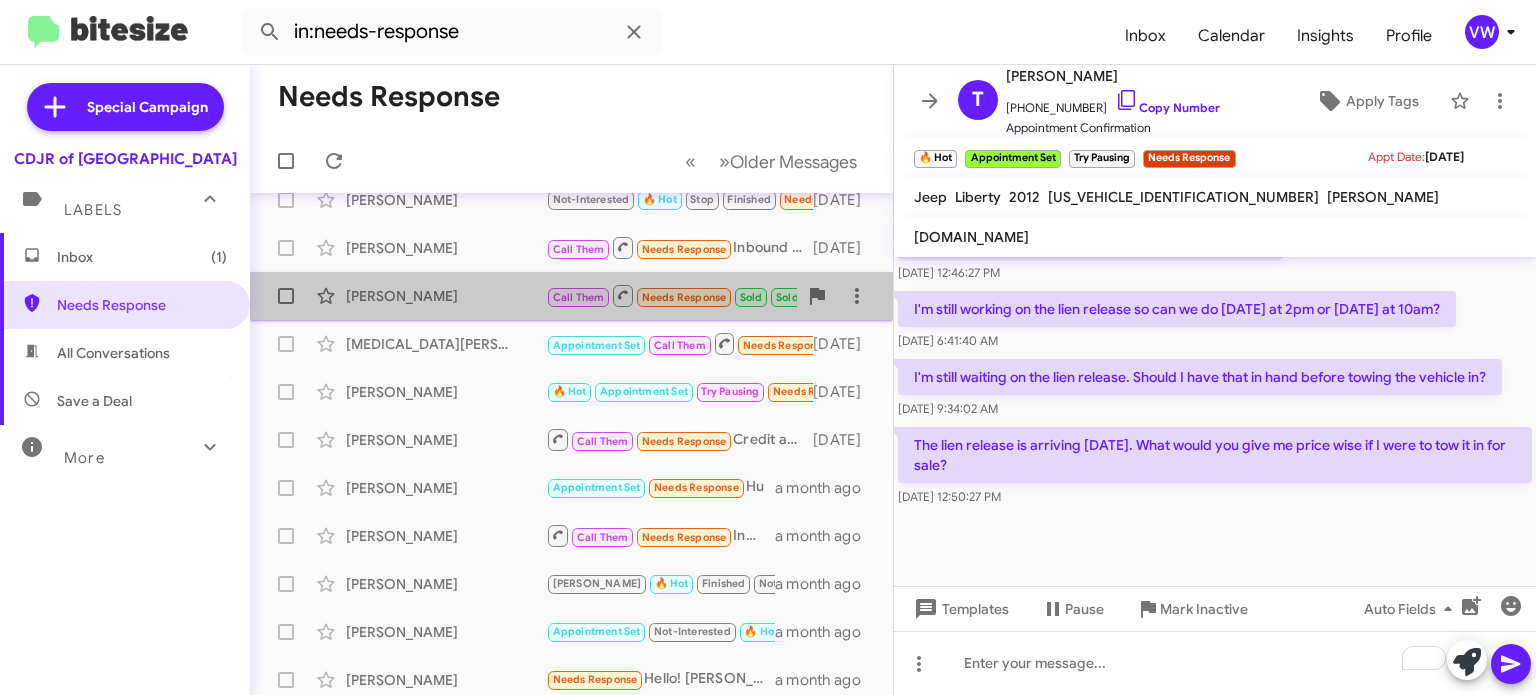 click on "[PERSON_NAME]" 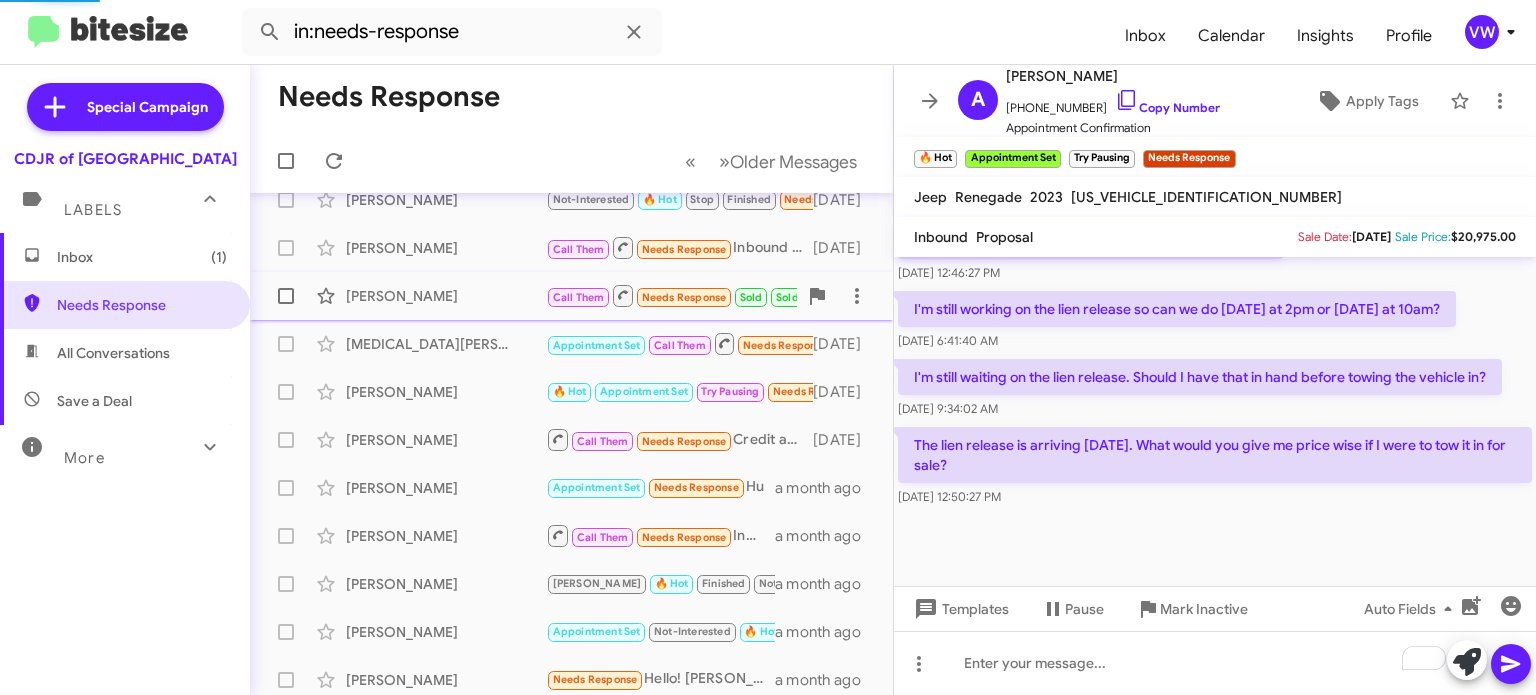 scroll, scrollTop: 588, scrollLeft: 0, axis: vertical 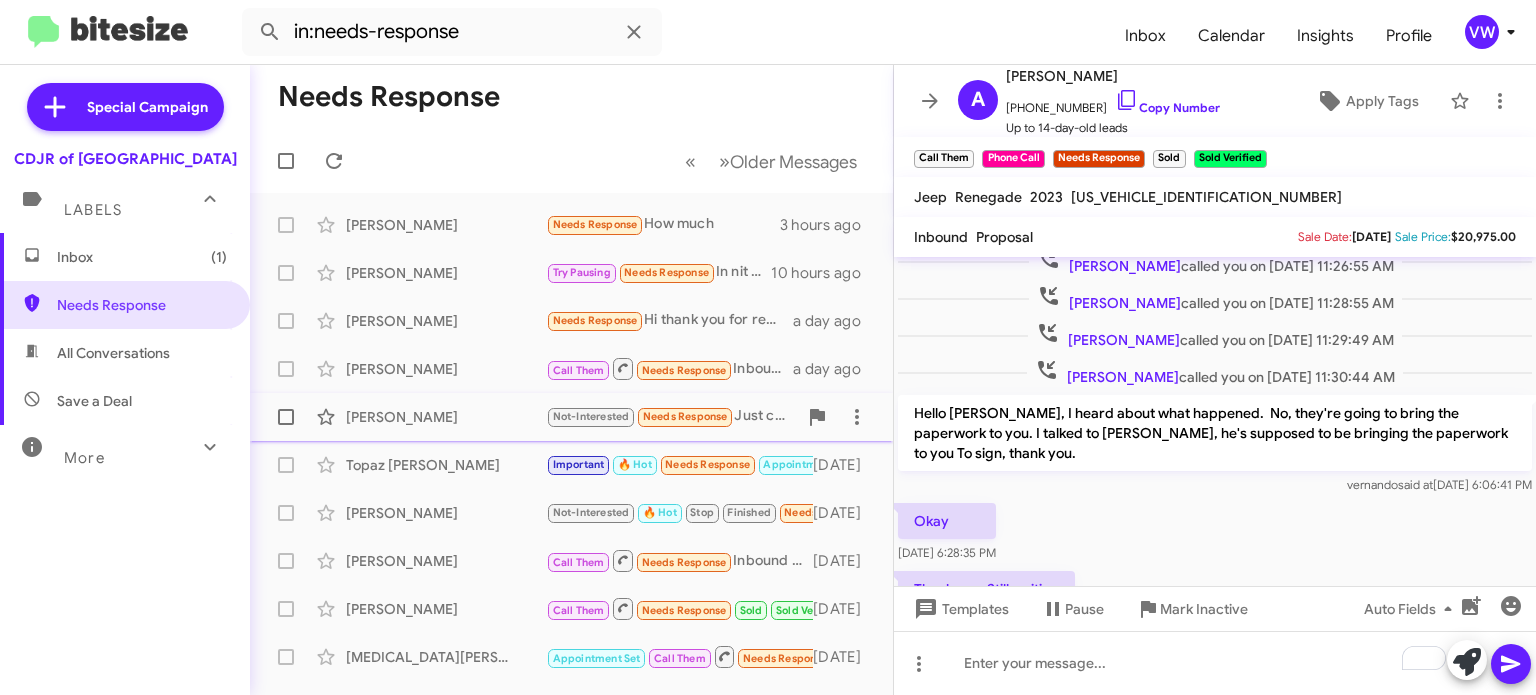 click on "[PERSON_NAME]" 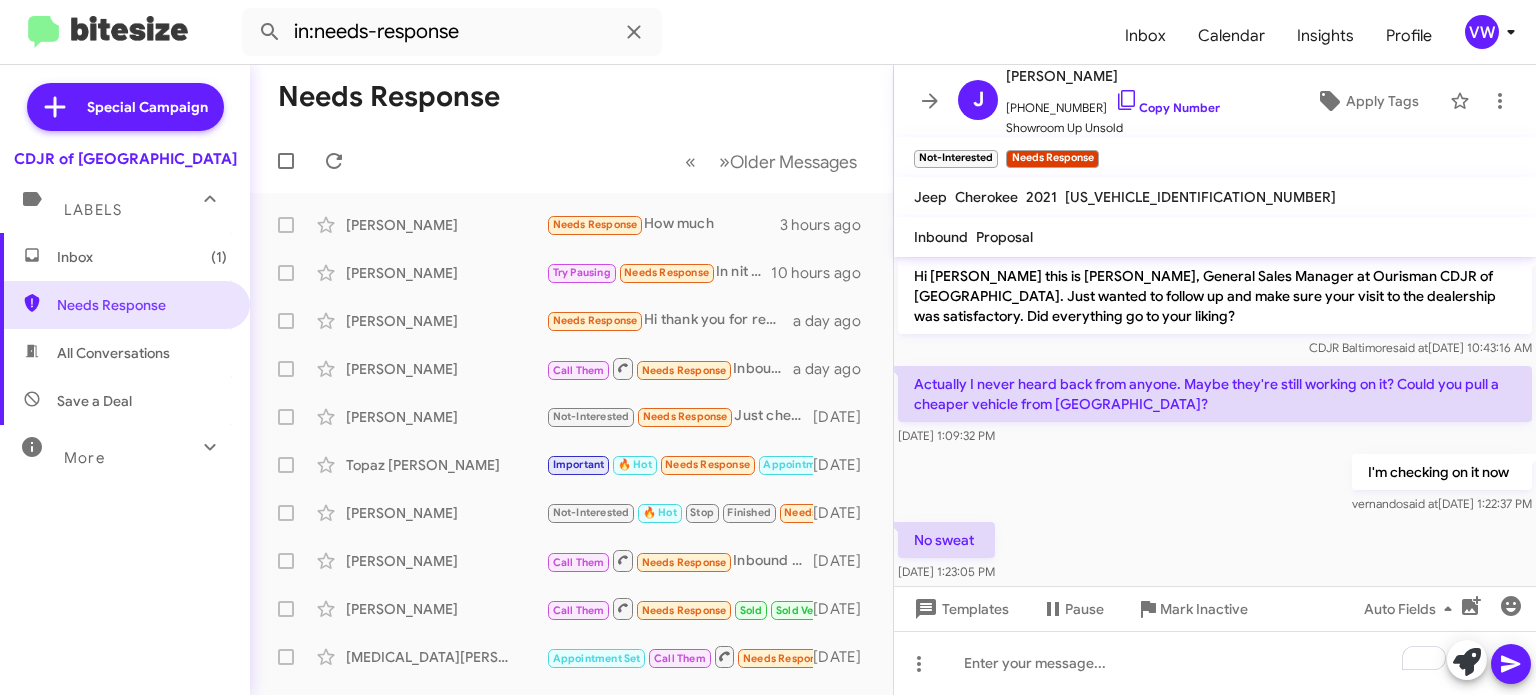 scroll, scrollTop: 0, scrollLeft: 0, axis: both 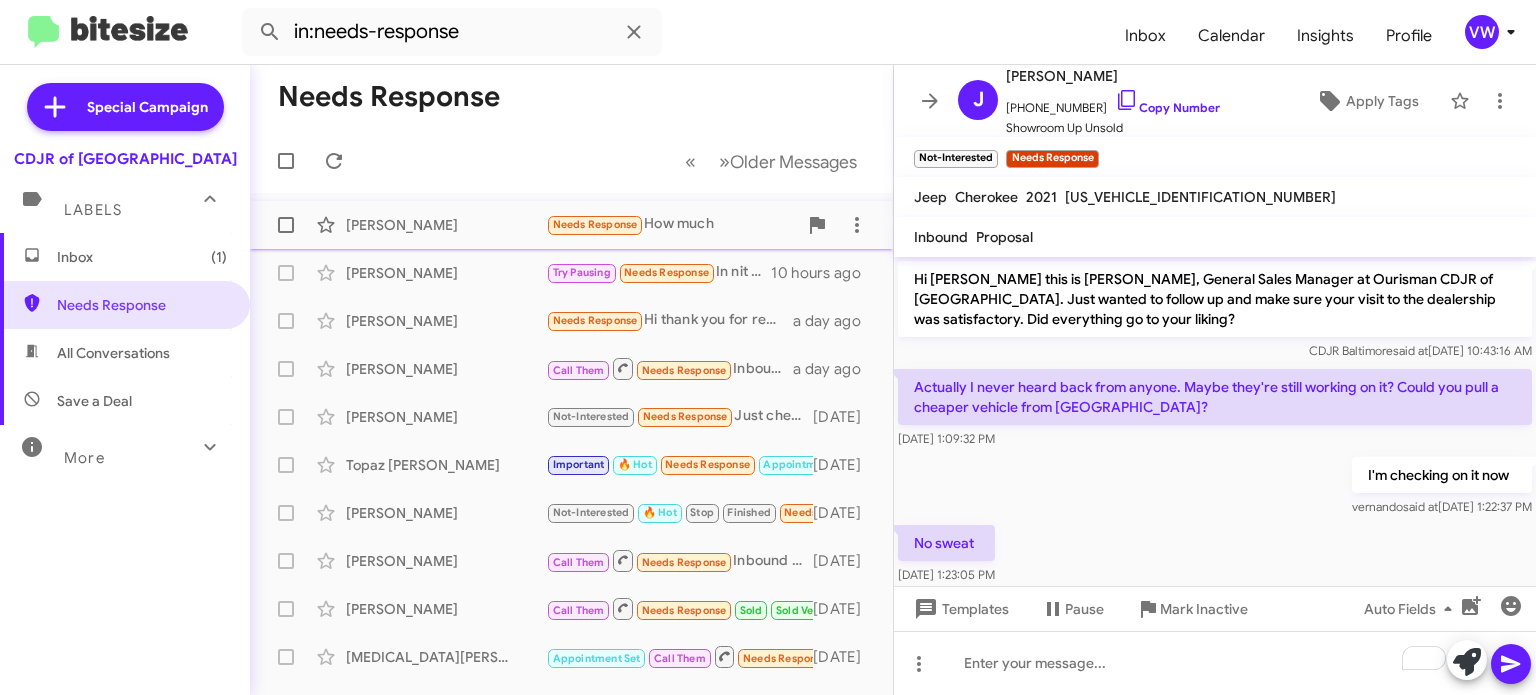 click on "[PERSON_NAME]" 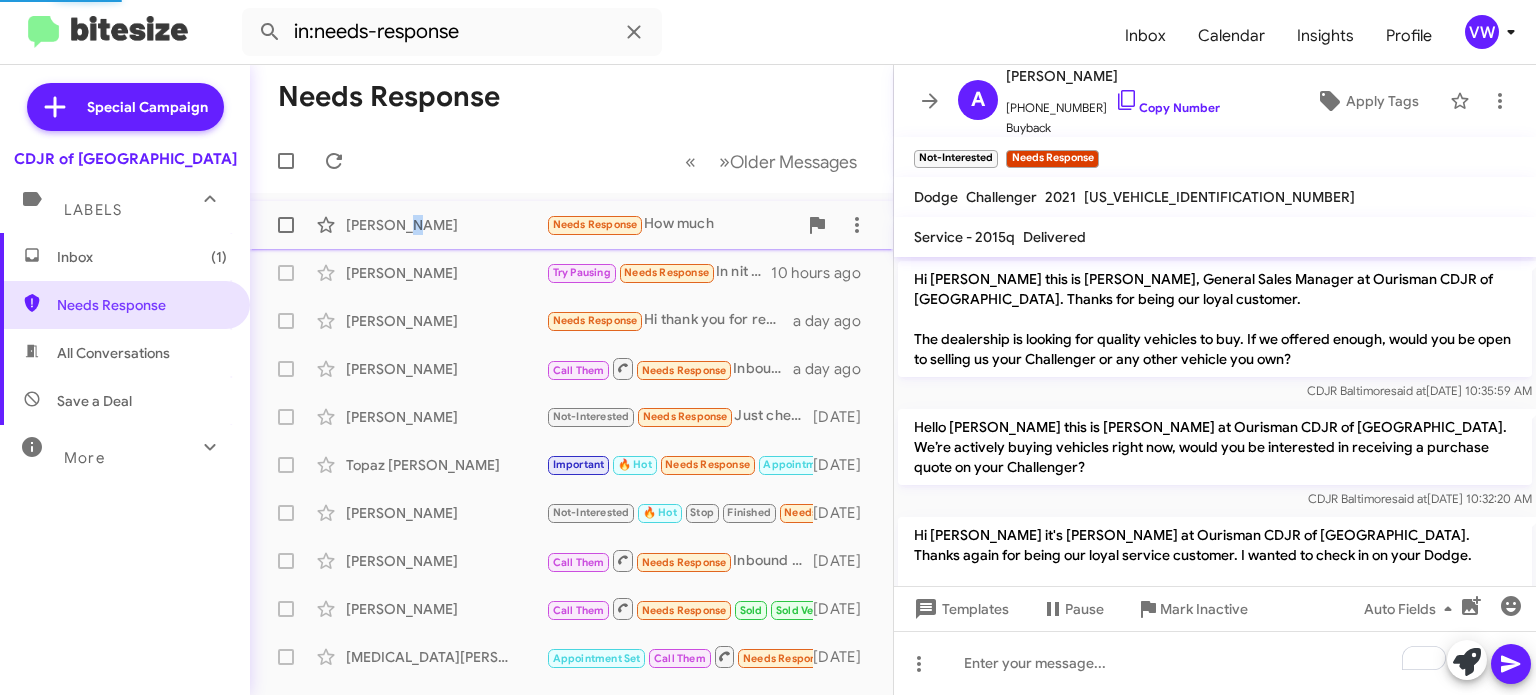 scroll, scrollTop: 677, scrollLeft: 0, axis: vertical 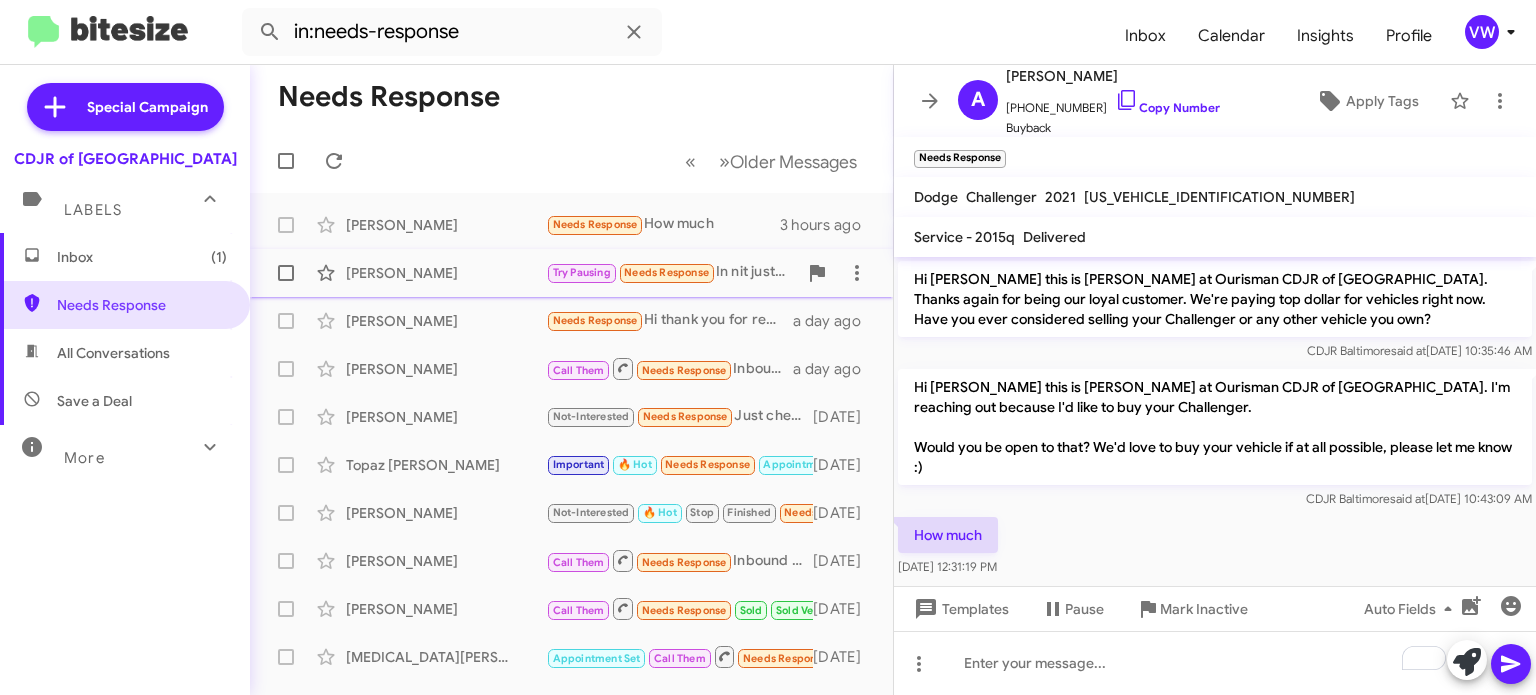 click on "[PERSON_NAME]" 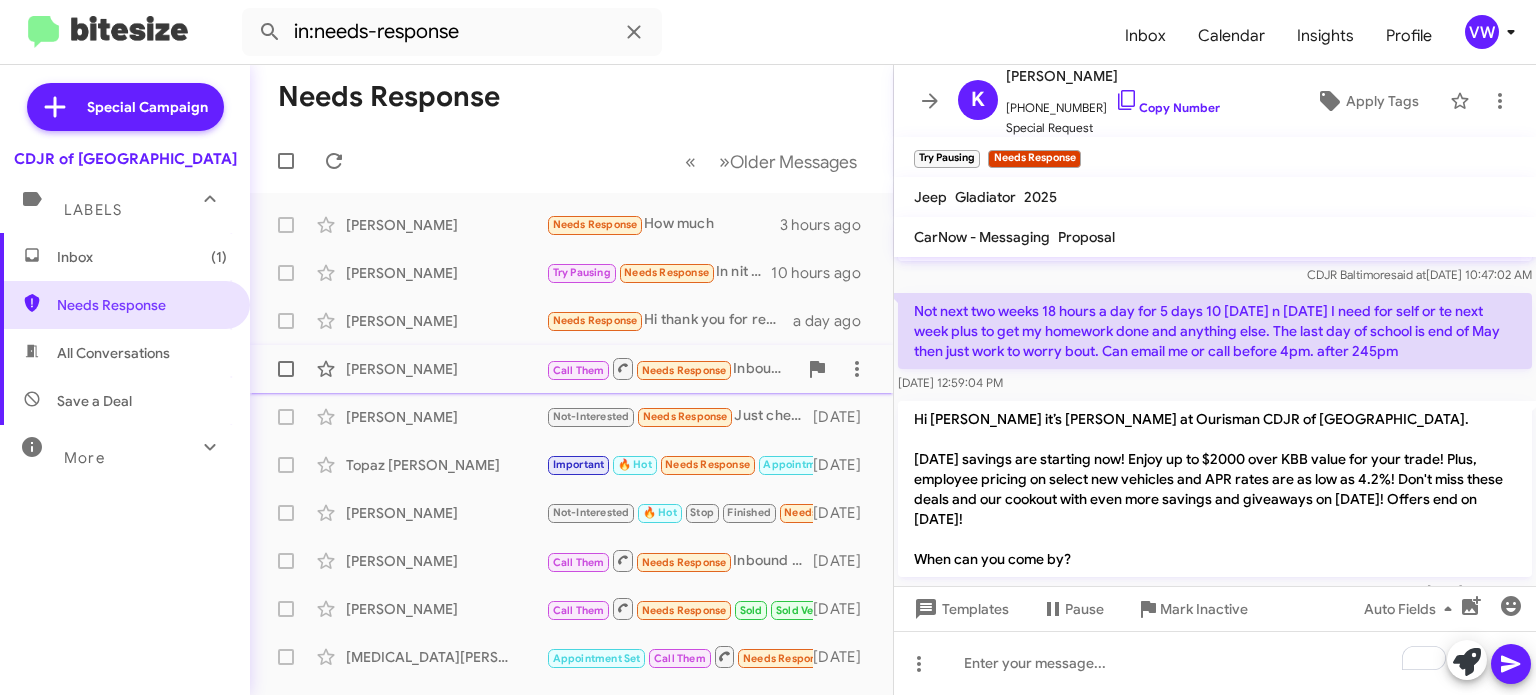 scroll, scrollTop: 181, scrollLeft: 0, axis: vertical 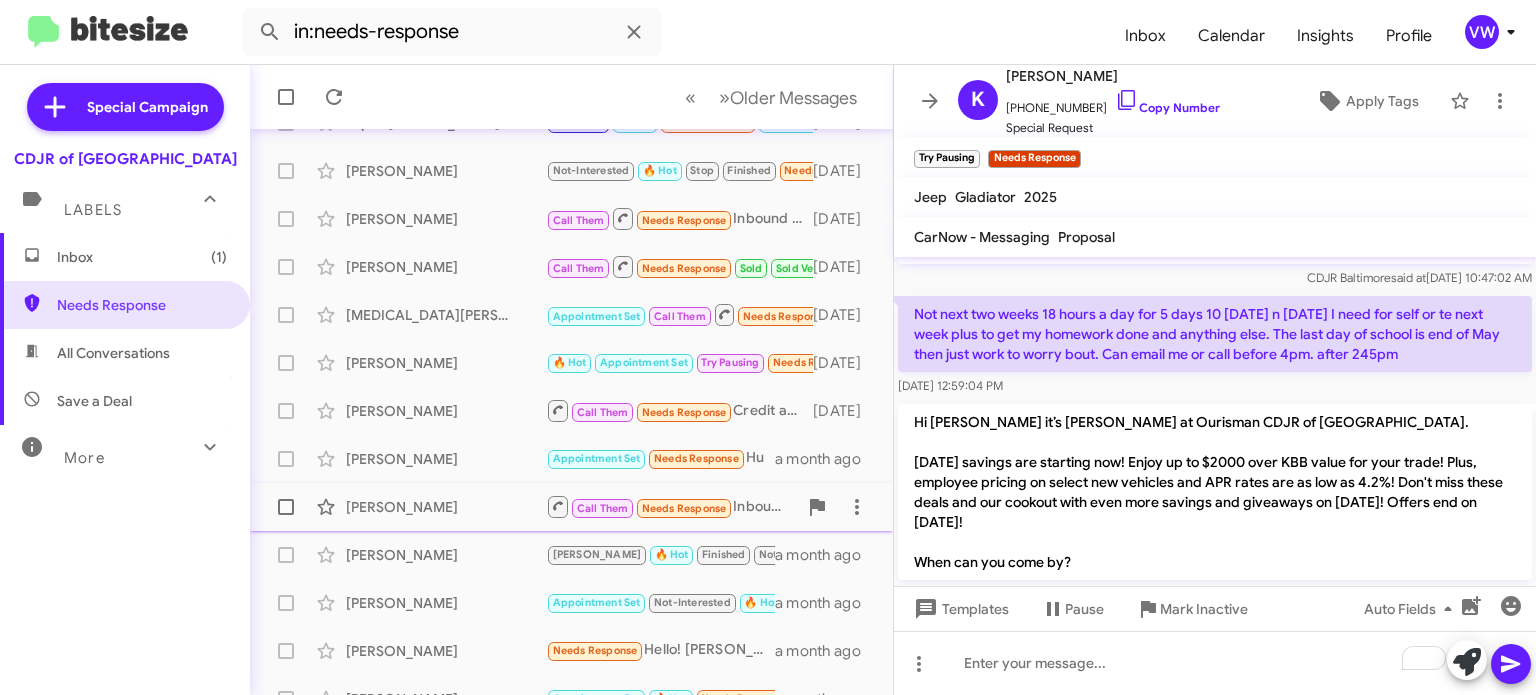 click on "[PERSON_NAME]" 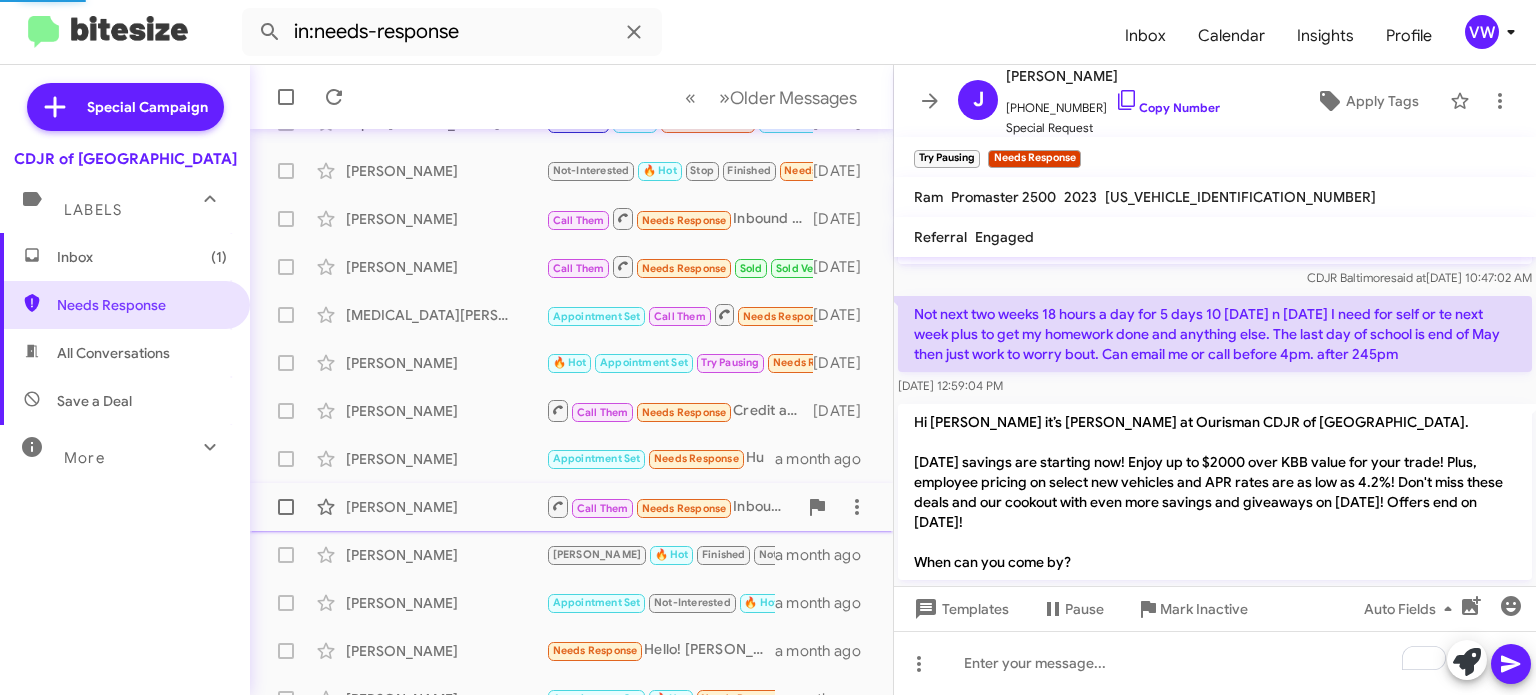 scroll, scrollTop: 205, scrollLeft: 0, axis: vertical 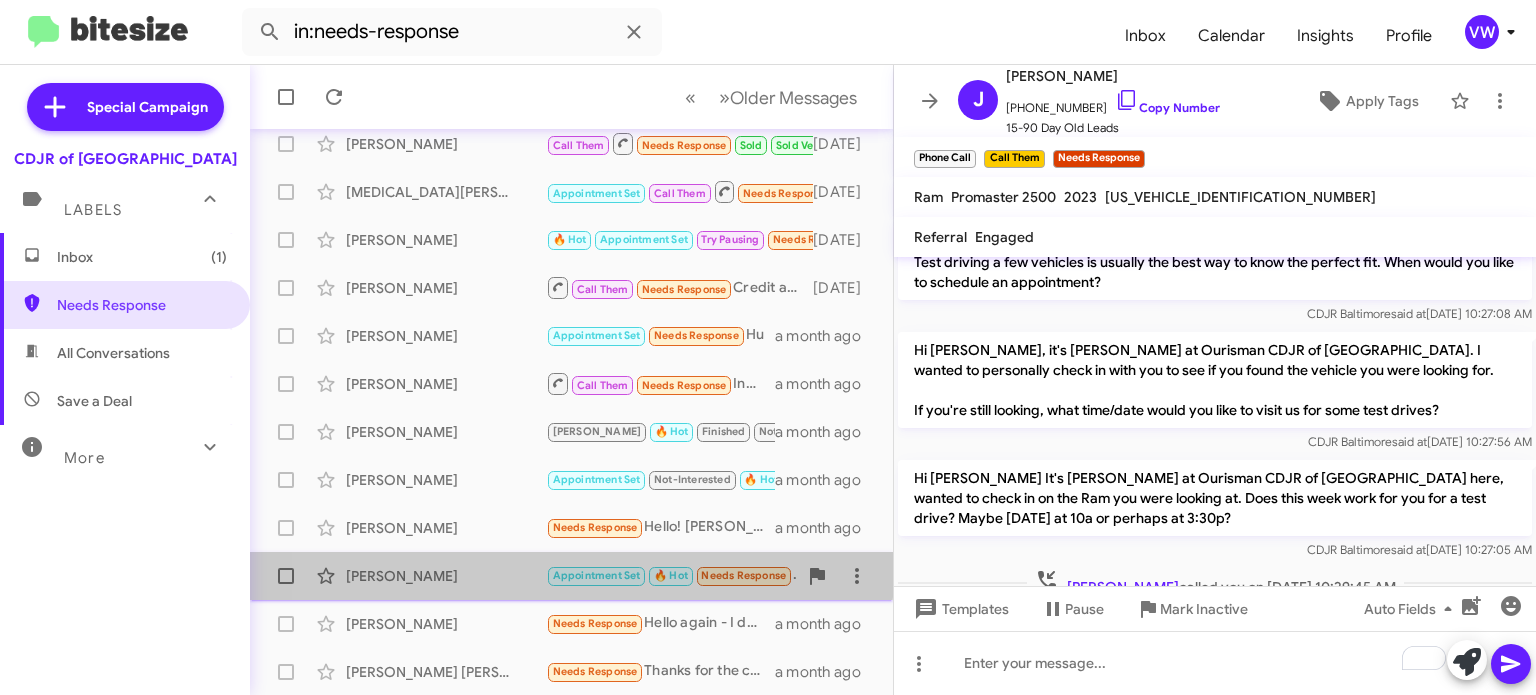 click on "[PERSON_NAME]  Appointment Set   🔥 Hot   Needs Response   Good Afternoon Vernando, noting I haven't heard anything from your dealership. Thank you for your time. We are going elsewhere   a month ago" 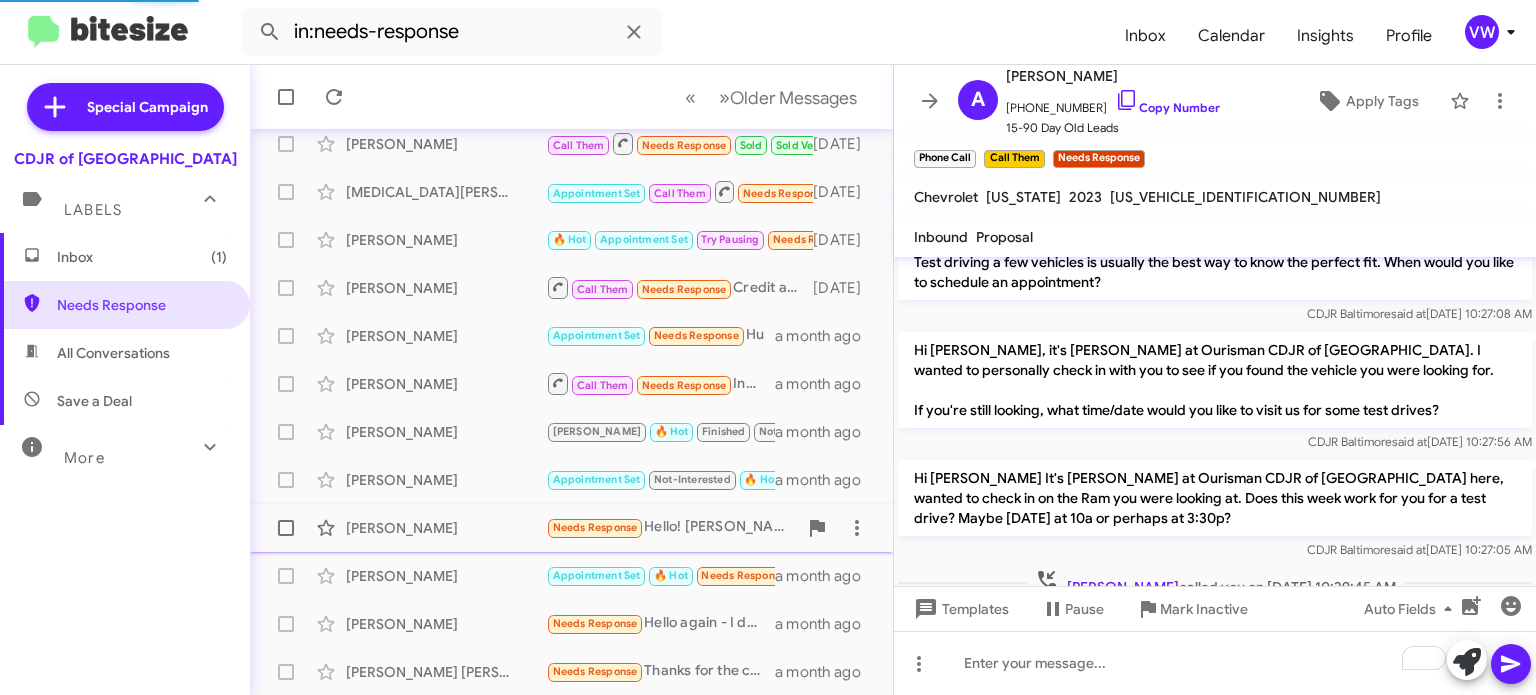 scroll, scrollTop: 457, scrollLeft: 0, axis: vertical 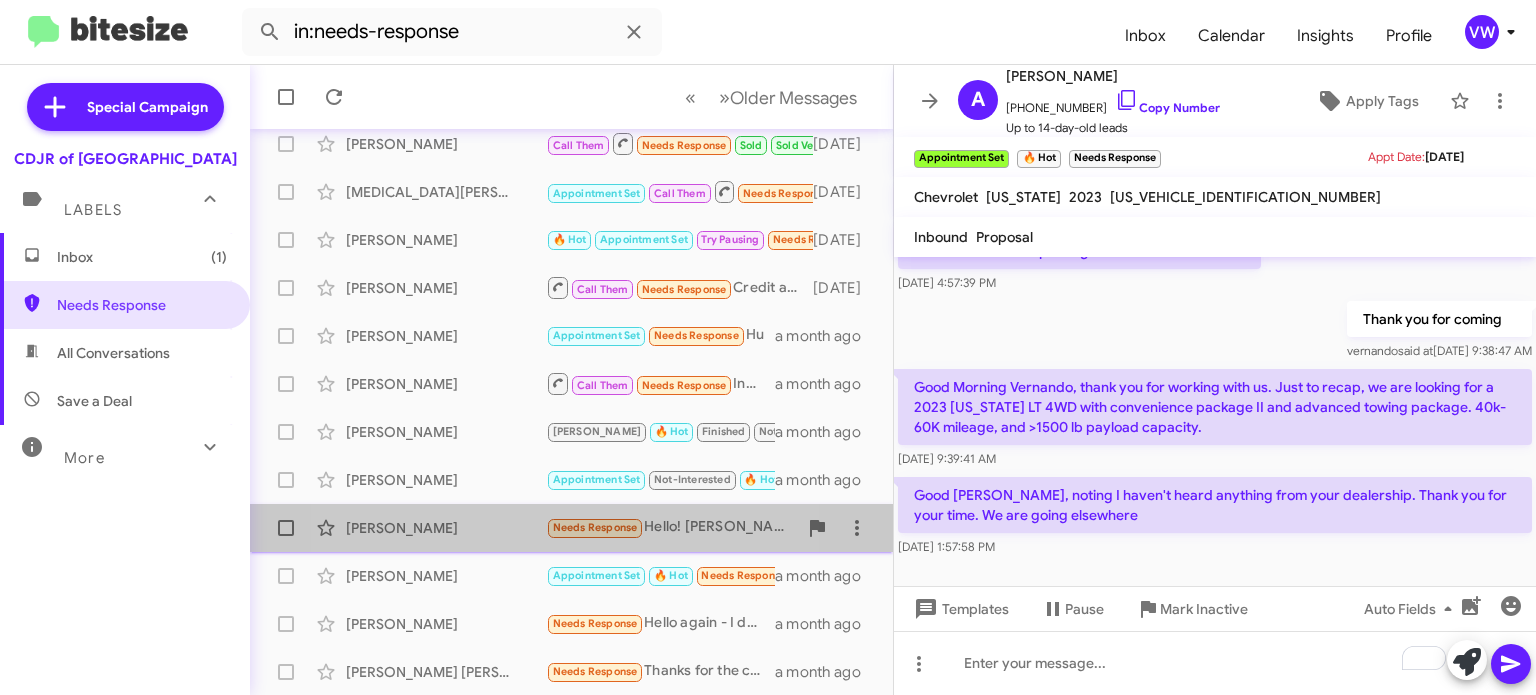 click on "[PERSON_NAME]" 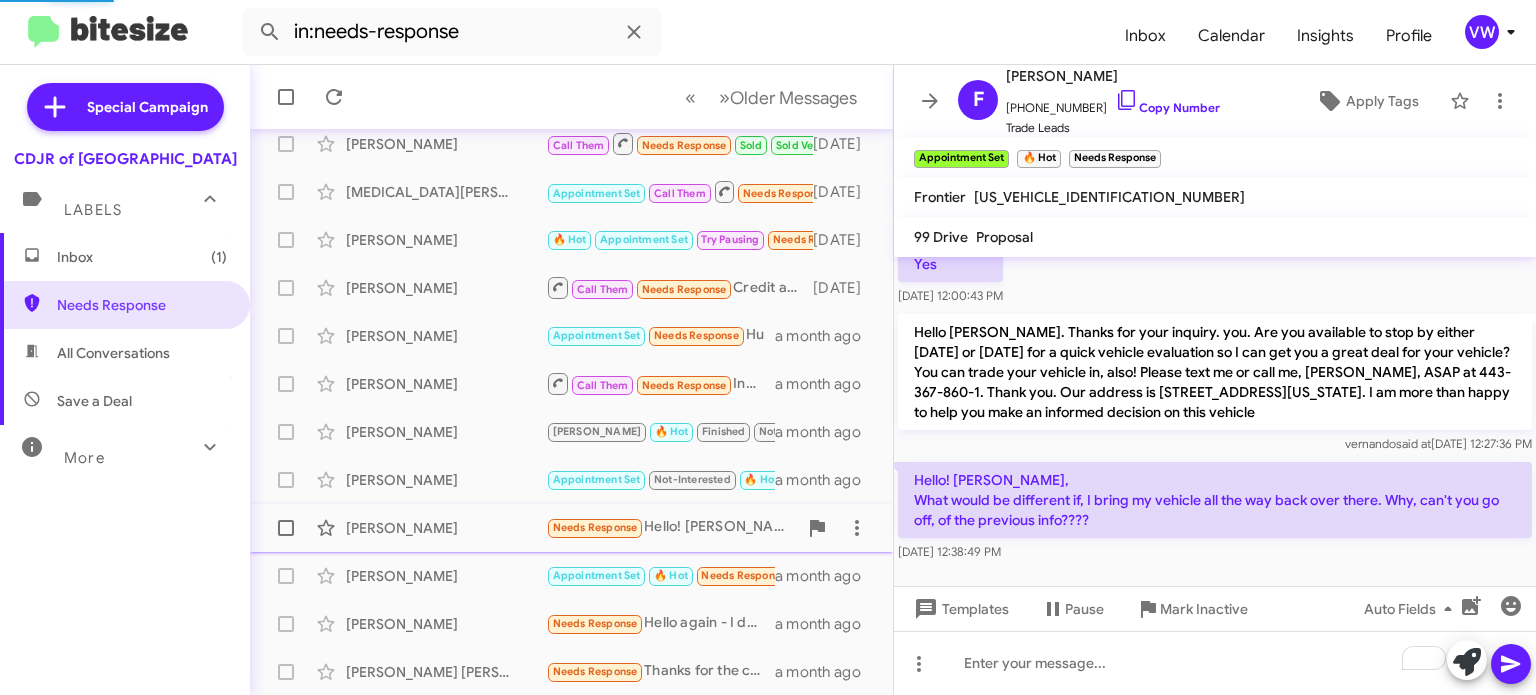 scroll, scrollTop: 122, scrollLeft: 0, axis: vertical 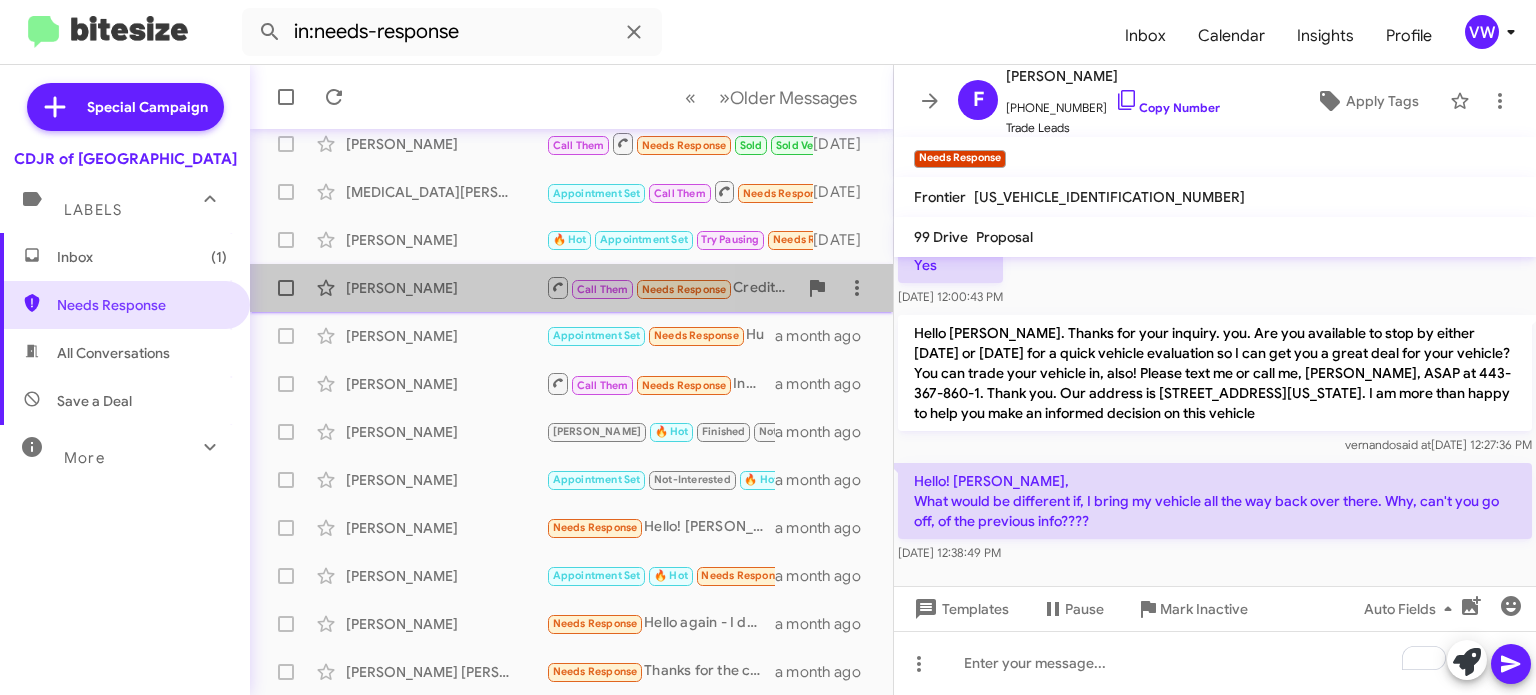 click on "[PERSON_NAME]" 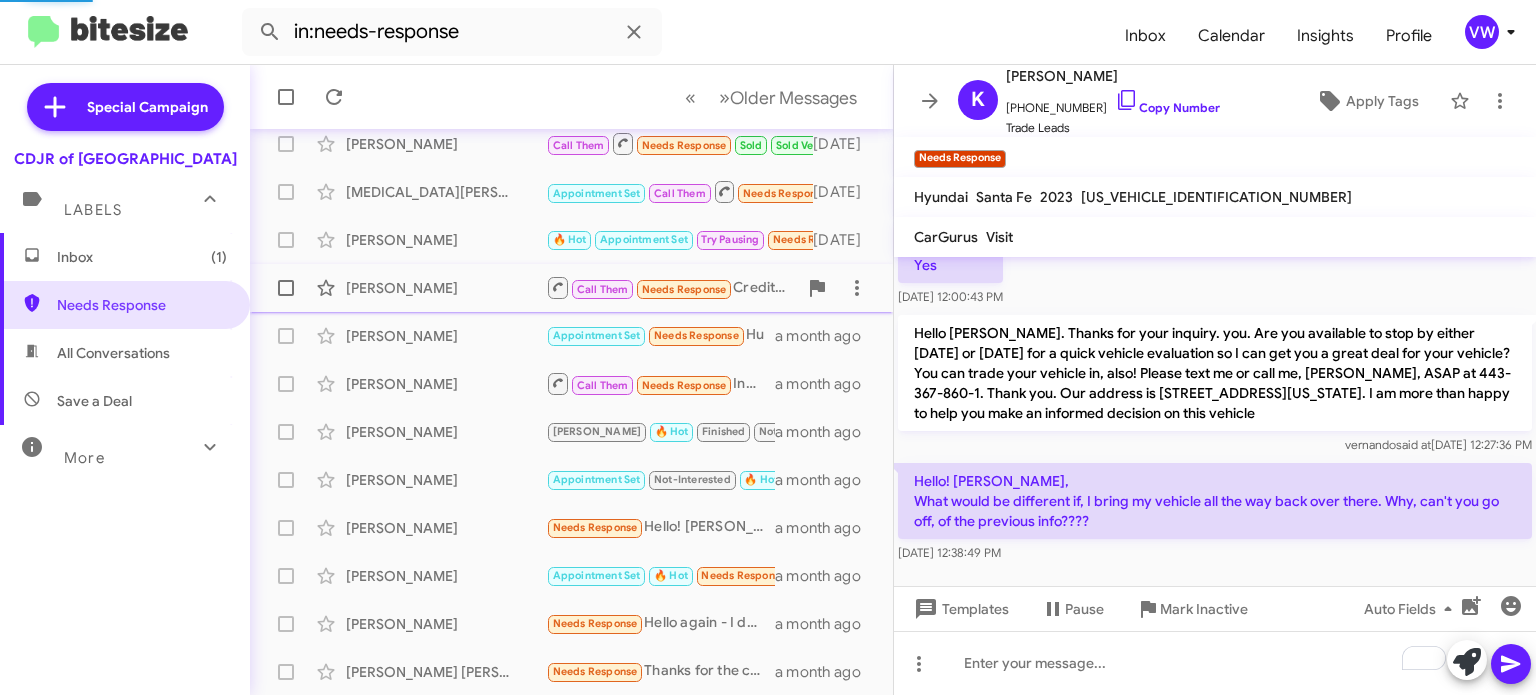 scroll, scrollTop: 1148, scrollLeft: 0, axis: vertical 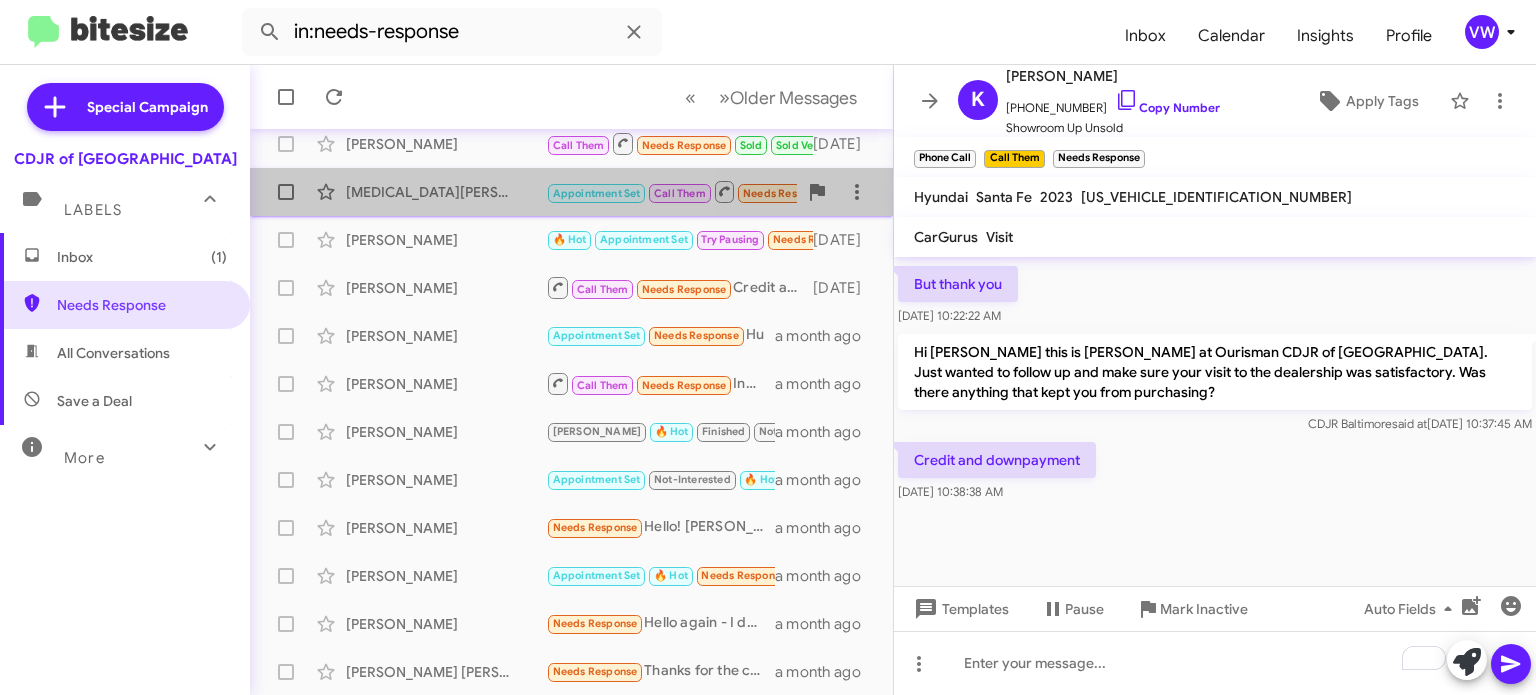 click on "[MEDICAL_DATA][PERSON_NAME]" 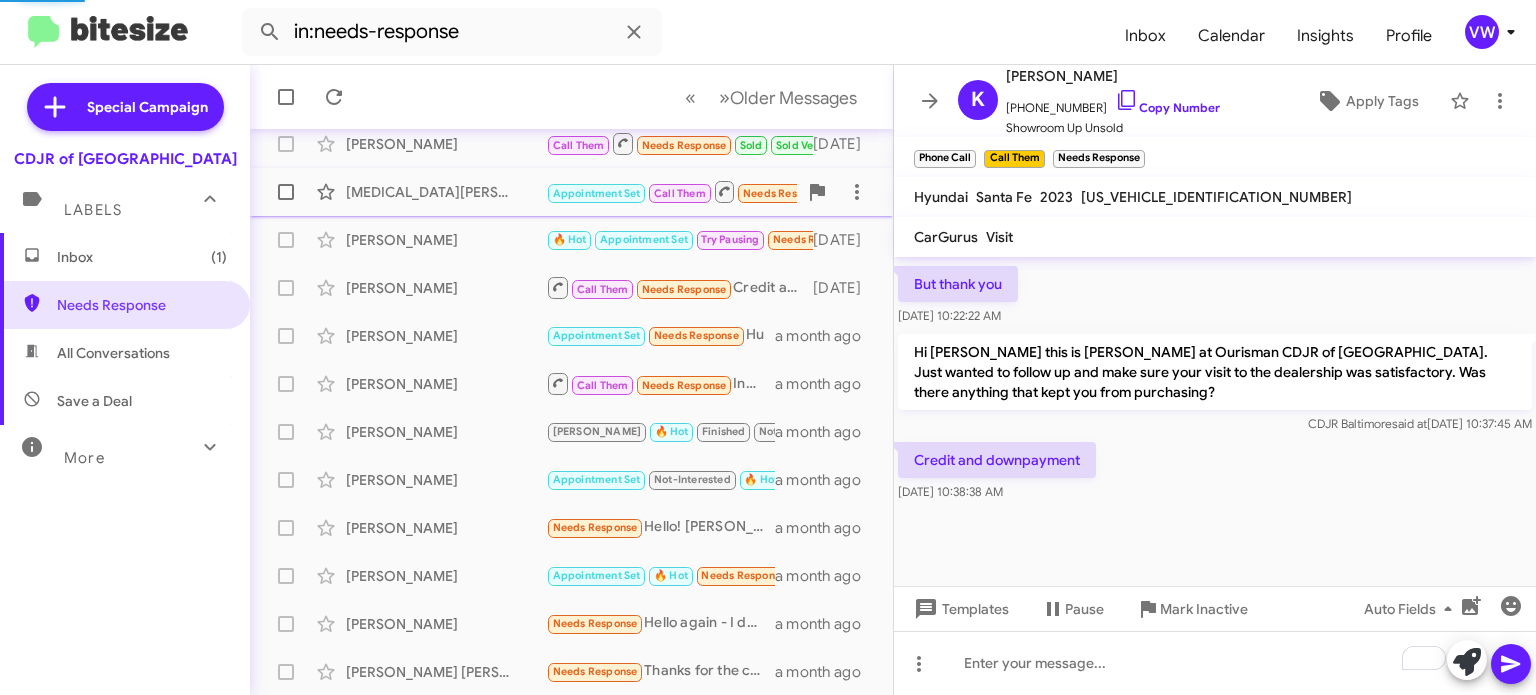 scroll, scrollTop: 757, scrollLeft: 0, axis: vertical 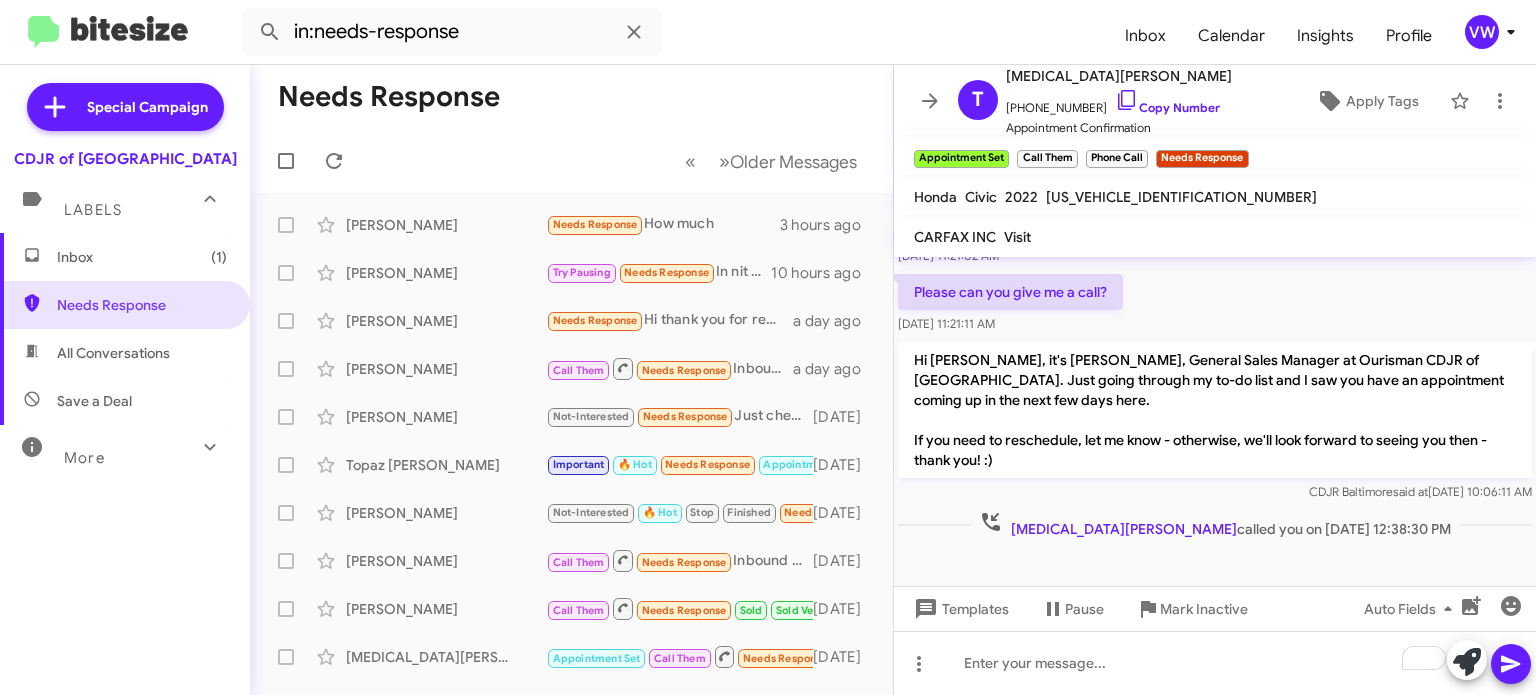 click on "Inbox  (1)" at bounding box center (142, 257) 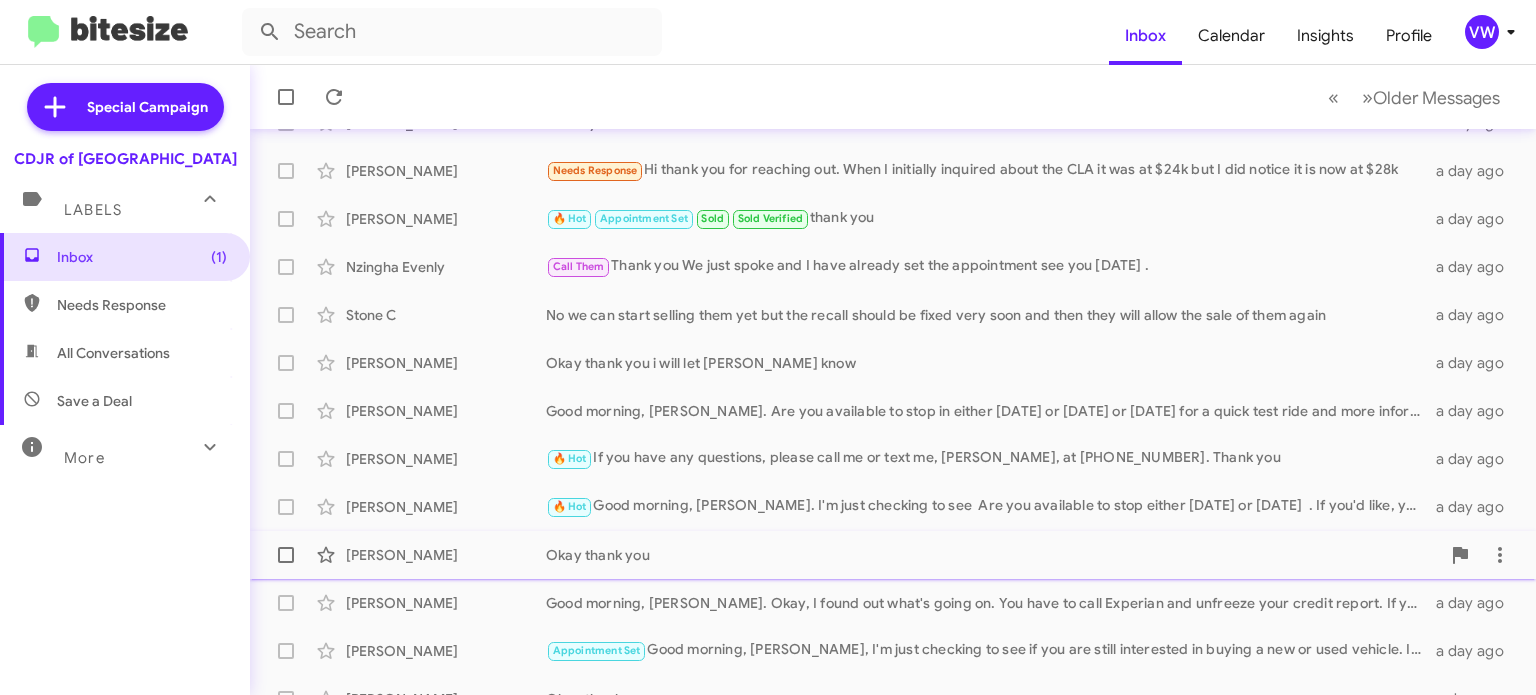 scroll, scrollTop: 465, scrollLeft: 0, axis: vertical 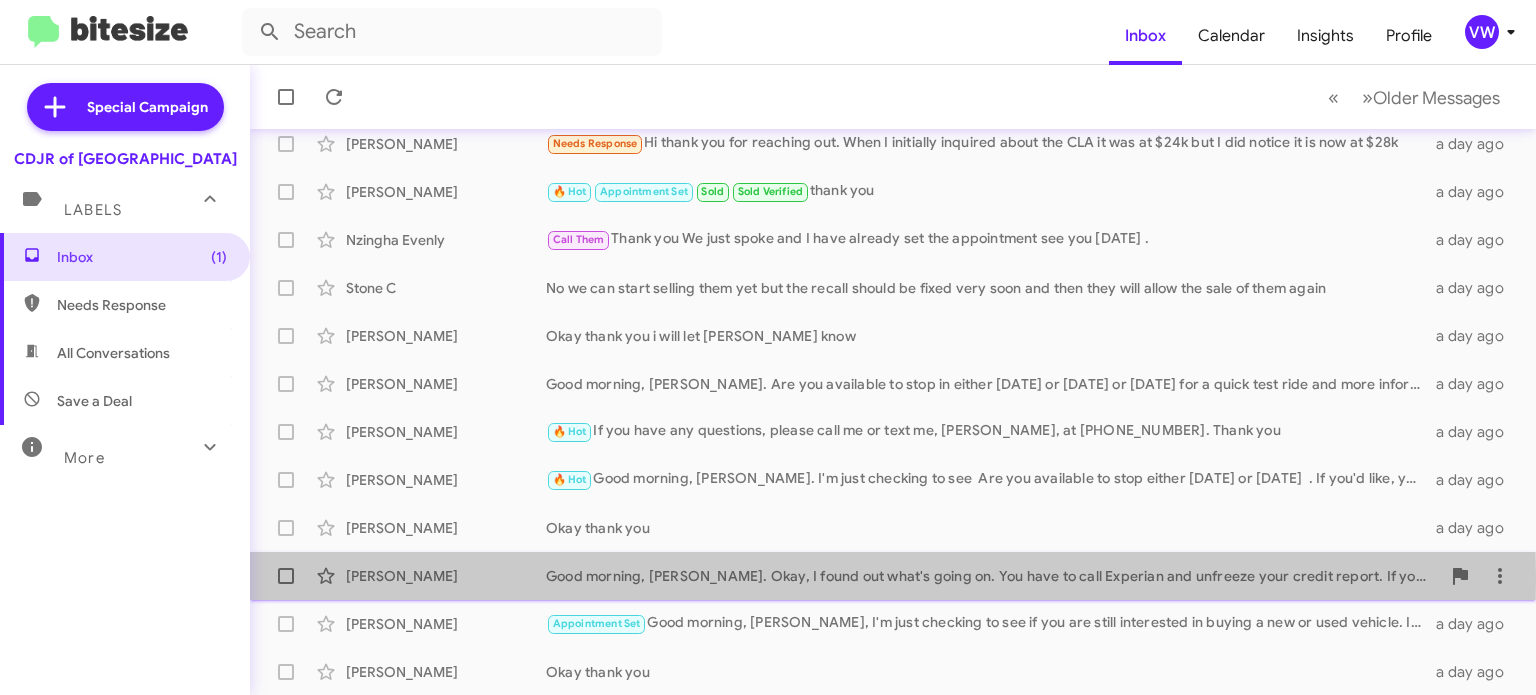 click on "[PERSON_NAME]" 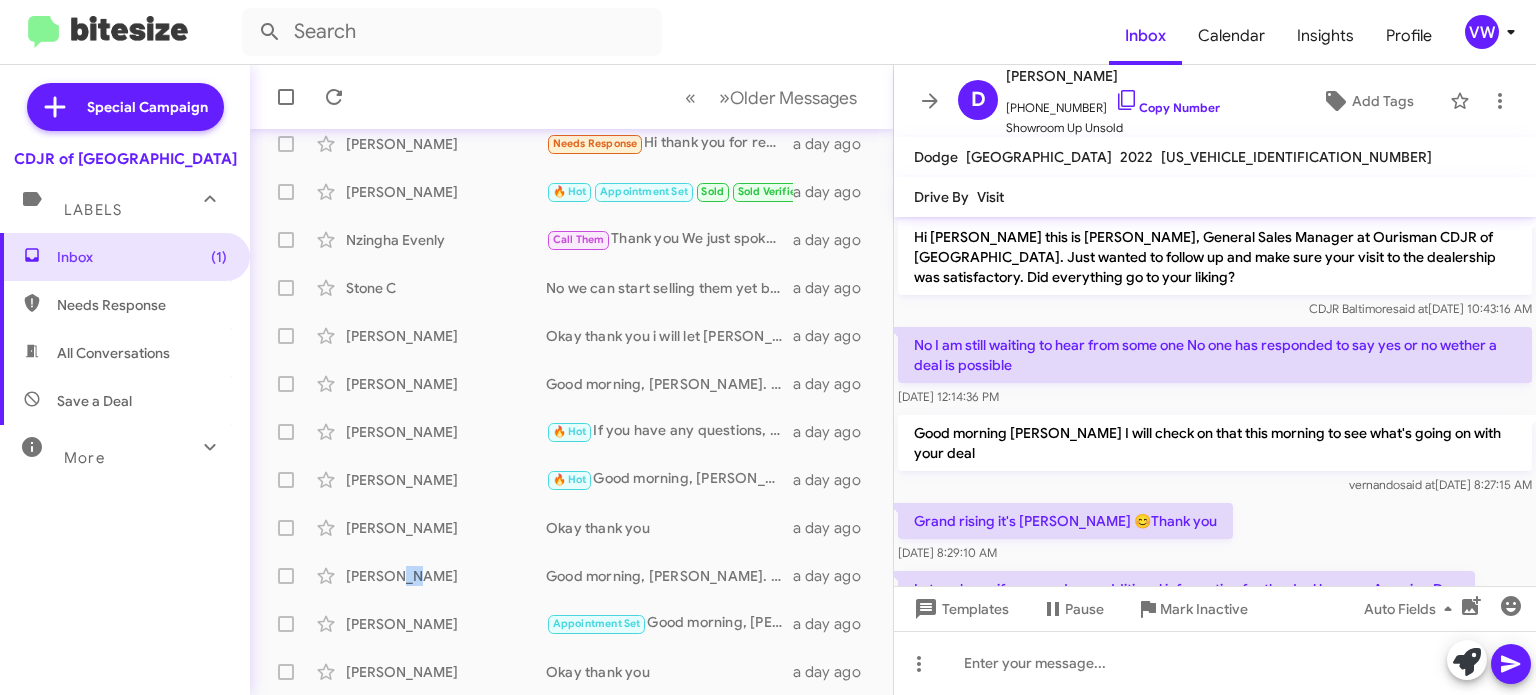 scroll, scrollTop: 0, scrollLeft: 0, axis: both 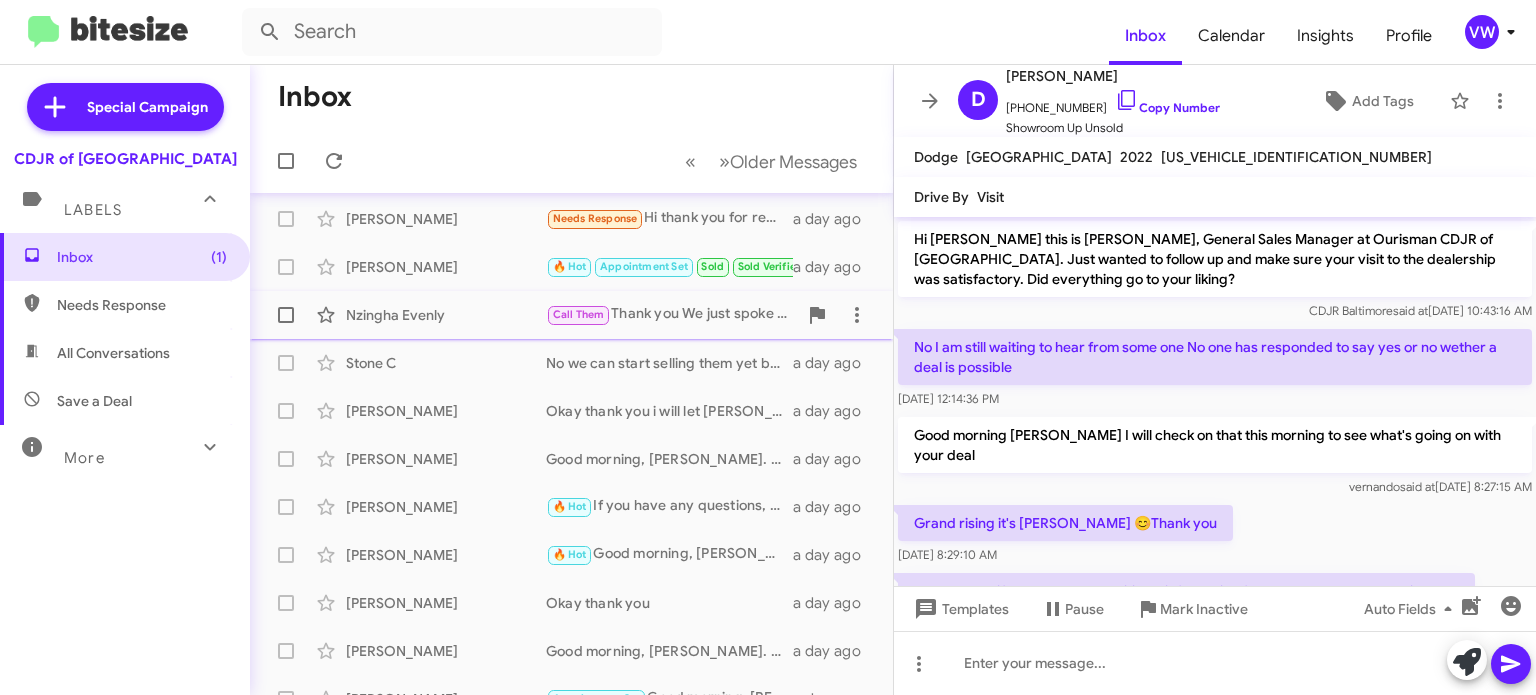 click on "Nzingha Evenly" 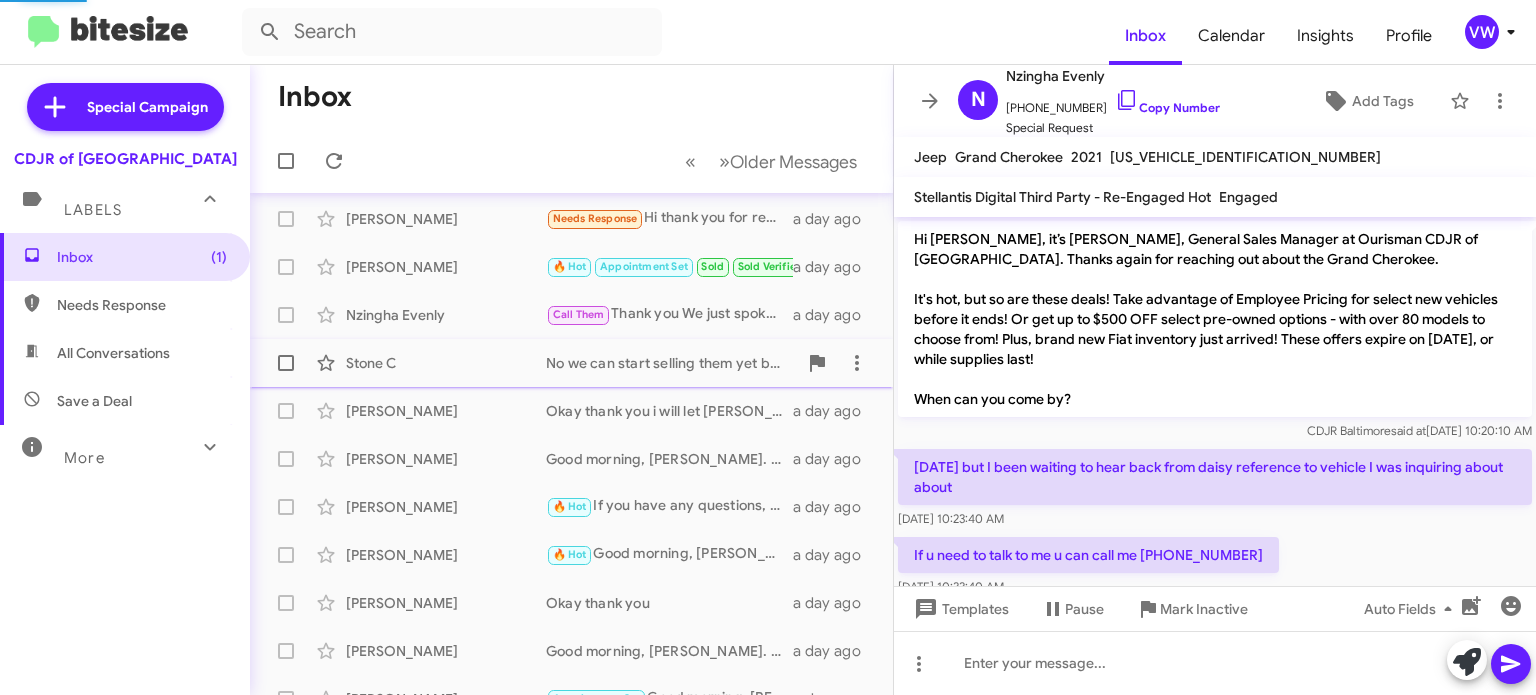 scroll, scrollTop: 102, scrollLeft: 0, axis: vertical 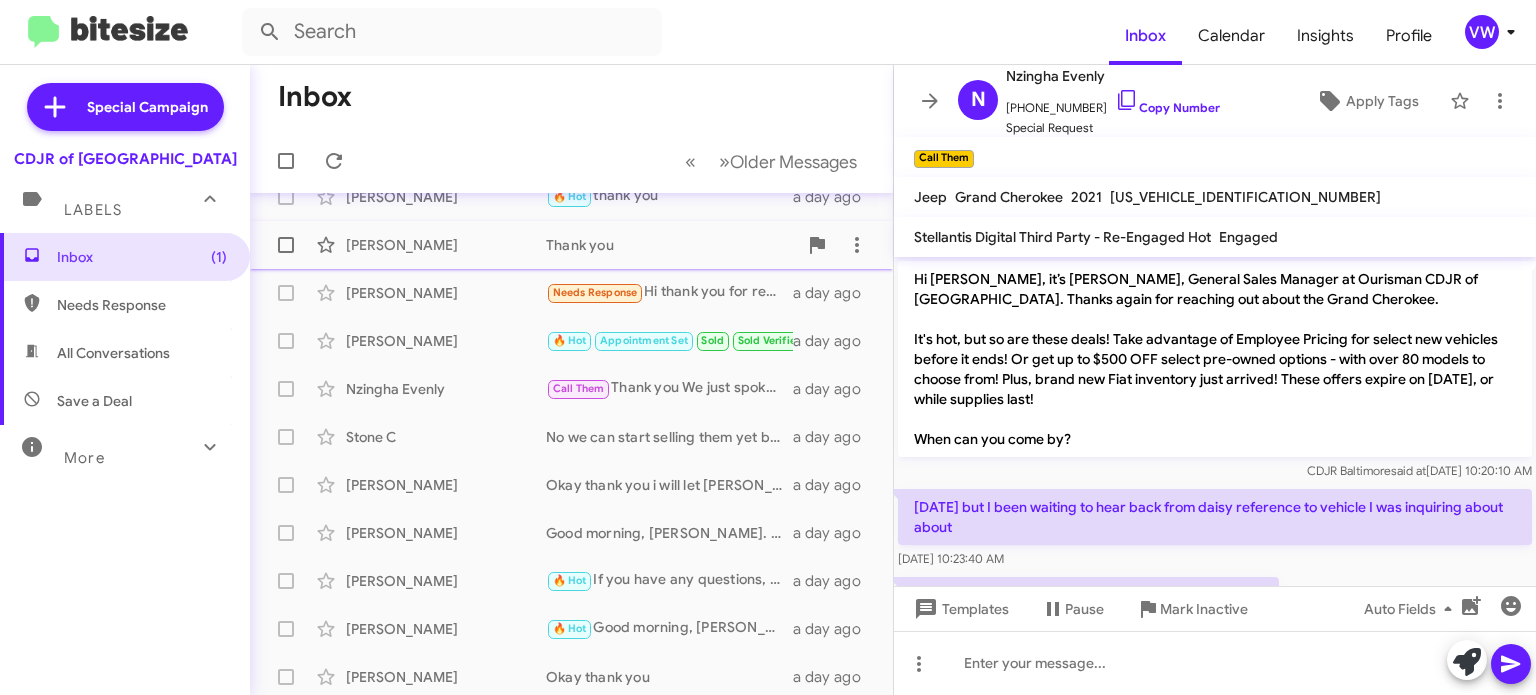 drag, startPoint x: 386, startPoint y: 251, endPoint x: 396, endPoint y: 248, distance: 10.440307 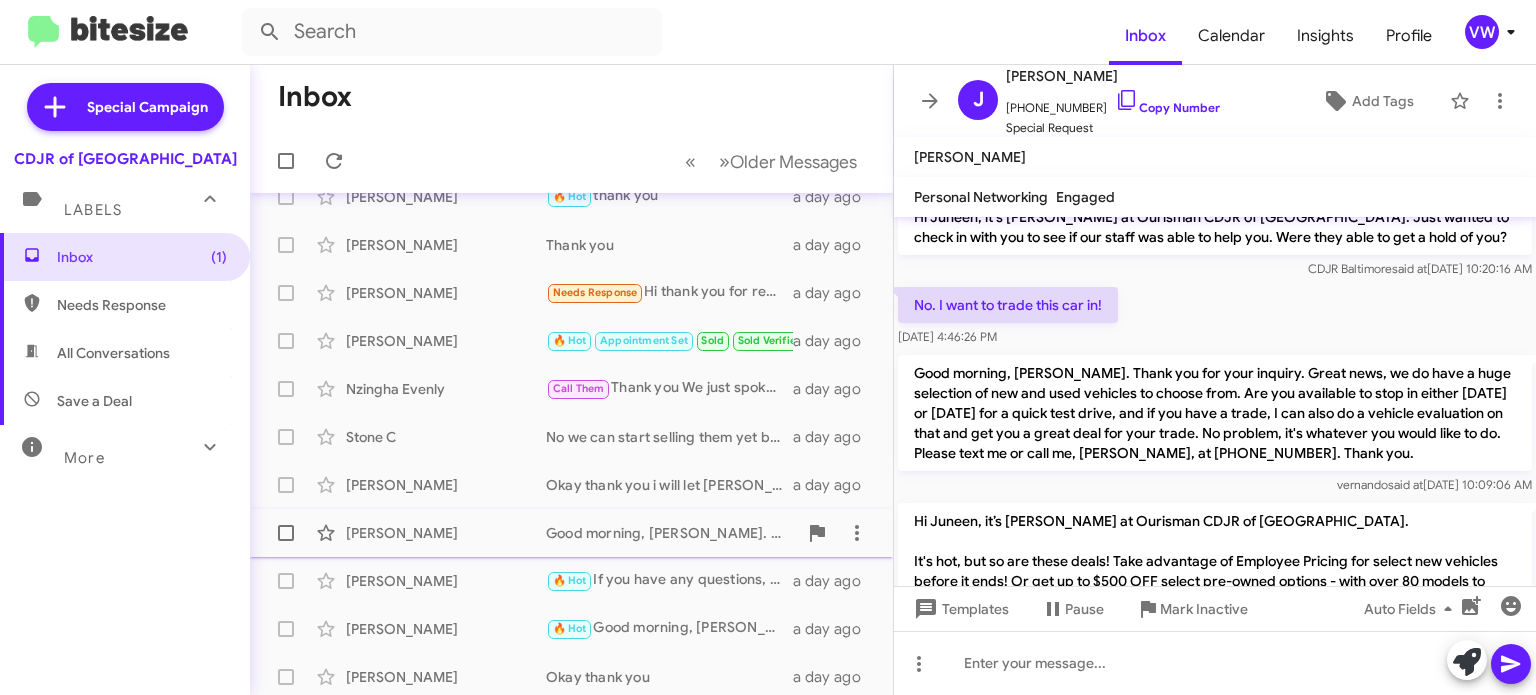 scroll, scrollTop: 2105, scrollLeft: 0, axis: vertical 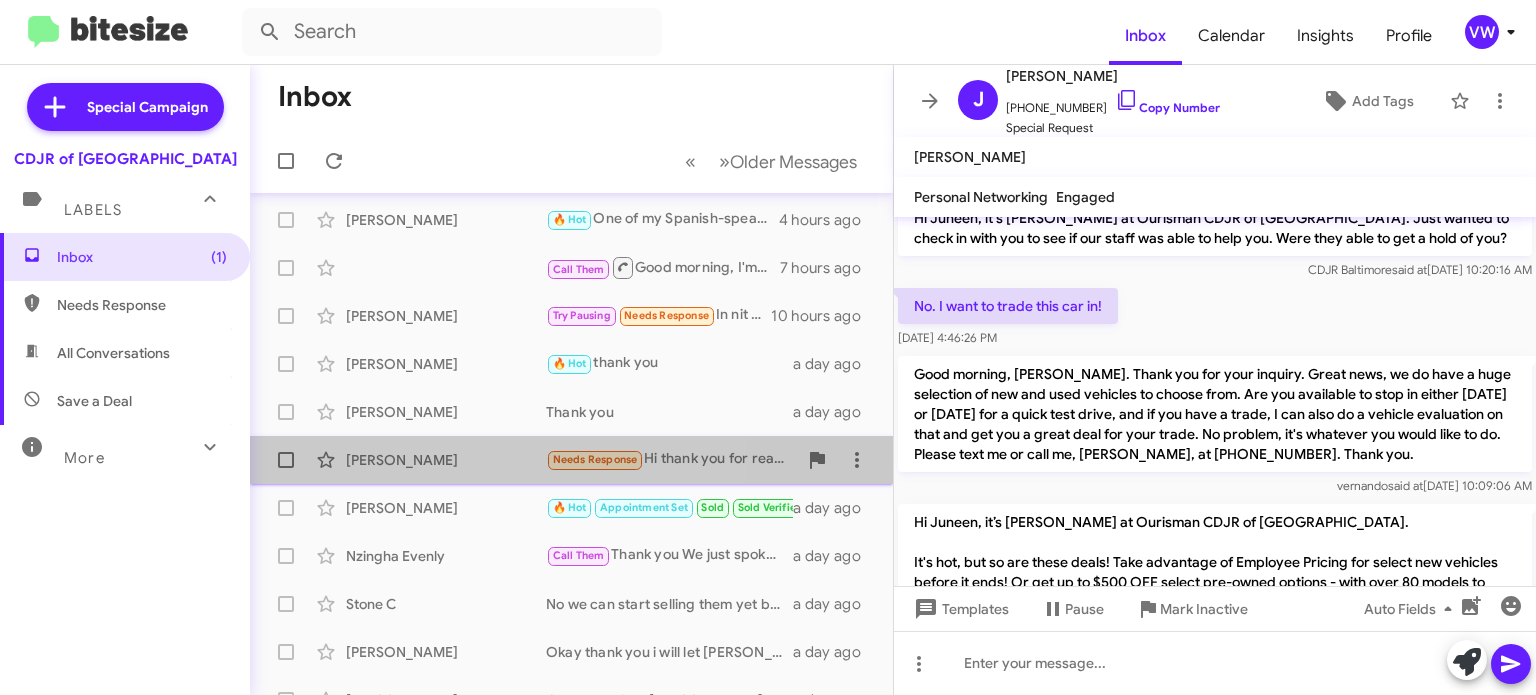 click on "[PERSON_NAME]  Needs Response   Hi thank you for reaching out. When I initially inquired about the CLA it was at $24k but I did notice it is now at $28k   a day ago" 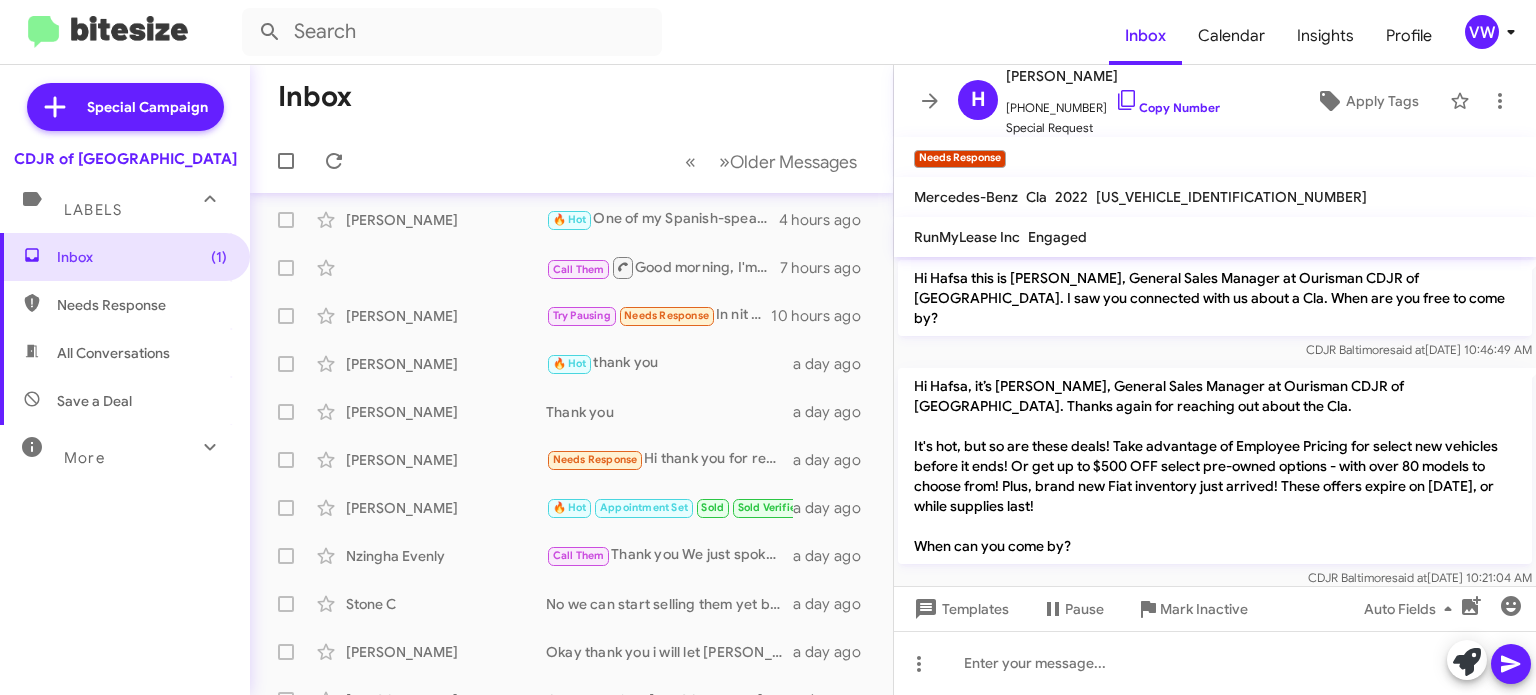 scroll, scrollTop: 0, scrollLeft: 0, axis: both 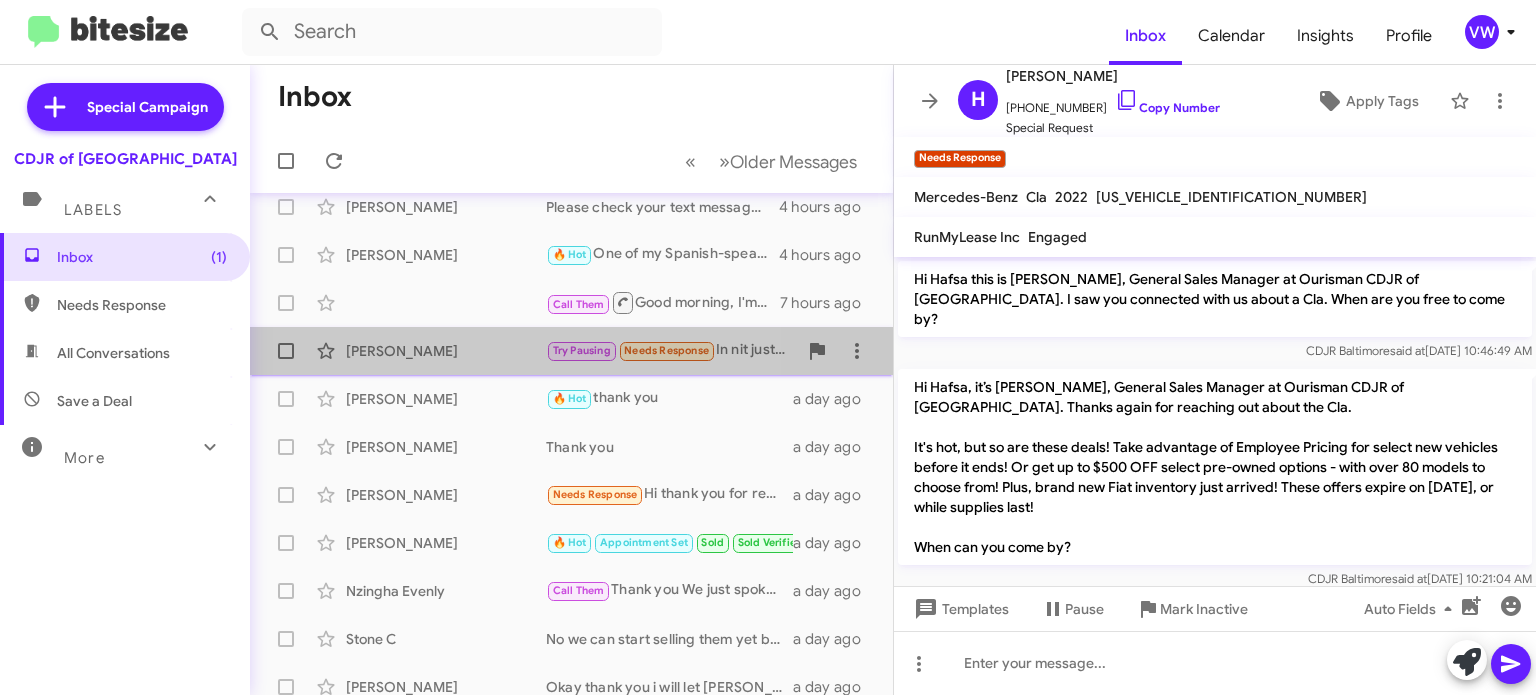 click on "[PERSON_NAME]" 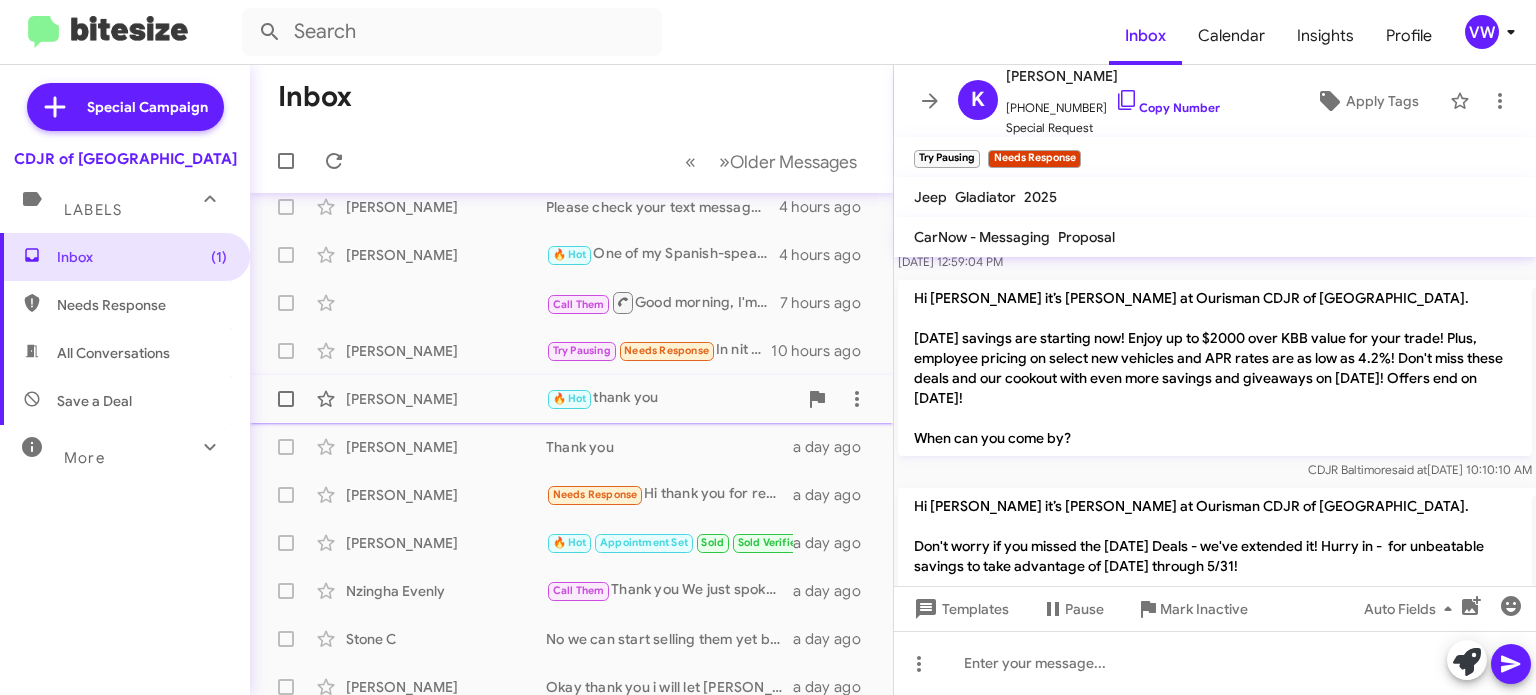 scroll, scrollTop: 304, scrollLeft: 0, axis: vertical 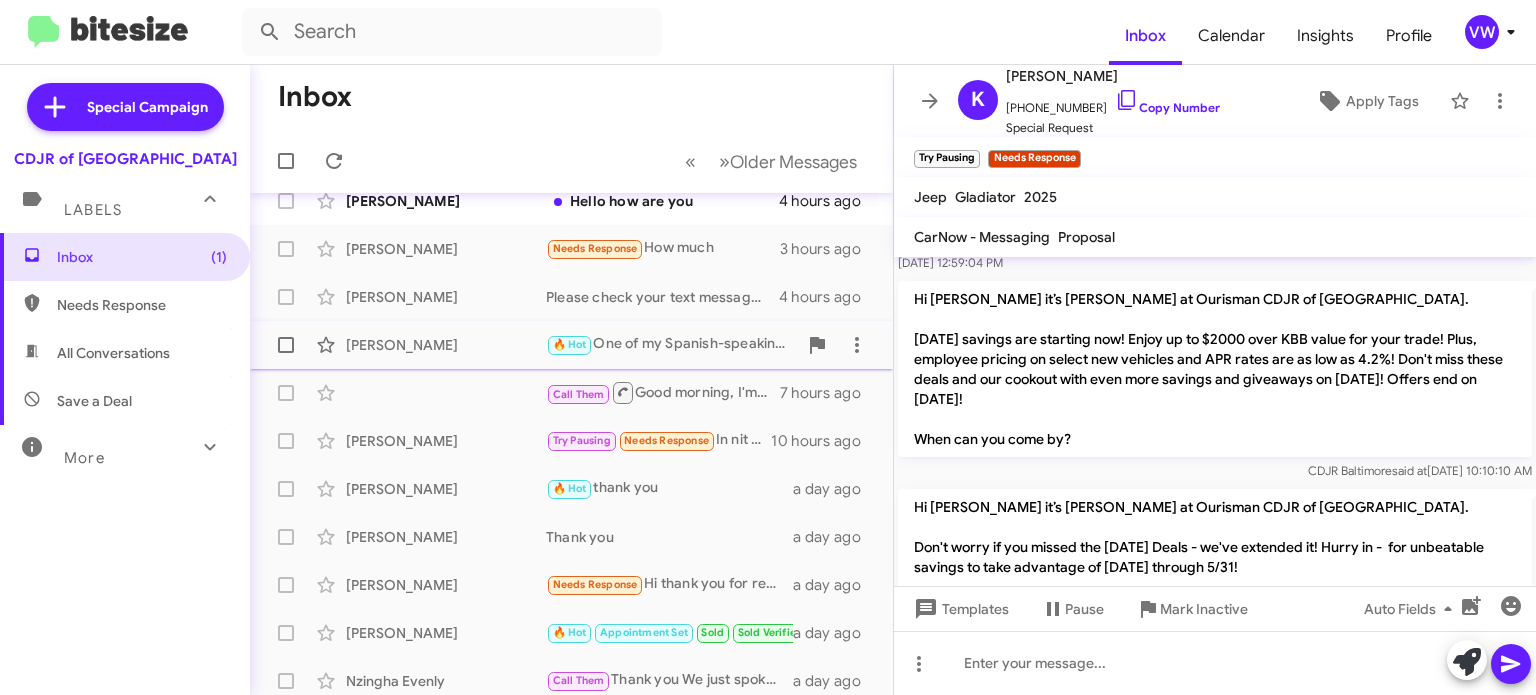 click on "[PERSON_NAME]" 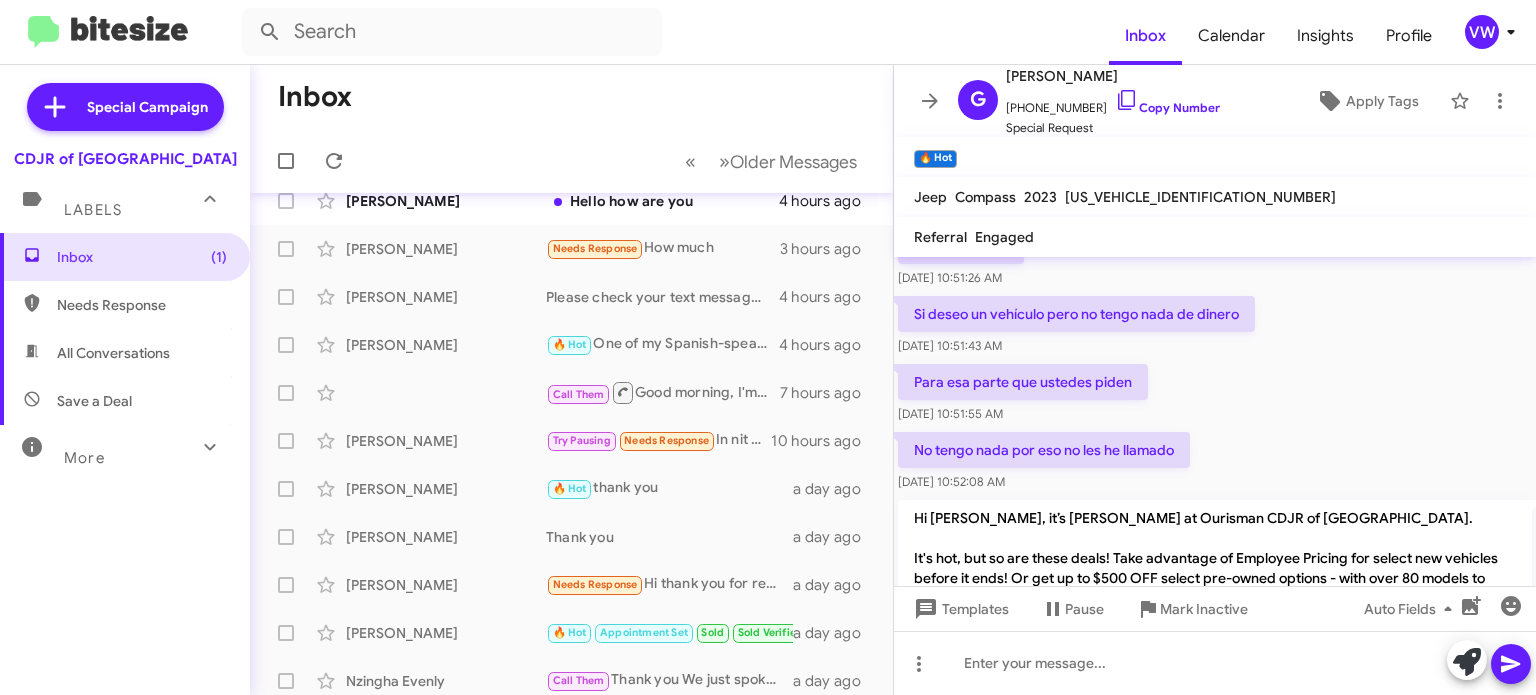 scroll, scrollTop: 799, scrollLeft: 0, axis: vertical 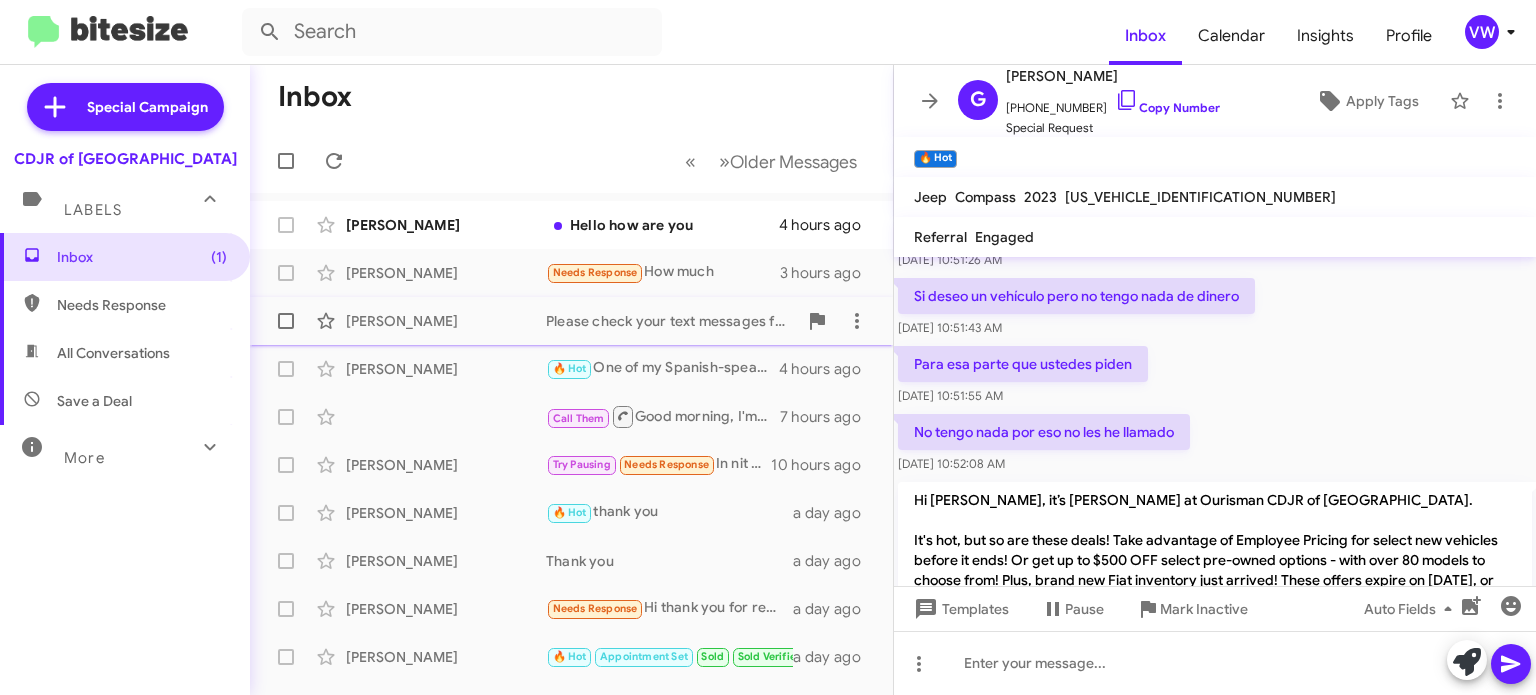 click on "[PERSON_NAME]" 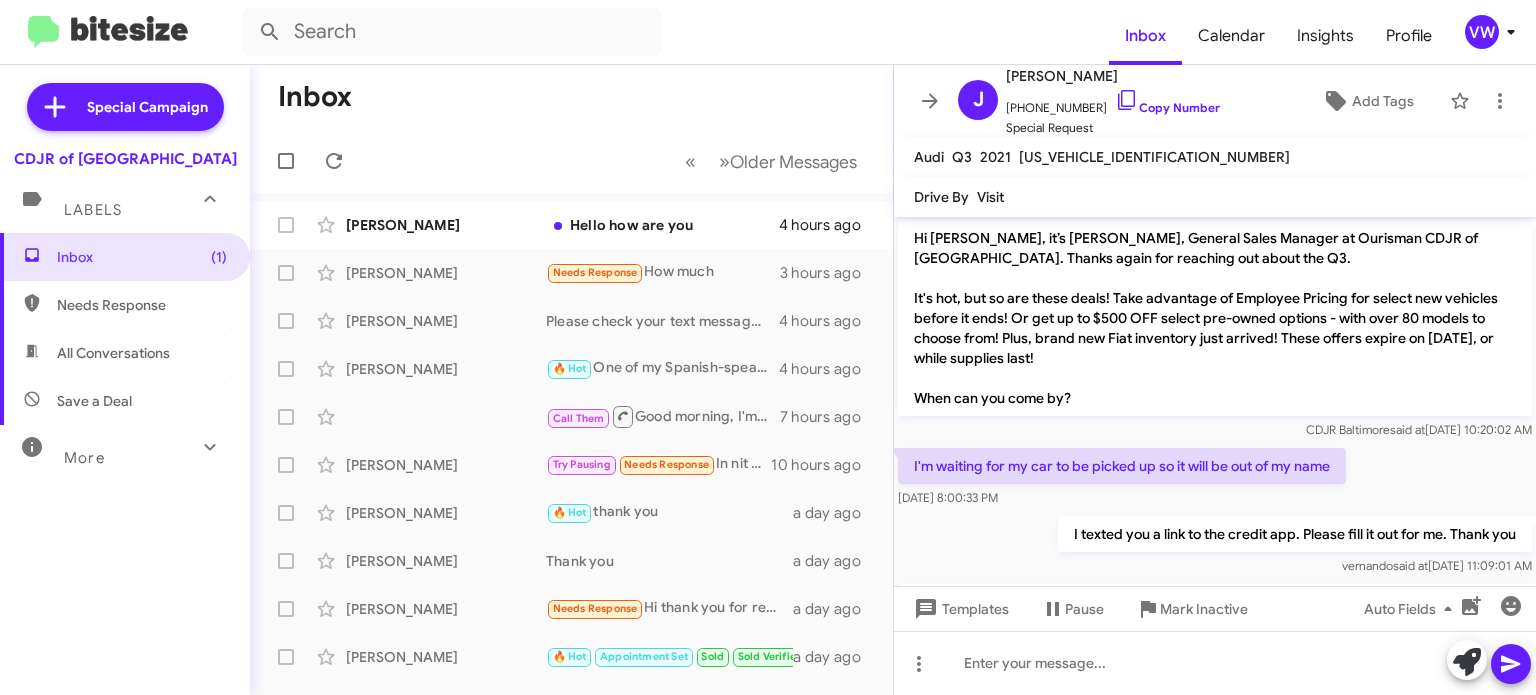 scroll, scrollTop: 0, scrollLeft: 0, axis: both 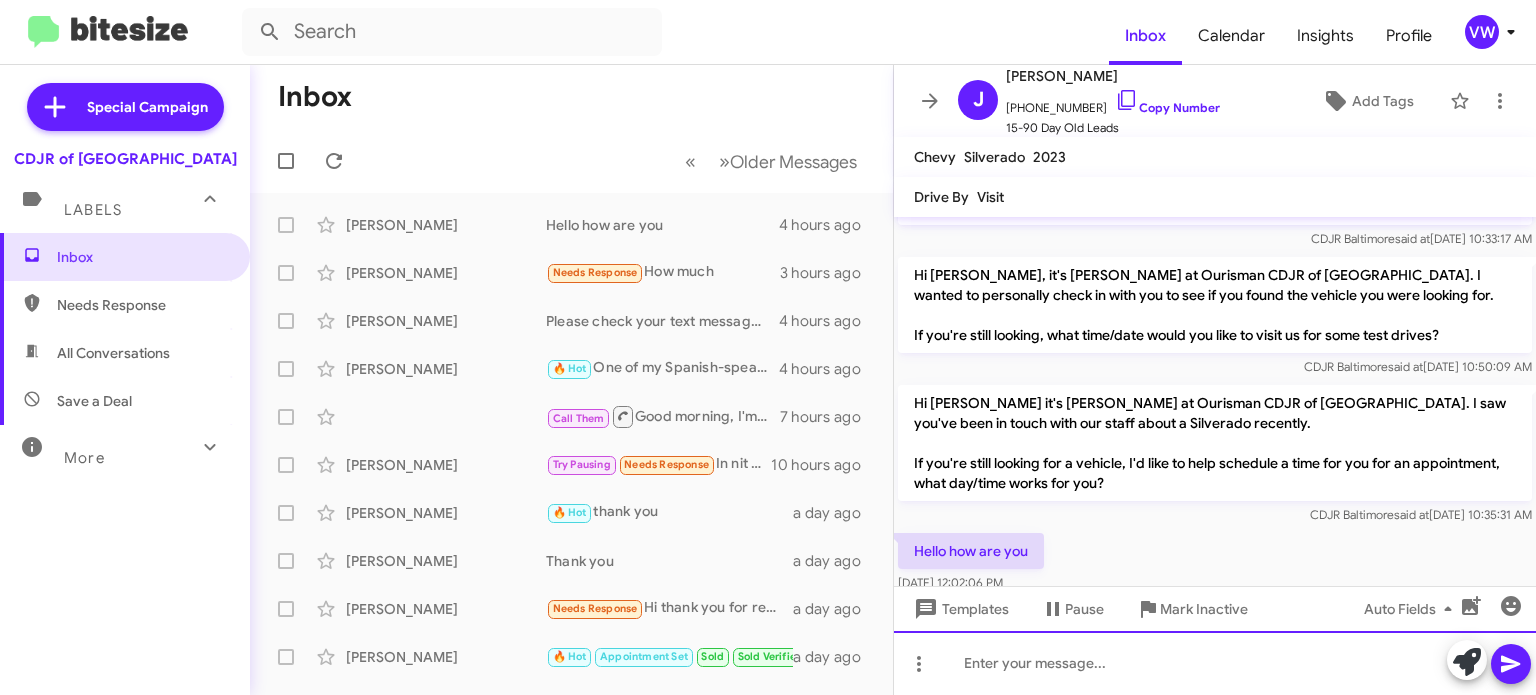 click 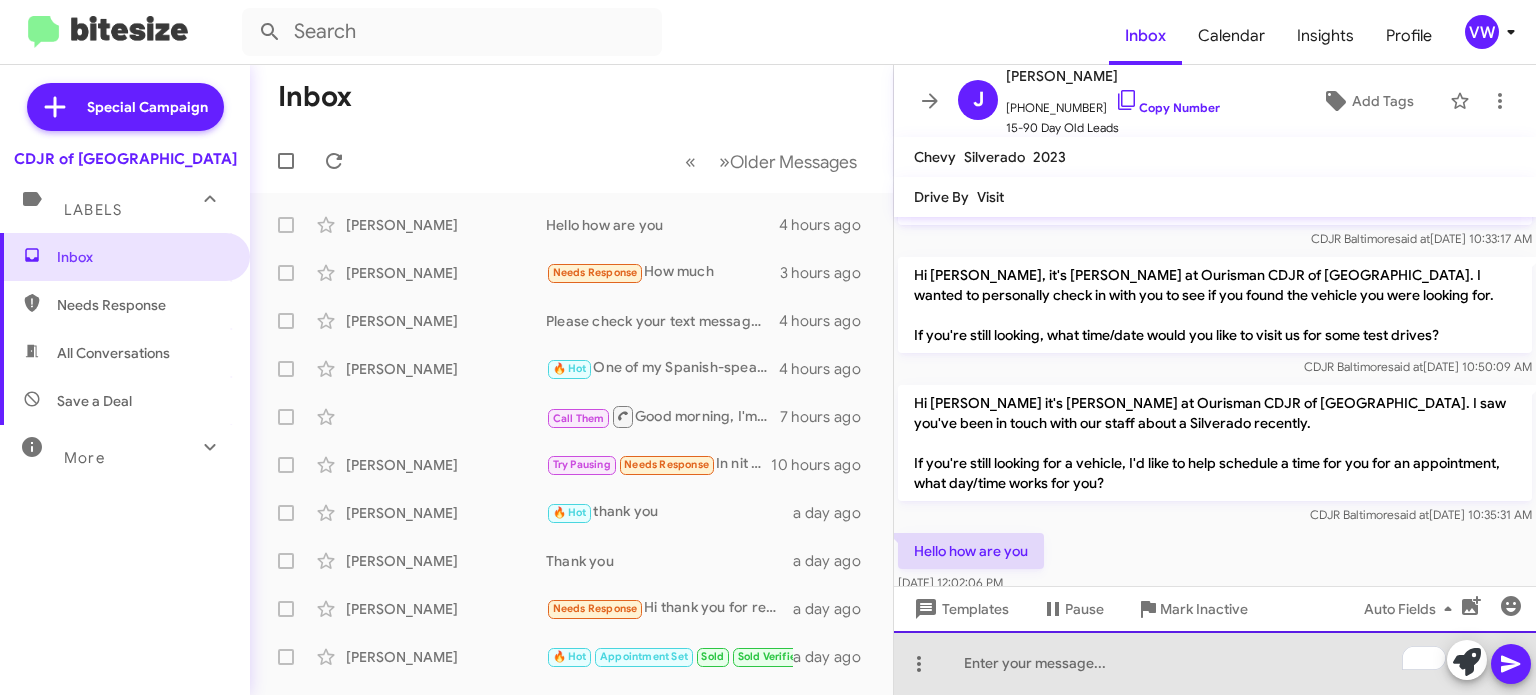 drag, startPoint x: 1015, startPoint y: 650, endPoint x: 982, endPoint y: 651, distance: 33.01515 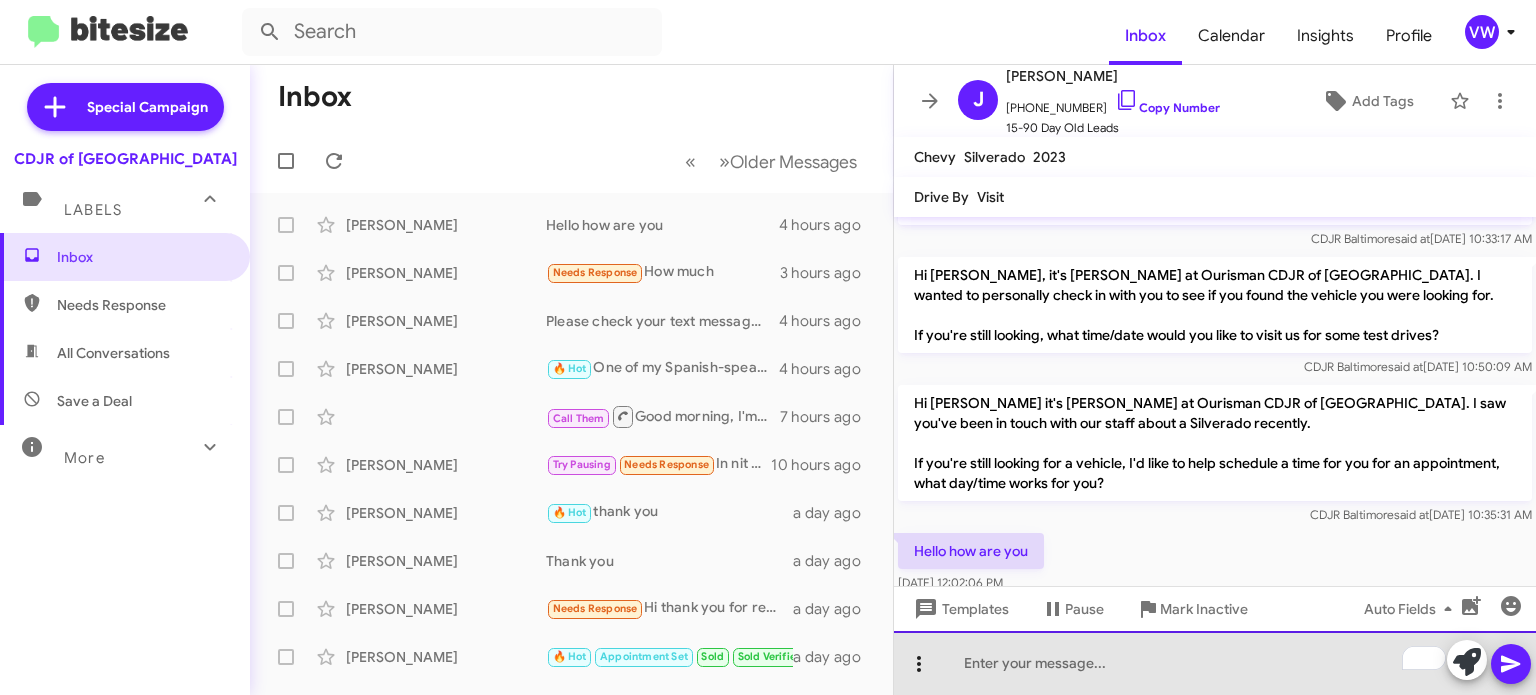 drag, startPoint x: 975, startPoint y: 654, endPoint x: 930, endPoint y: 654, distance: 45 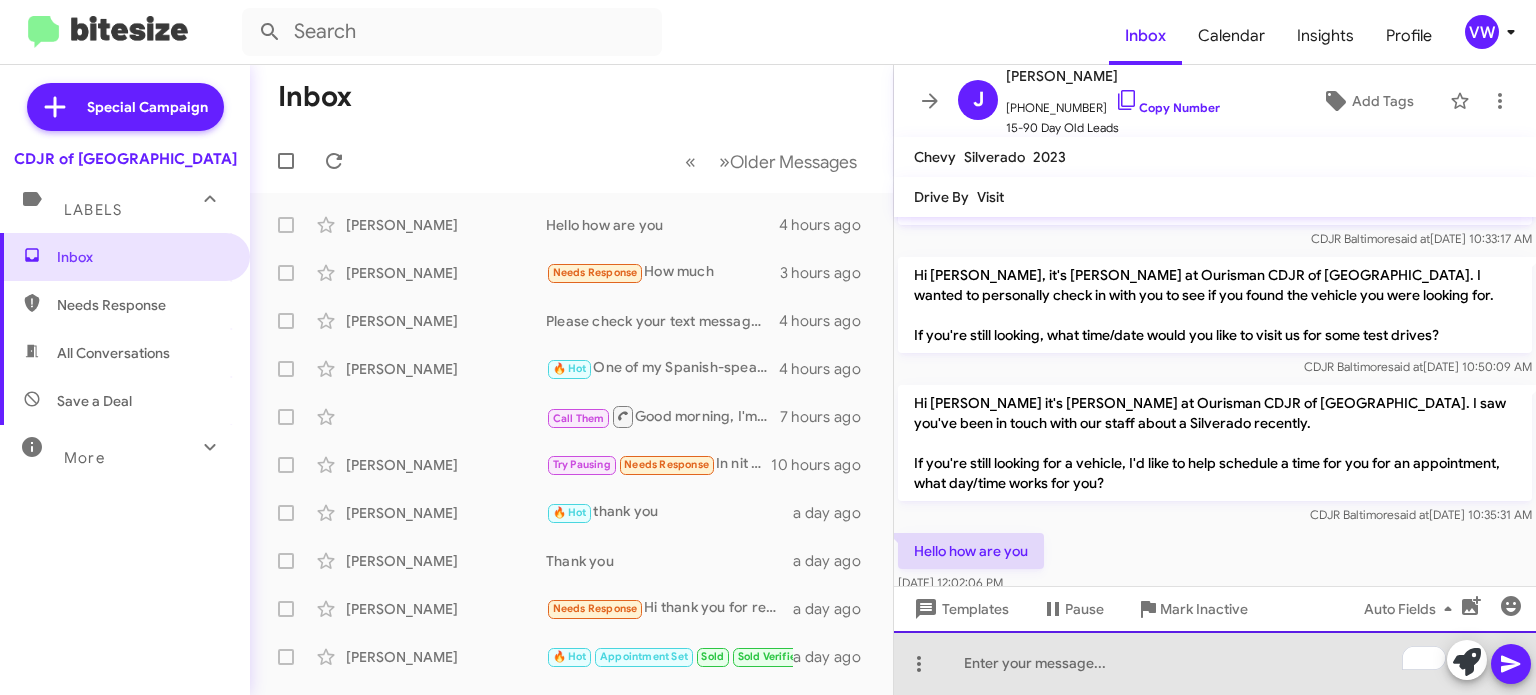 drag, startPoint x: 946, startPoint y: 650, endPoint x: 955, endPoint y: 661, distance: 14.21267 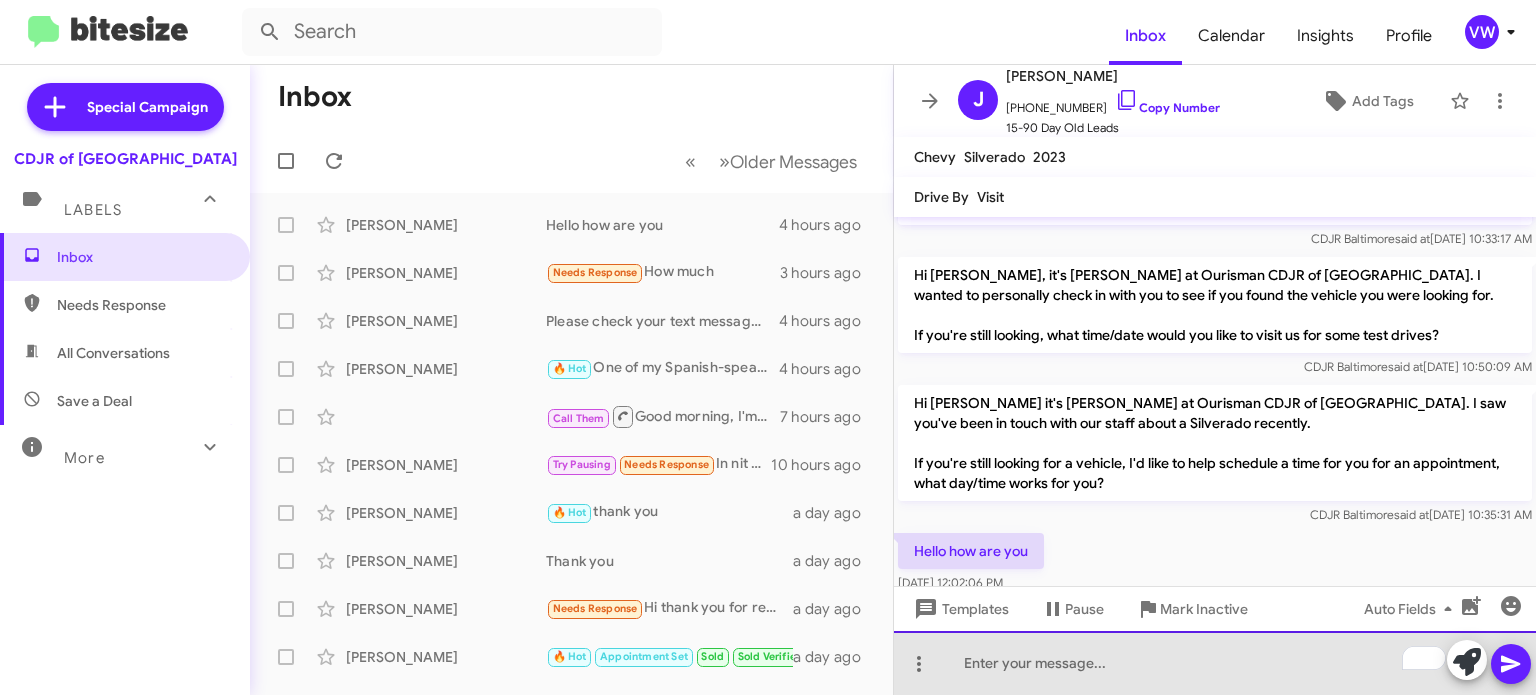 drag, startPoint x: 1011, startPoint y: 659, endPoint x: 1025, endPoint y: 649, distance: 17.20465 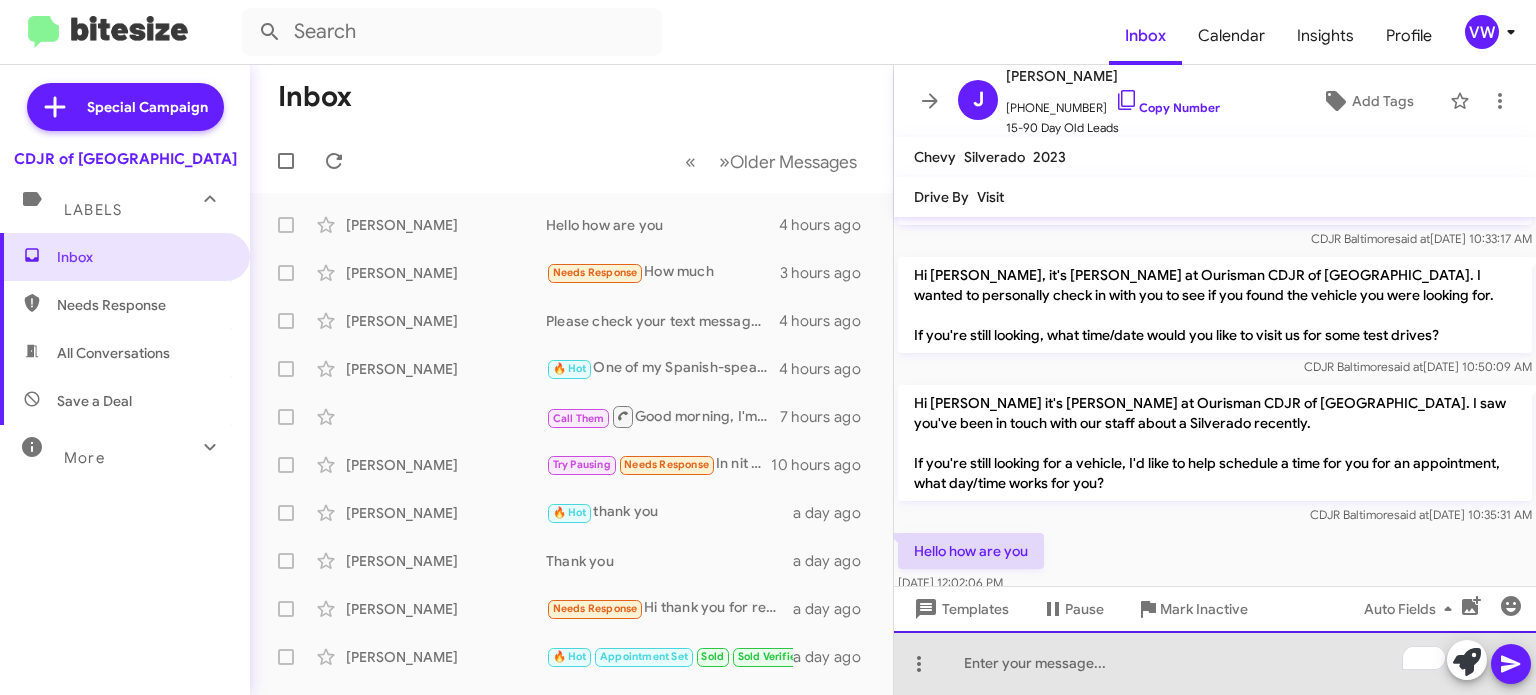 click 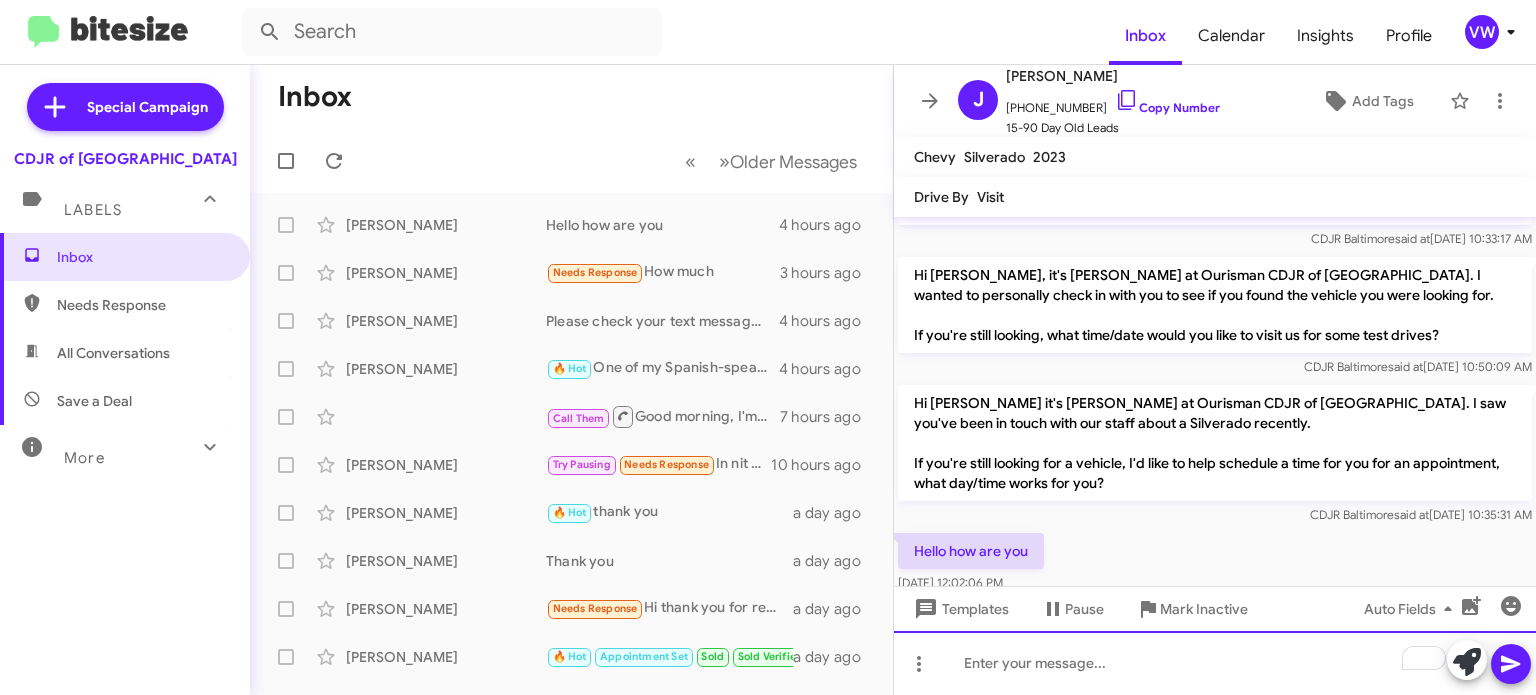 drag, startPoint x: 978, startPoint y: 657, endPoint x: 617, endPoint y: 64, distance: 694.2406 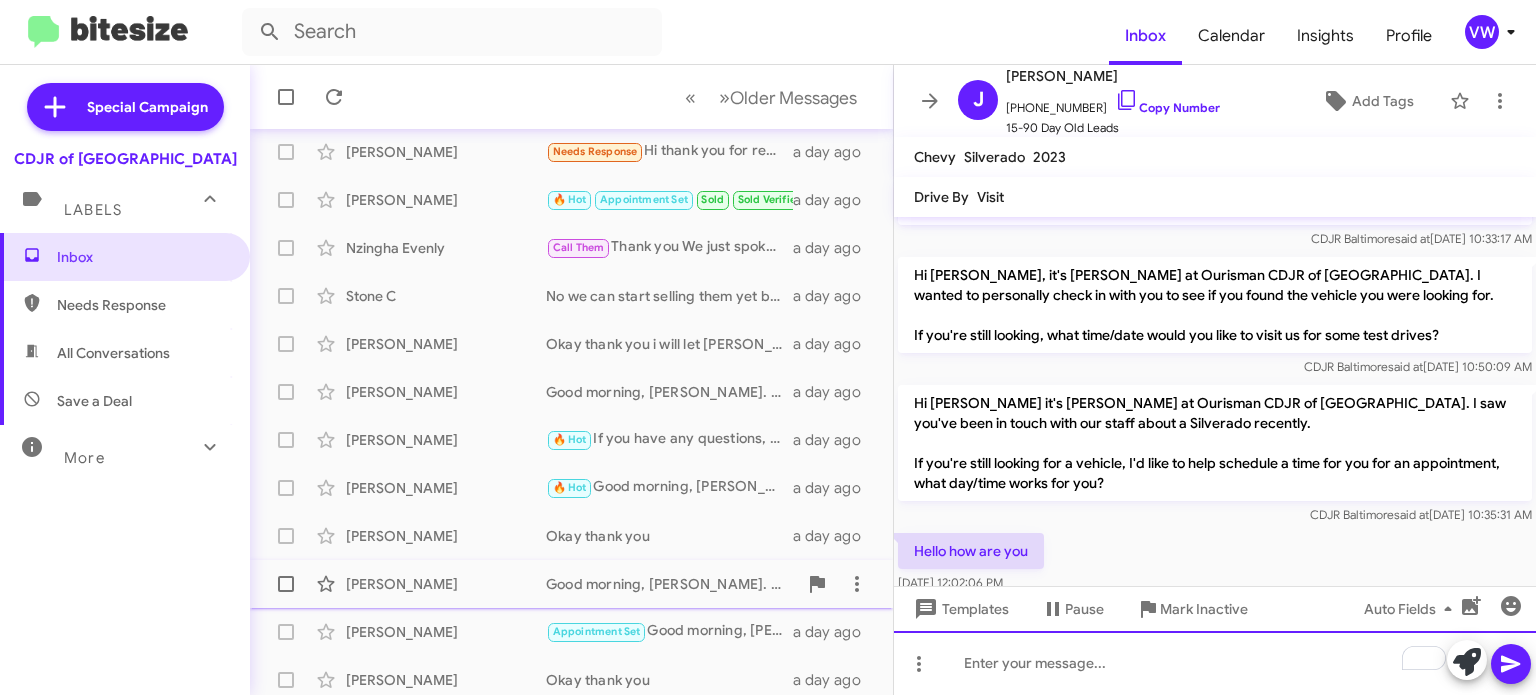 scroll, scrollTop: 465, scrollLeft: 0, axis: vertical 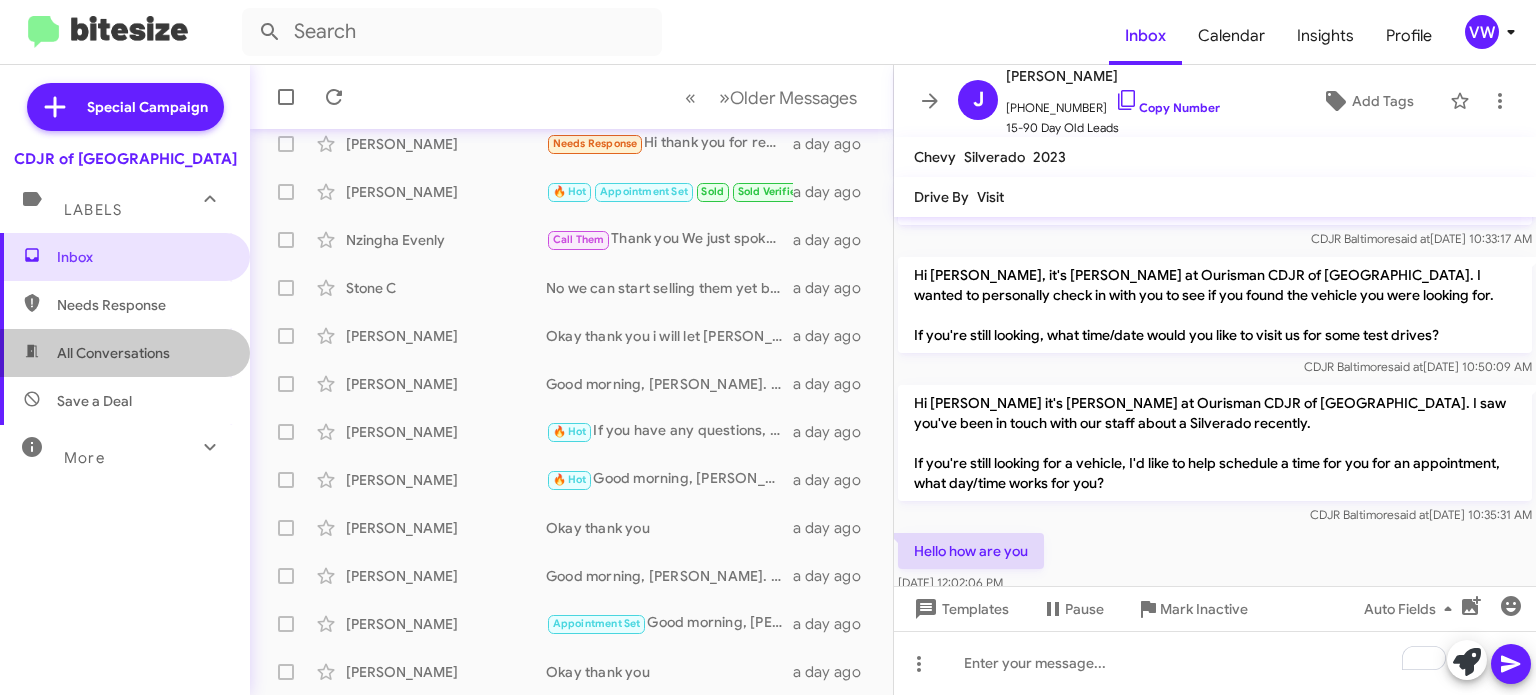 click on "All Conversations" at bounding box center [113, 353] 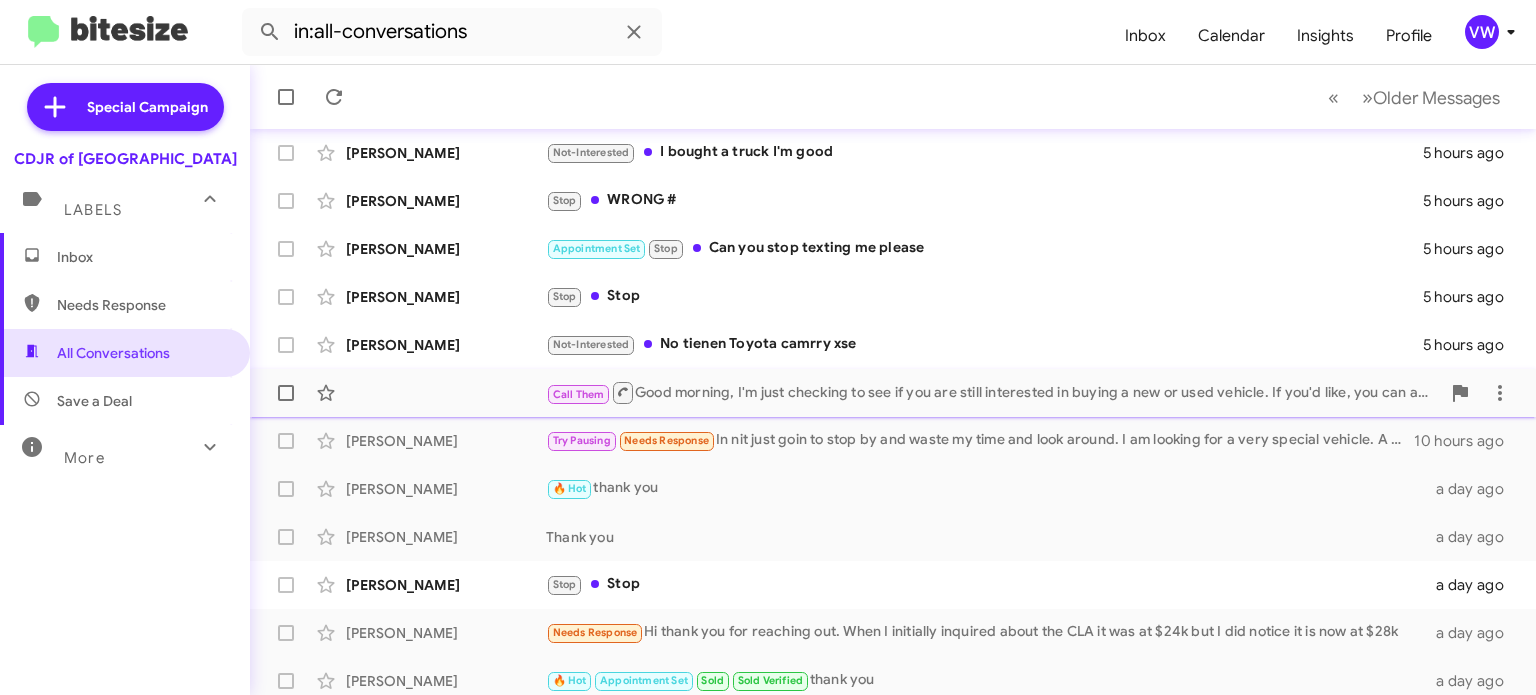 scroll, scrollTop: 465, scrollLeft: 0, axis: vertical 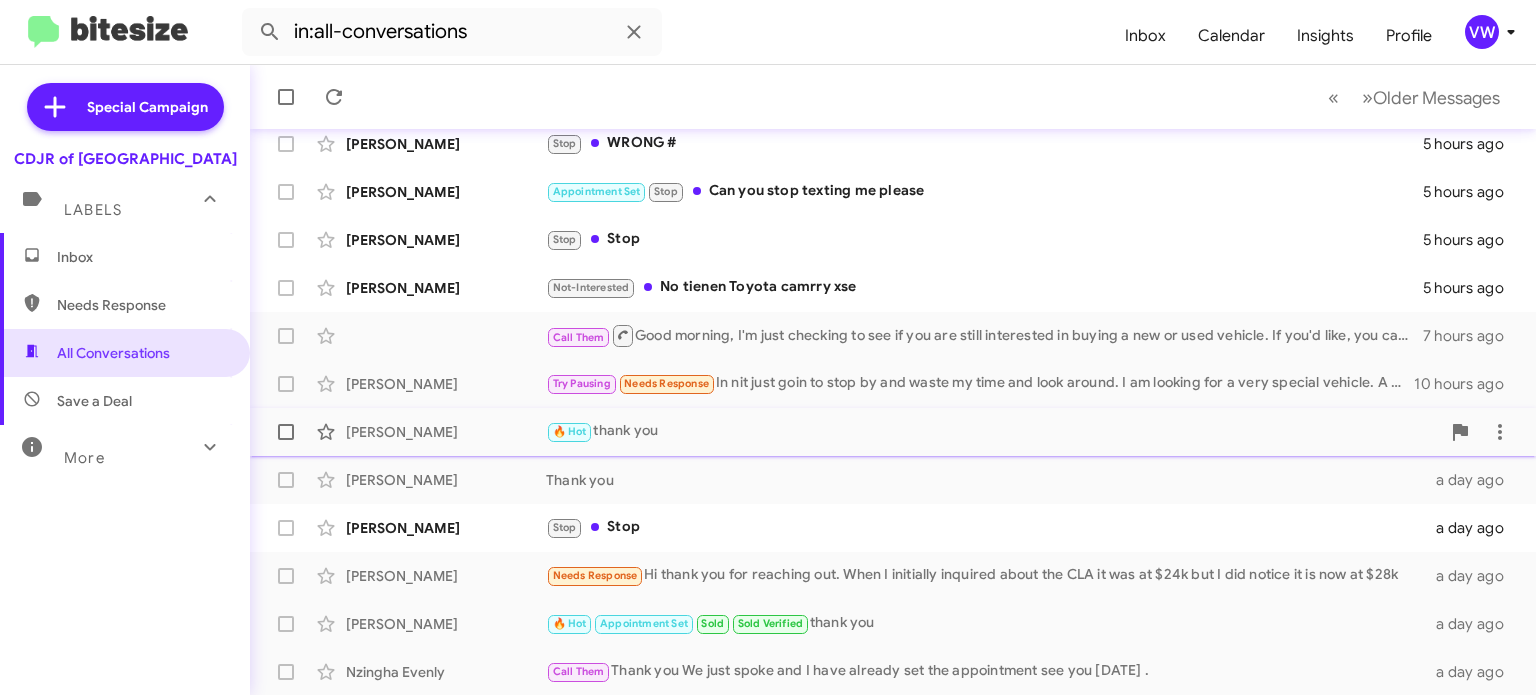 click on "[PERSON_NAME]" 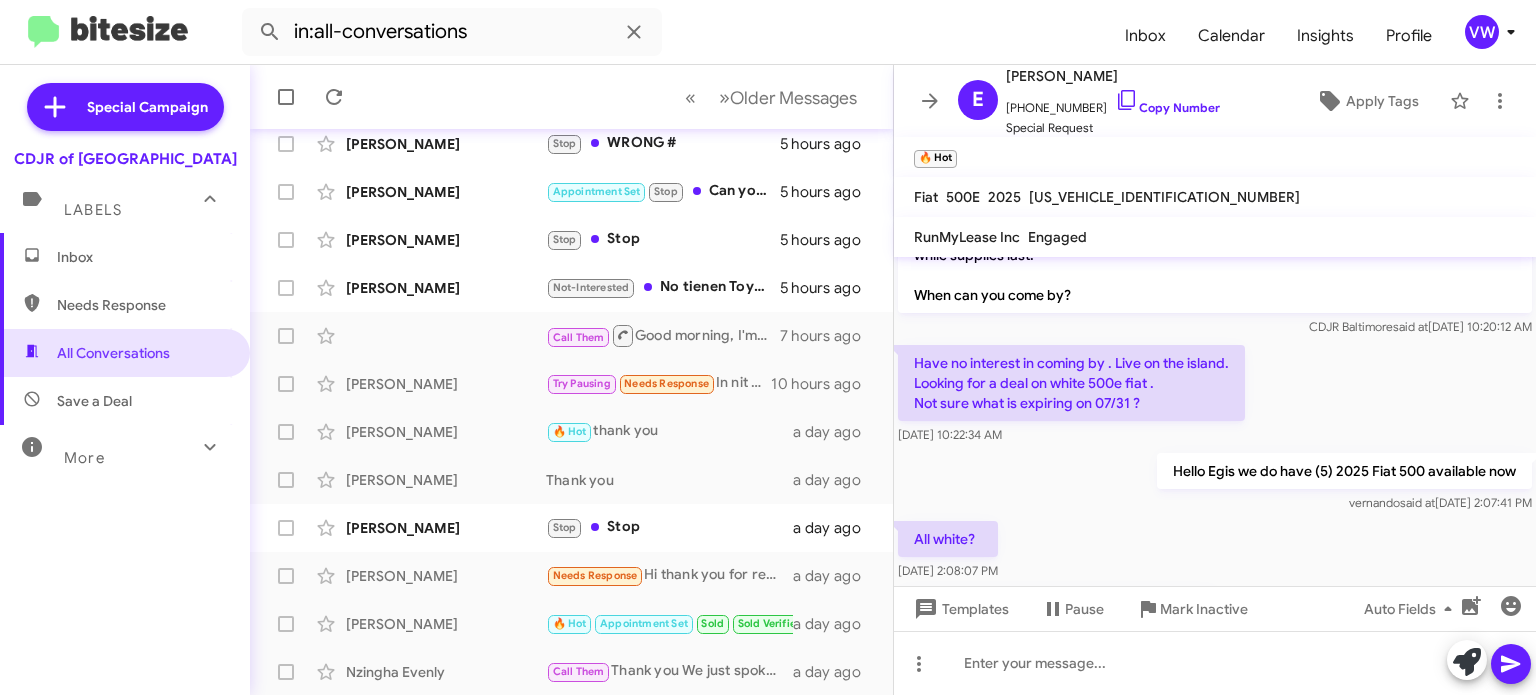 scroll, scrollTop: 0, scrollLeft: 0, axis: both 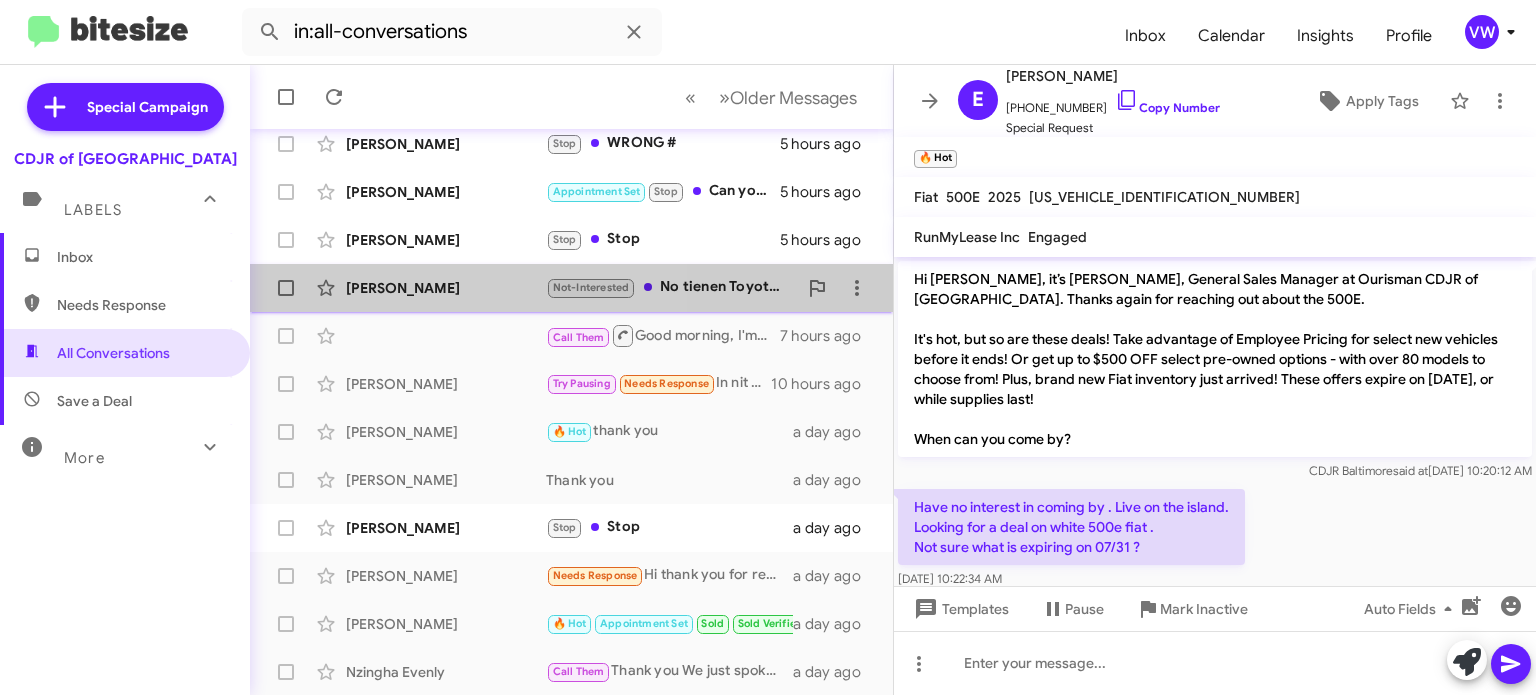 click on "[PERSON_NAME]" 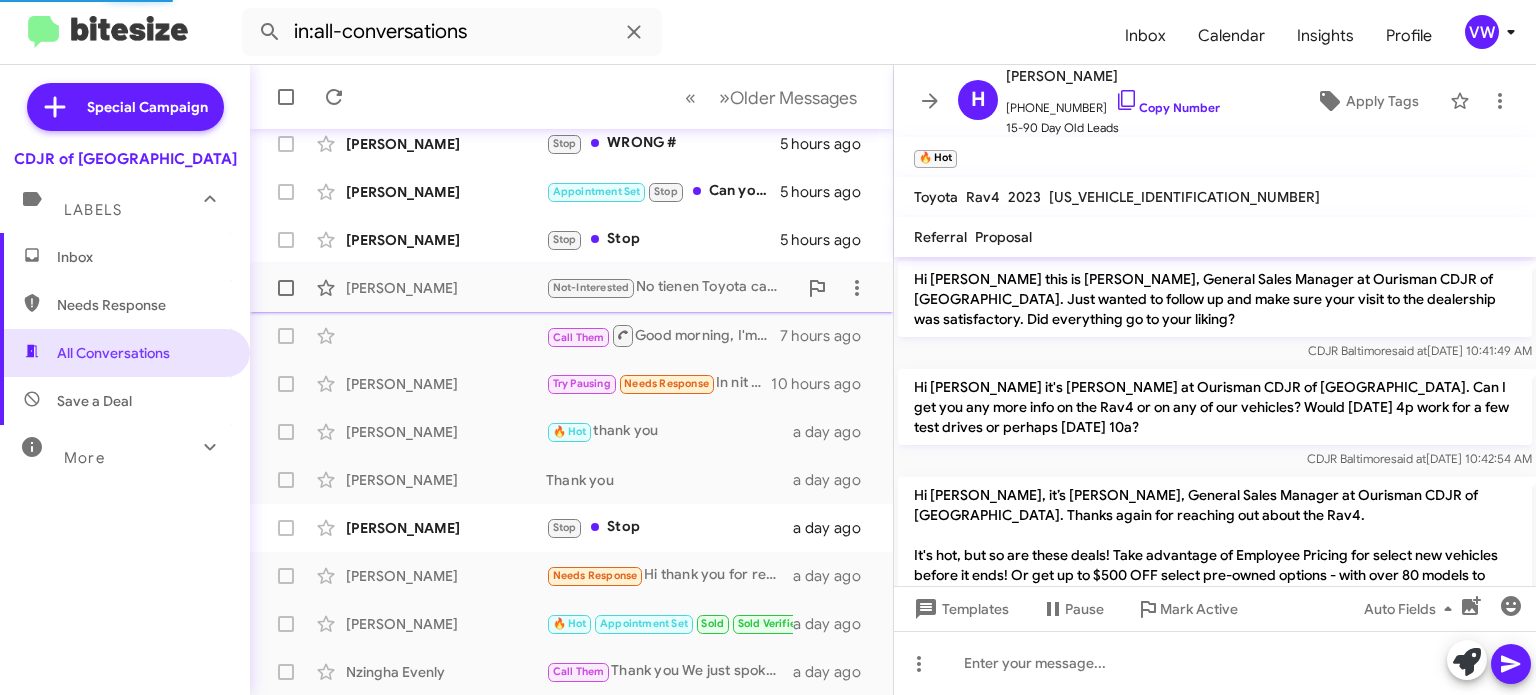 scroll, scrollTop: 399, scrollLeft: 0, axis: vertical 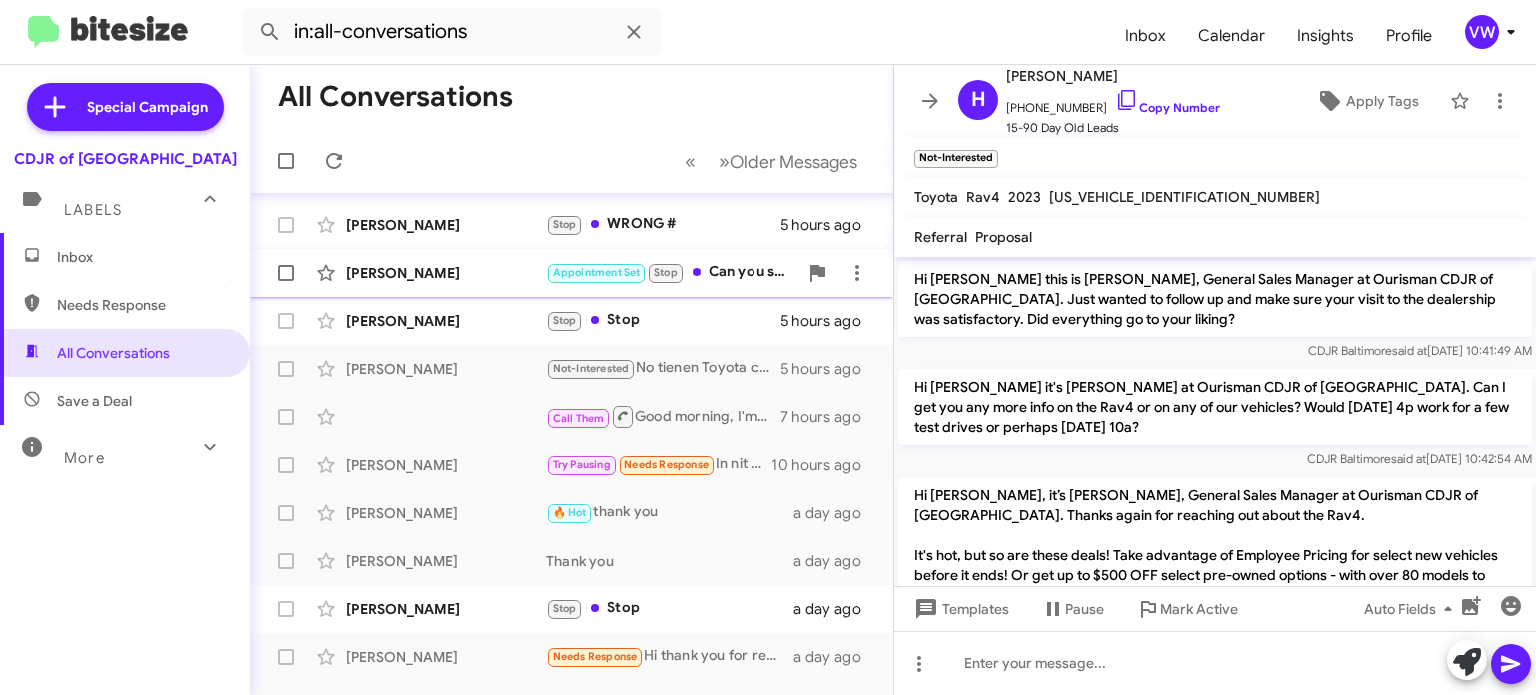 click on "[PERSON_NAME]" 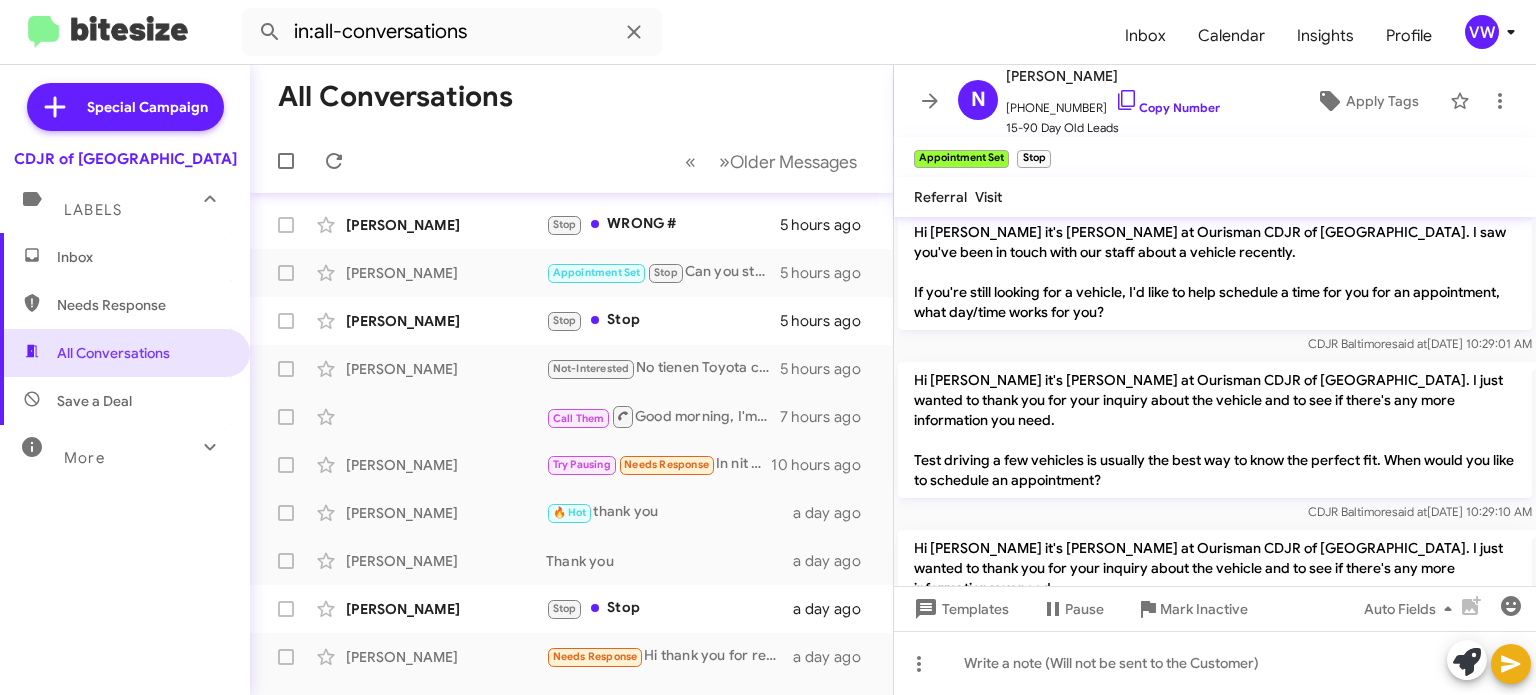 scroll, scrollTop: 394, scrollLeft: 0, axis: vertical 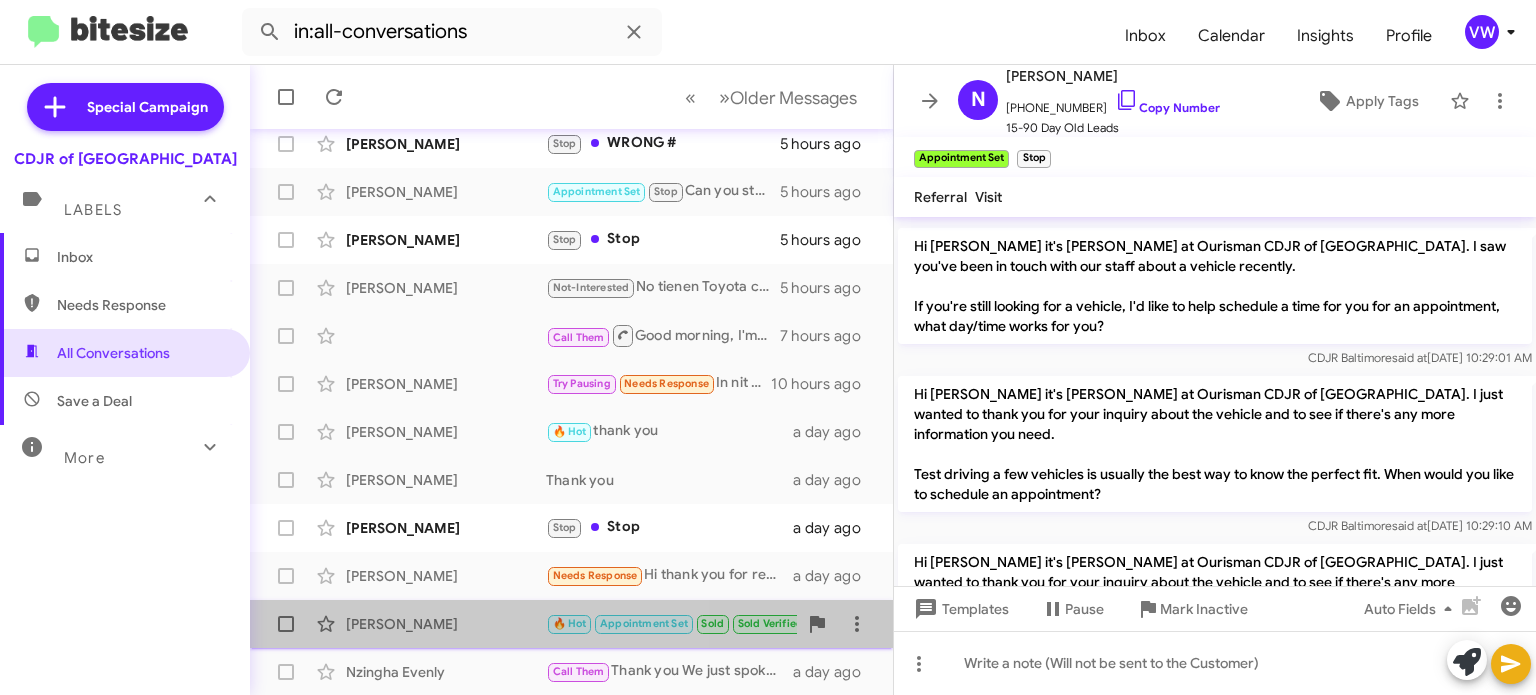 click on "[PERSON_NAME]" 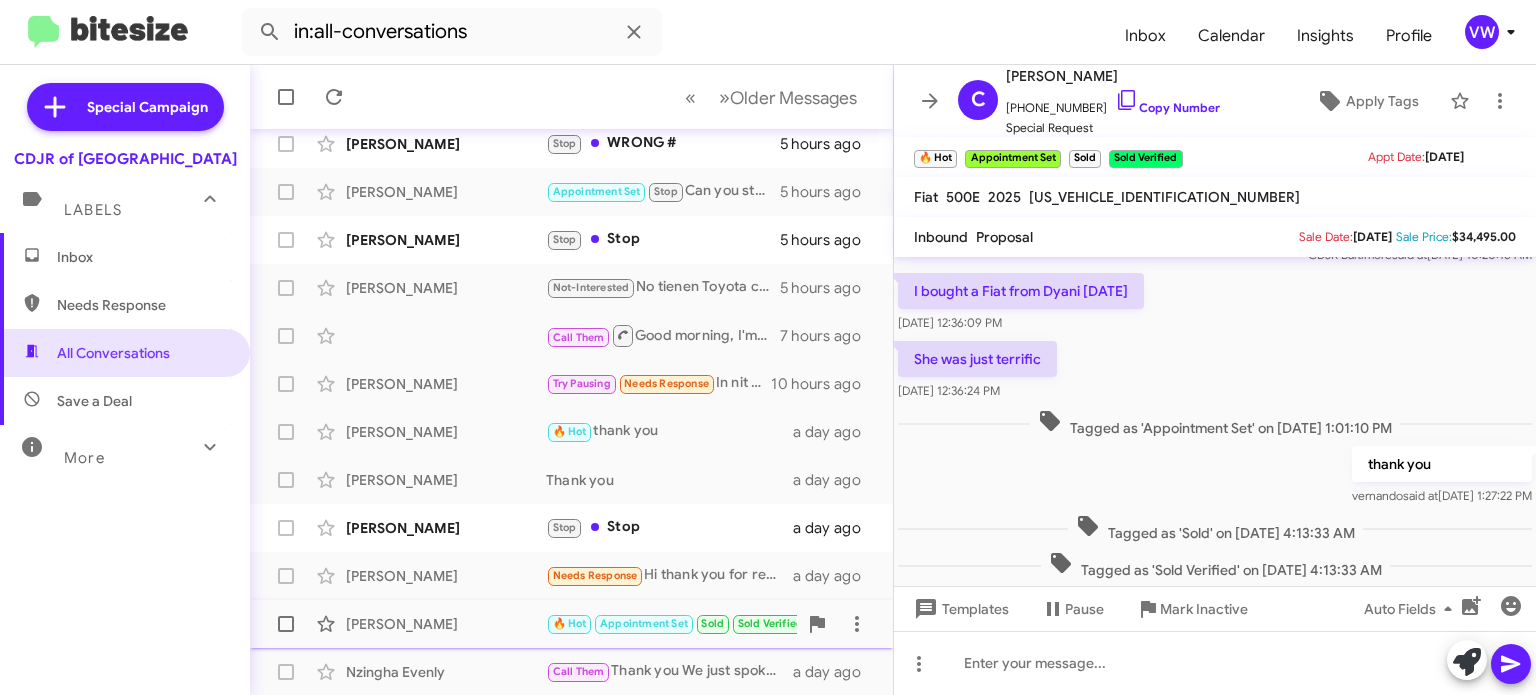 scroll, scrollTop: 155, scrollLeft: 0, axis: vertical 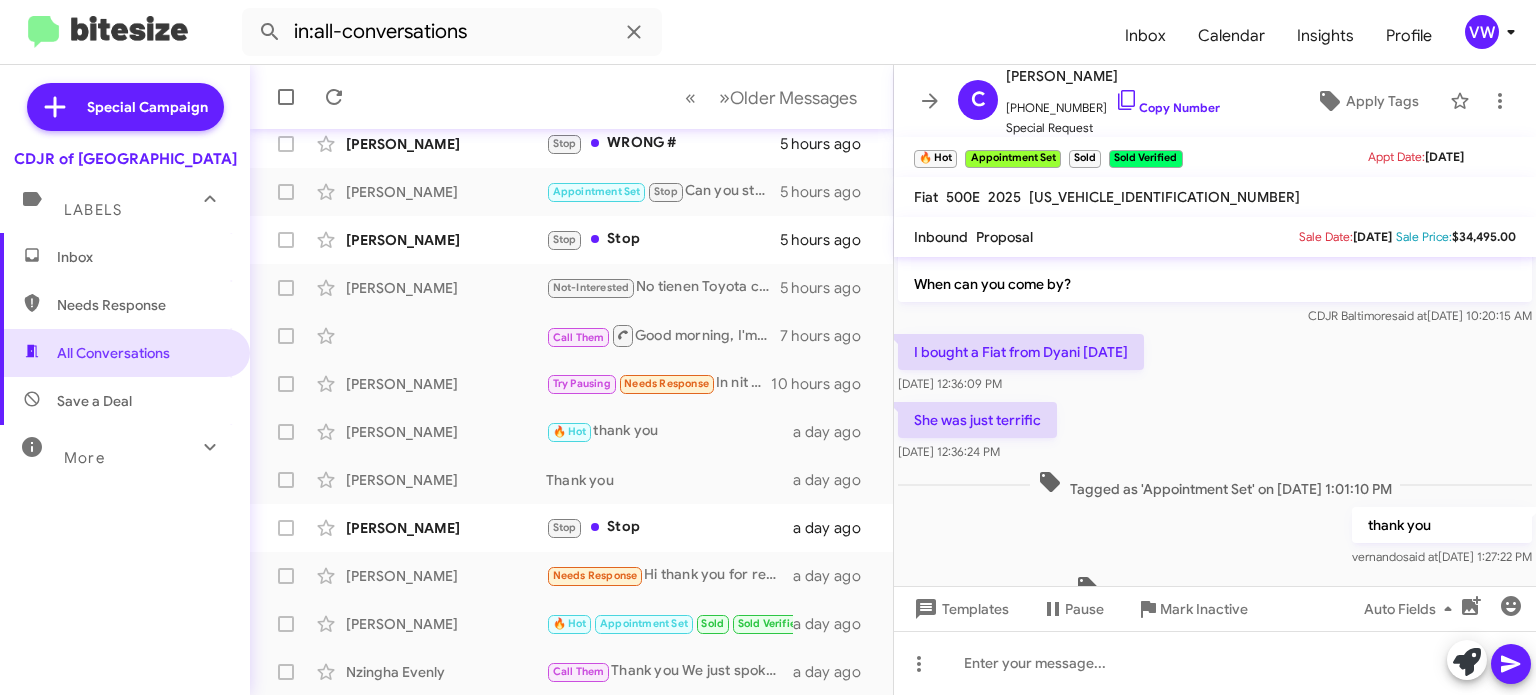 click on "Inbox" at bounding box center [142, 257] 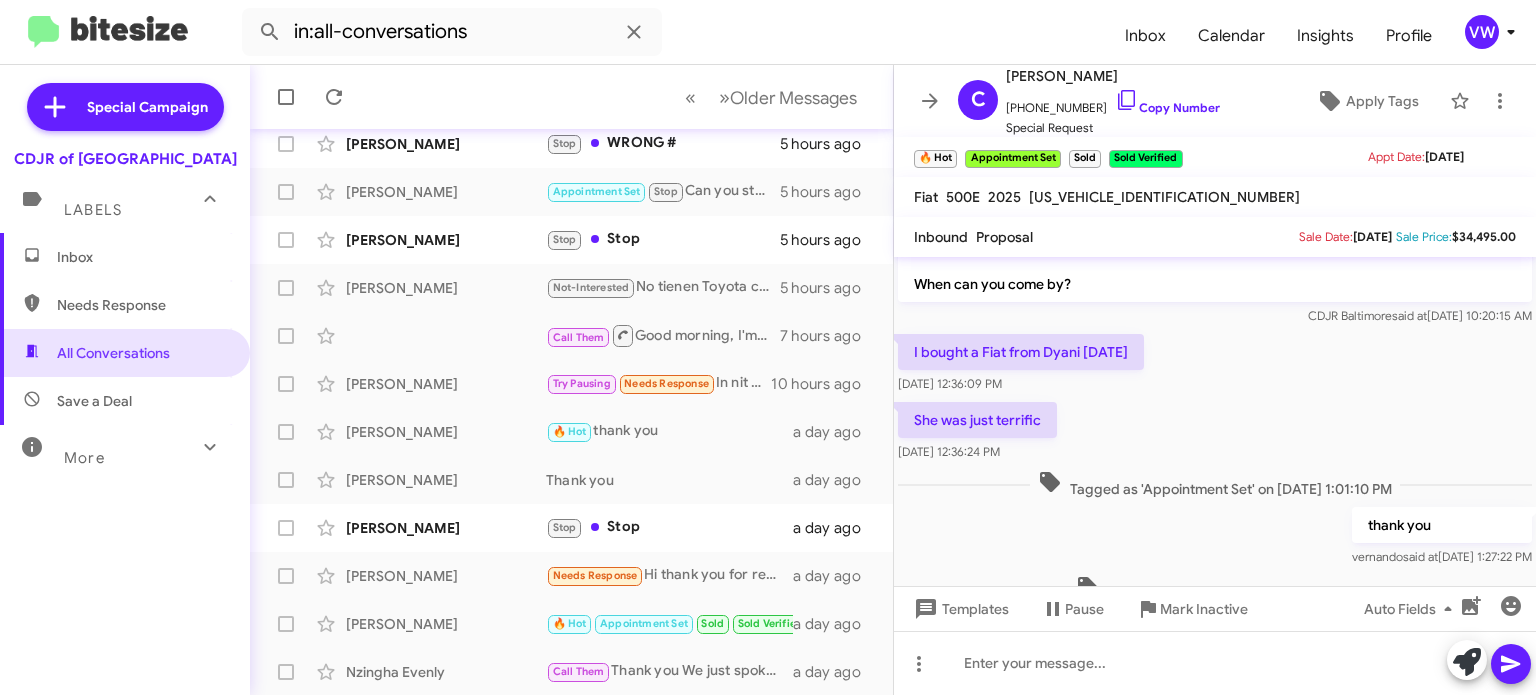 type 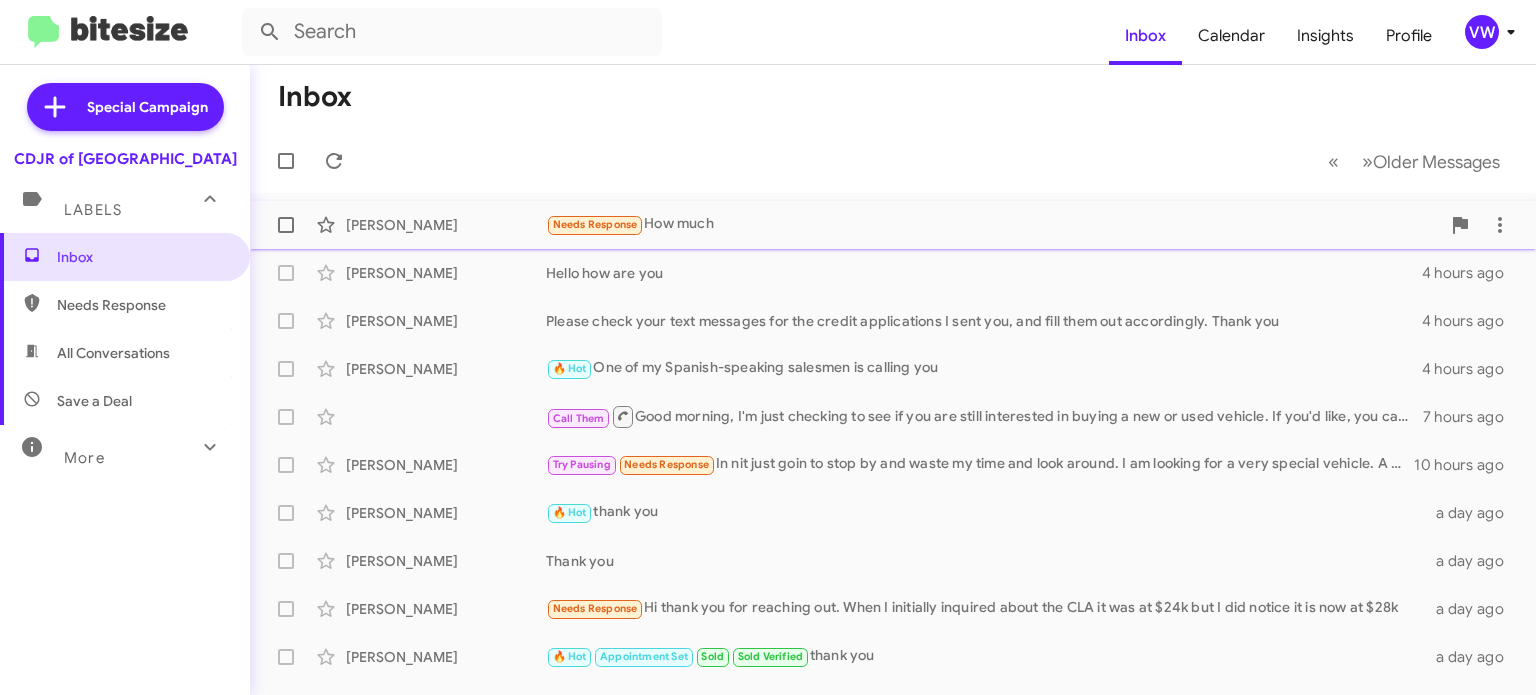 click on "Needs Response" 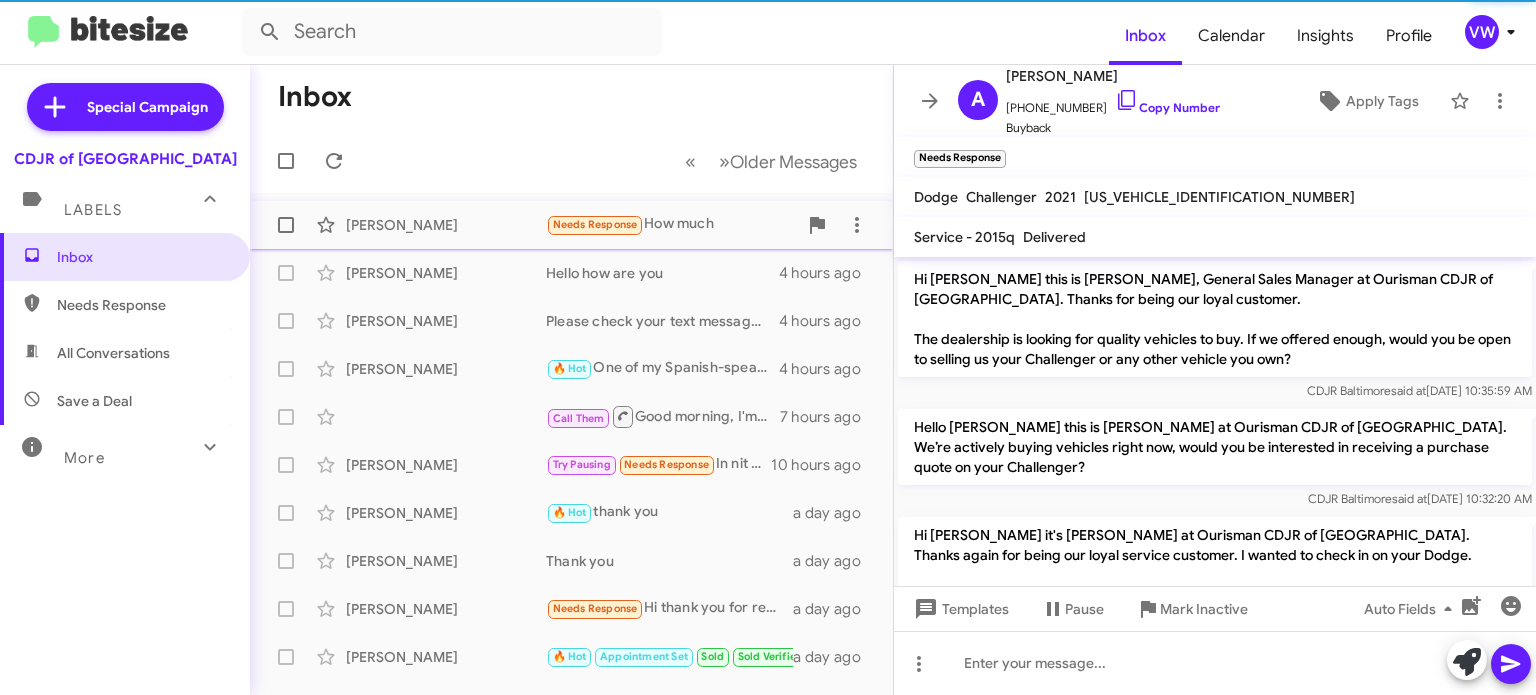 scroll, scrollTop: 677, scrollLeft: 0, axis: vertical 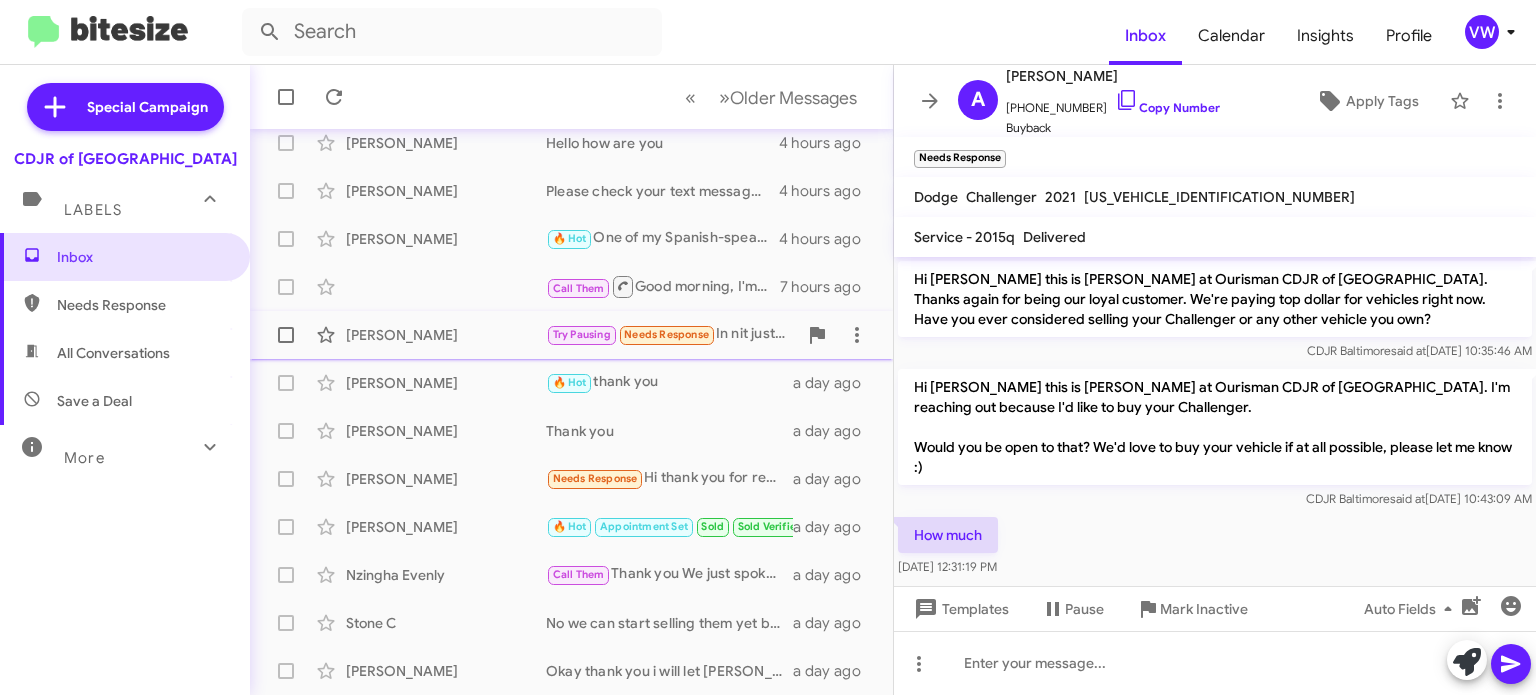 click on "Needs Response" 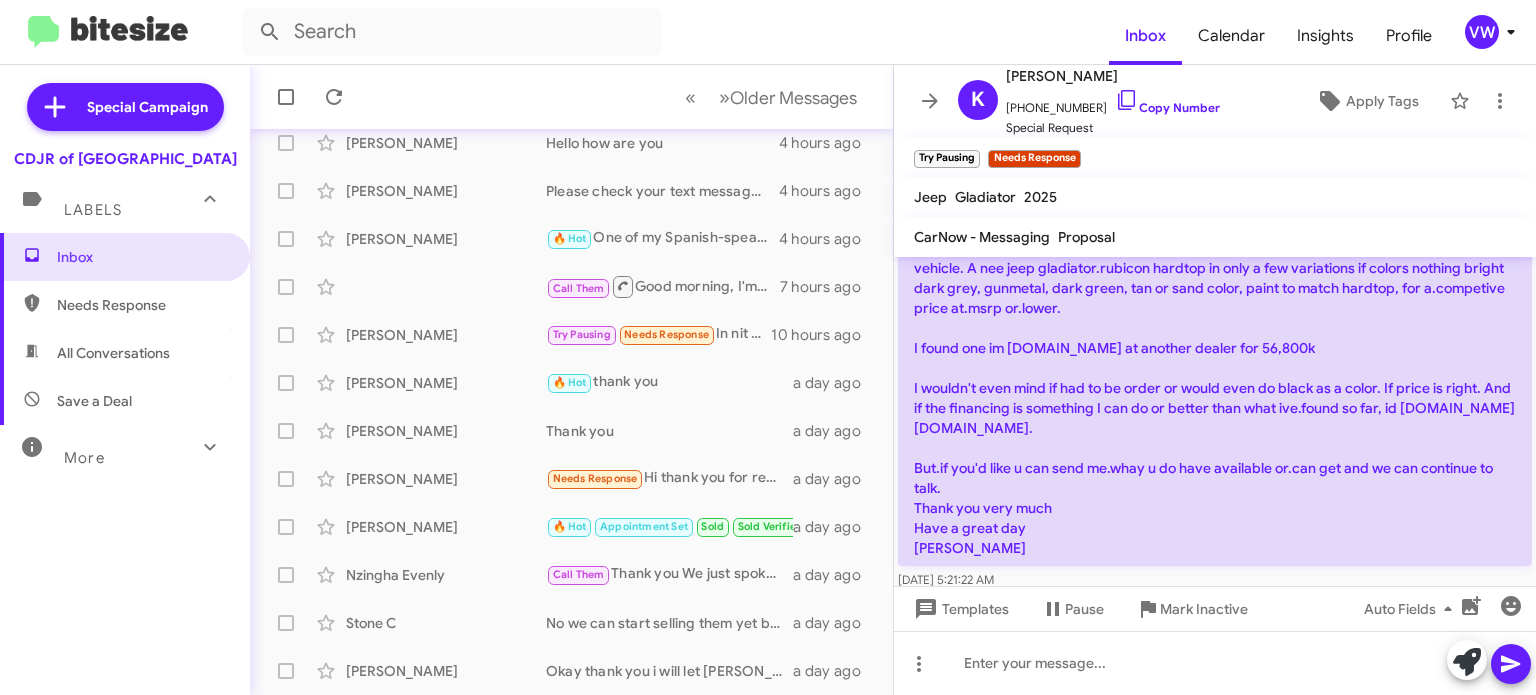 scroll, scrollTop: 941, scrollLeft: 0, axis: vertical 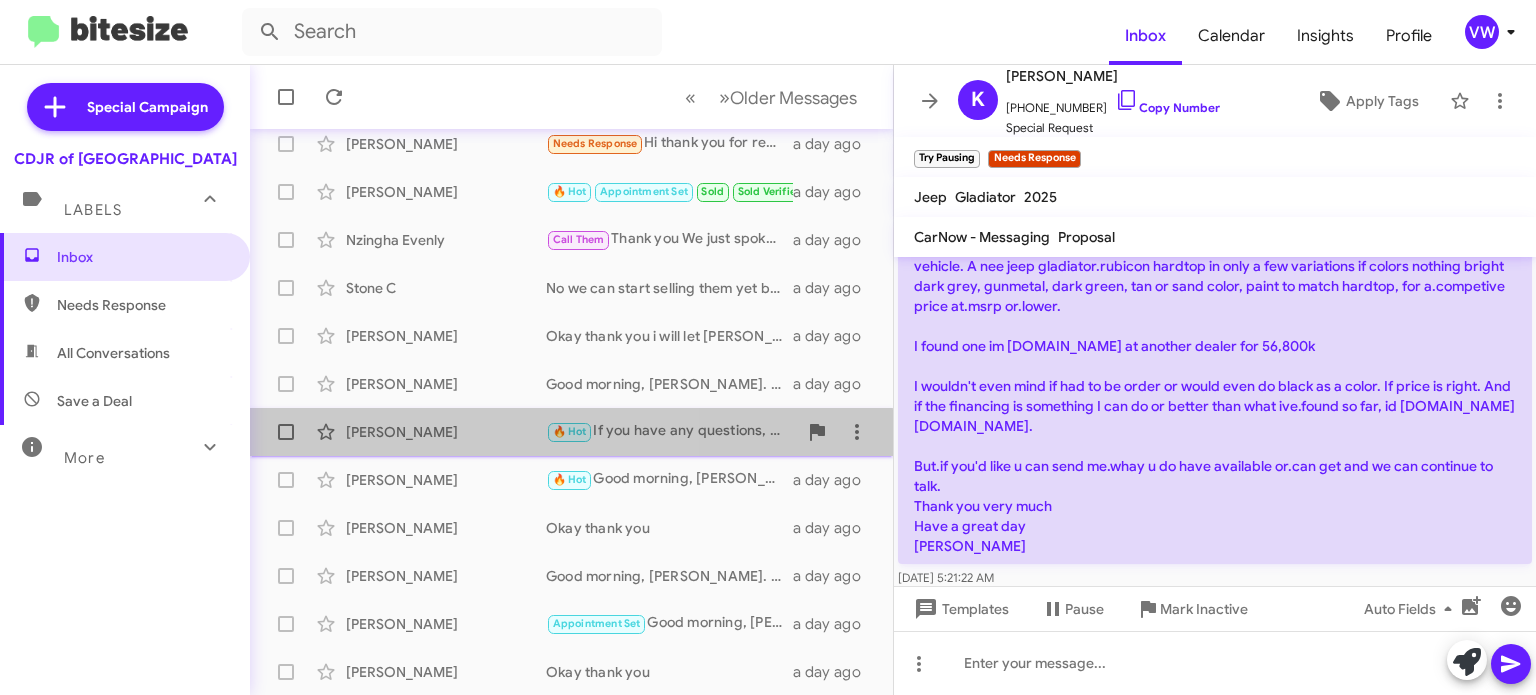 click on "[PERSON_NAME]" 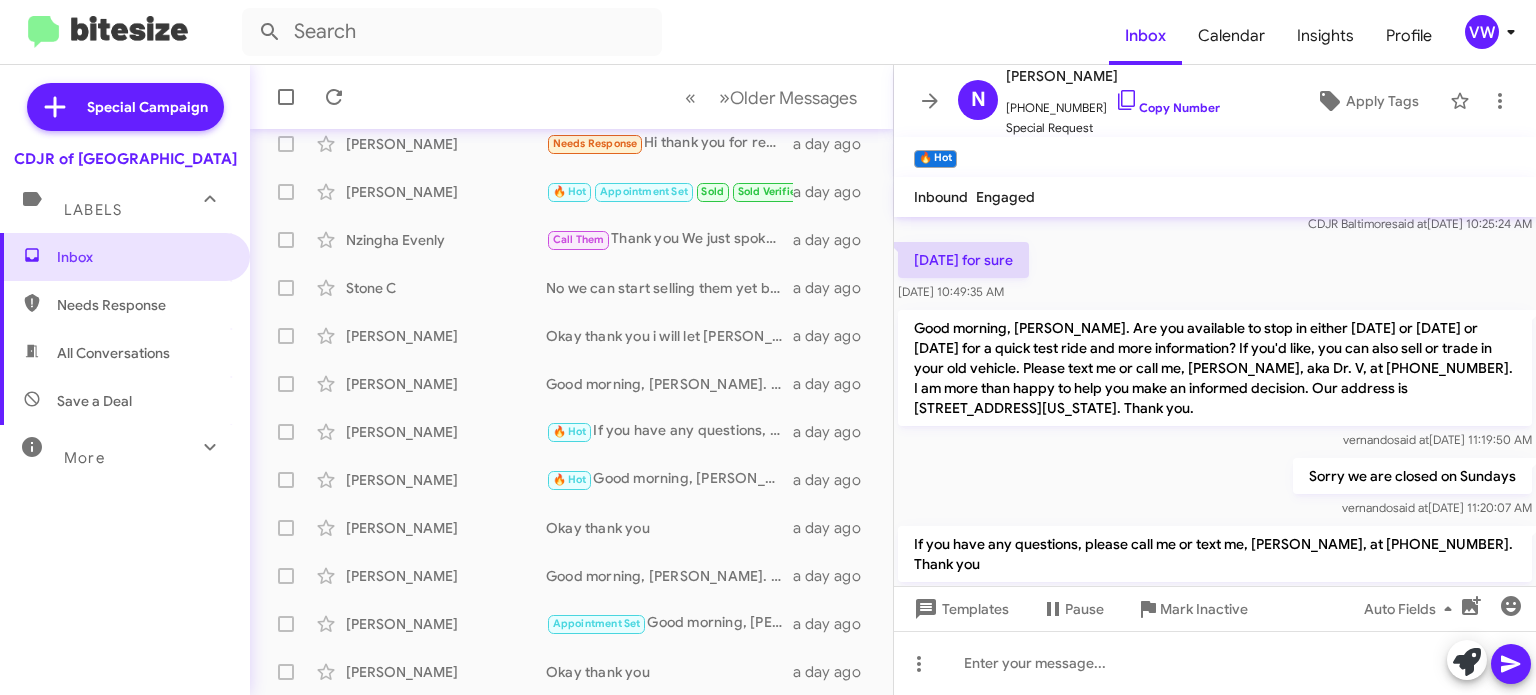 scroll, scrollTop: 777, scrollLeft: 0, axis: vertical 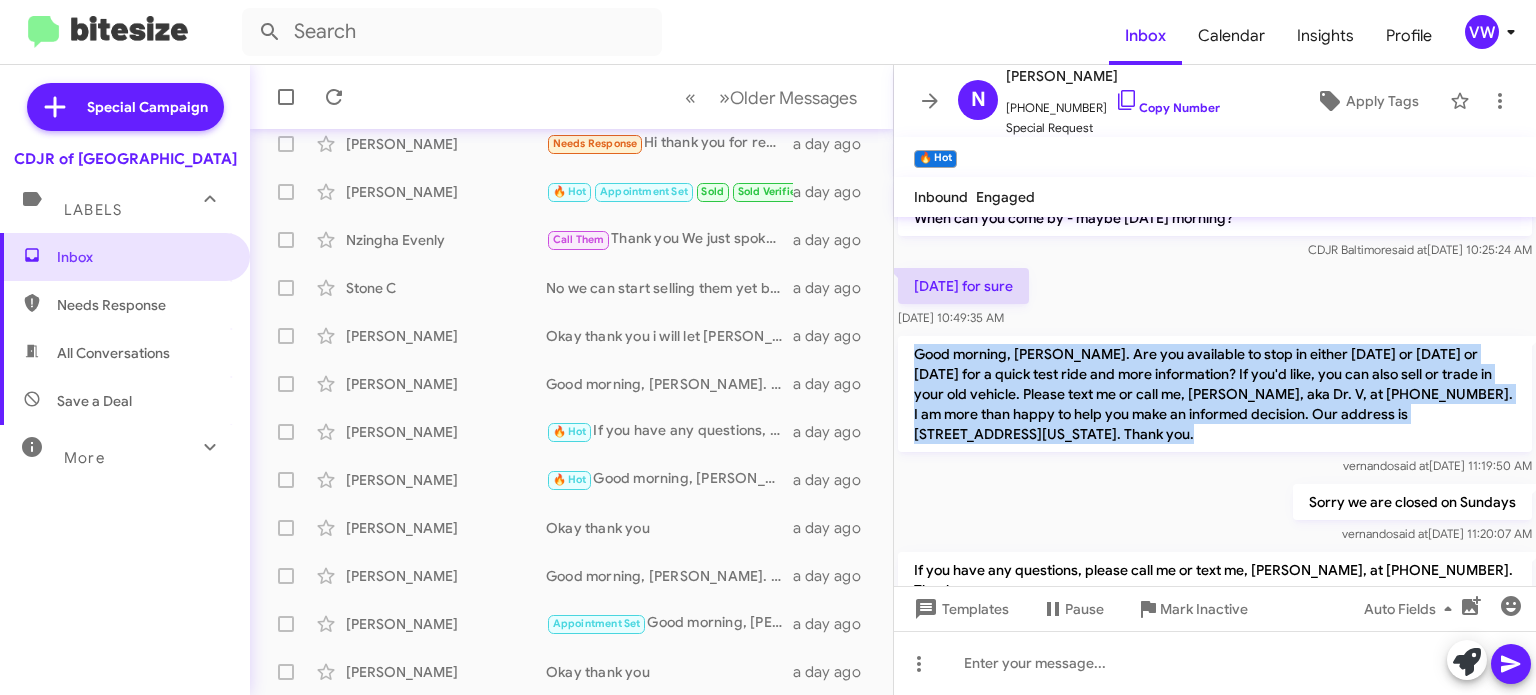 drag, startPoint x: 912, startPoint y: 331, endPoint x: 1246, endPoint y: 434, distance: 349.5211 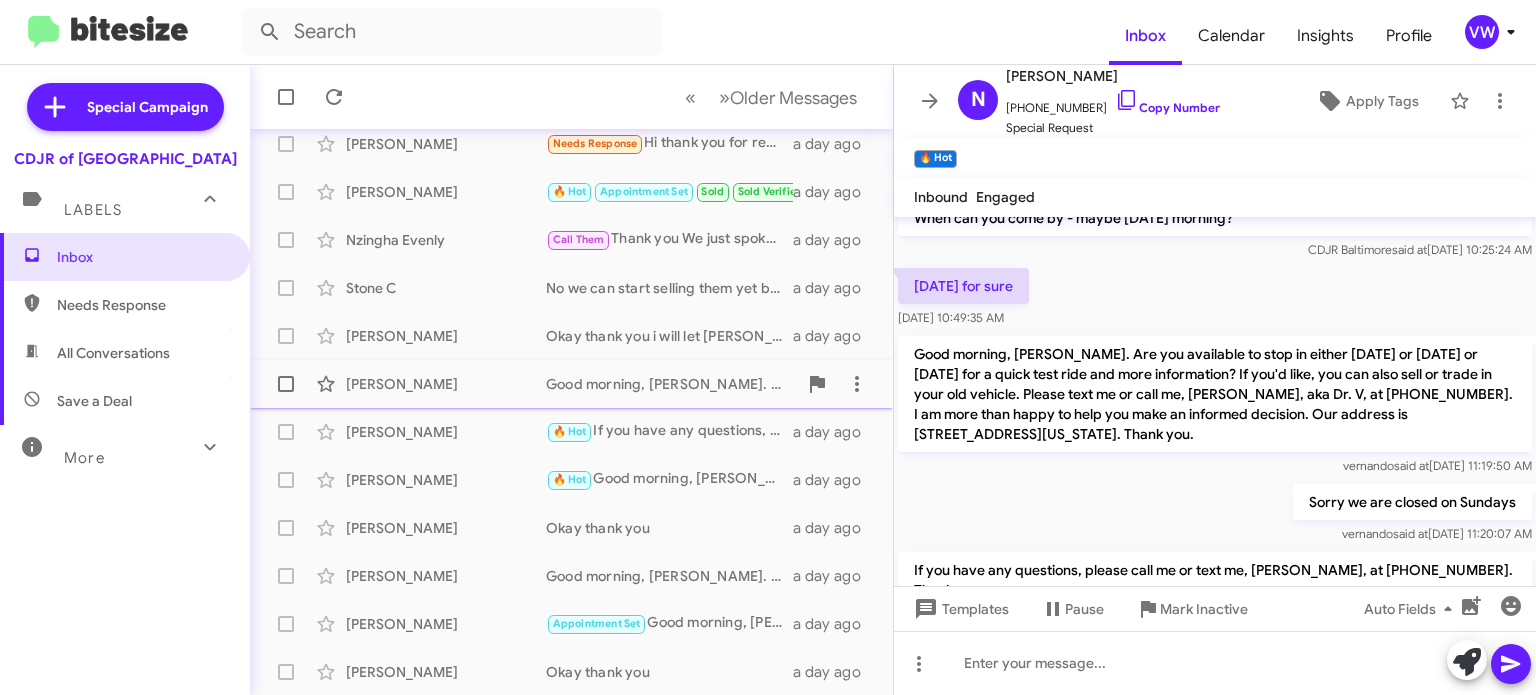 drag, startPoint x: 462, startPoint y: 389, endPoint x: 510, endPoint y: 386, distance: 48.09366 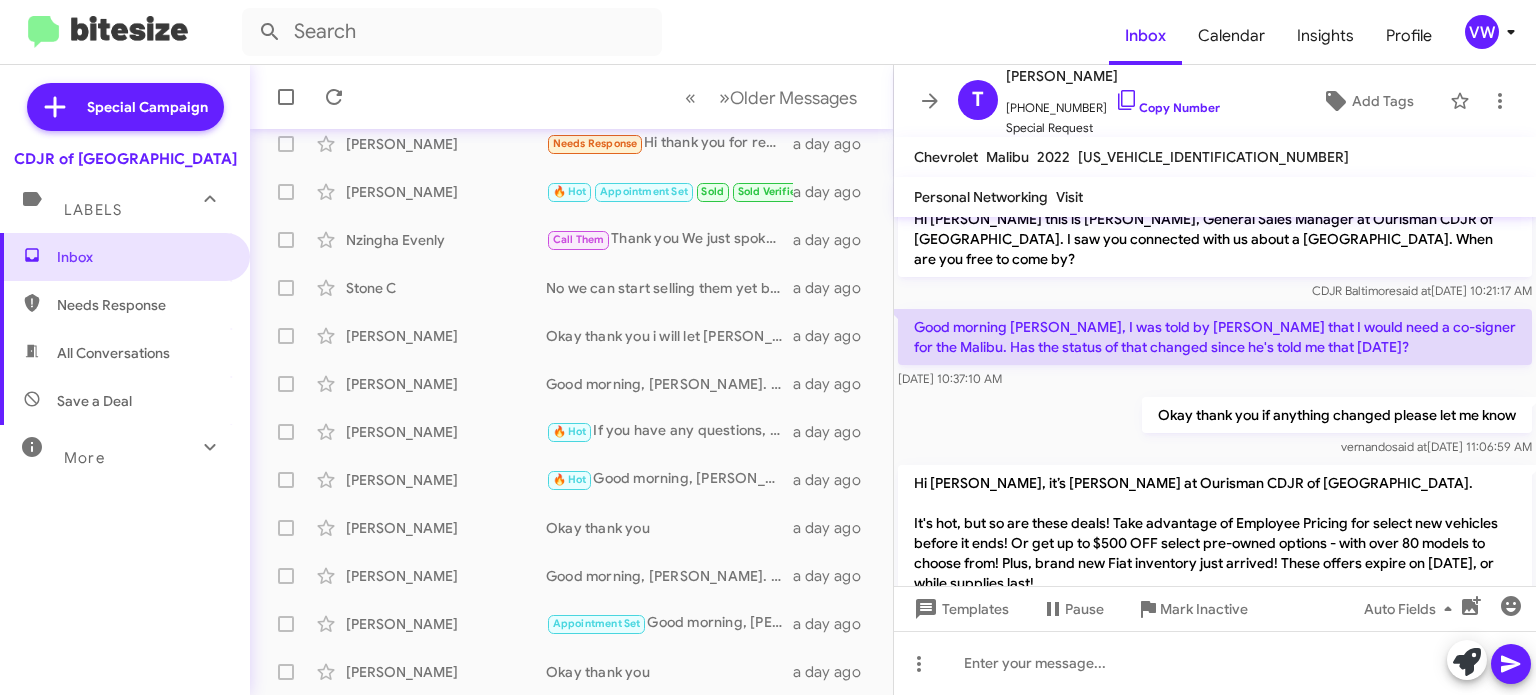 scroll, scrollTop: 0, scrollLeft: 0, axis: both 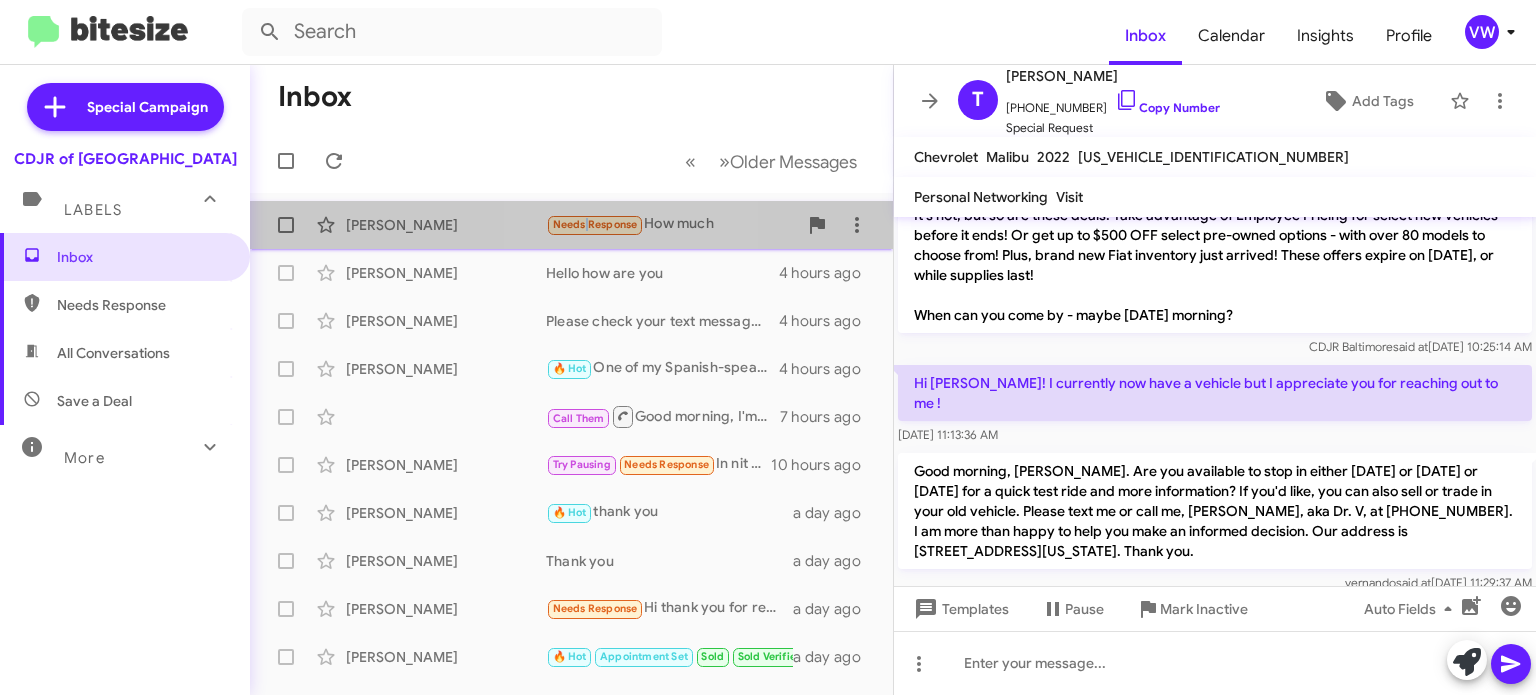 click on "Needs Response" 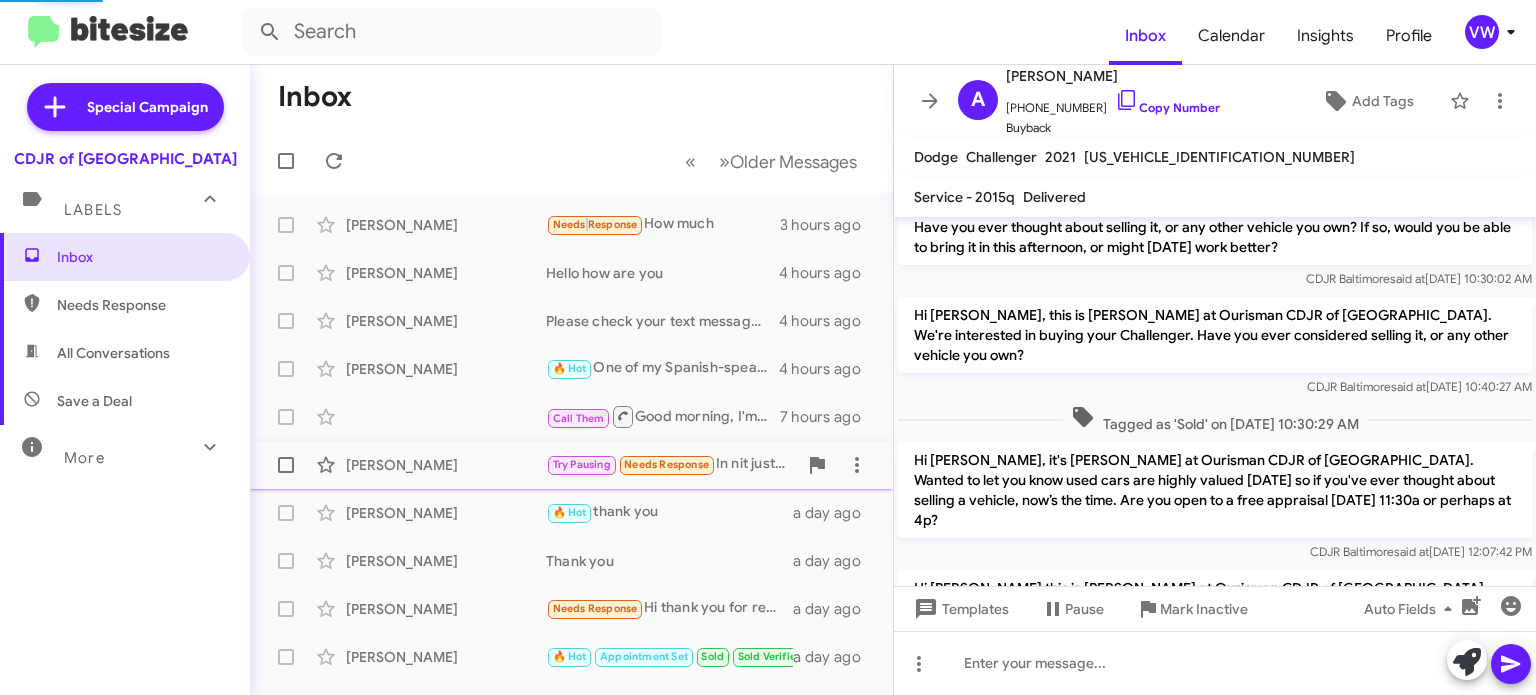 scroll, scrollTop: 637, scrollLeft: 0, axis: vertical 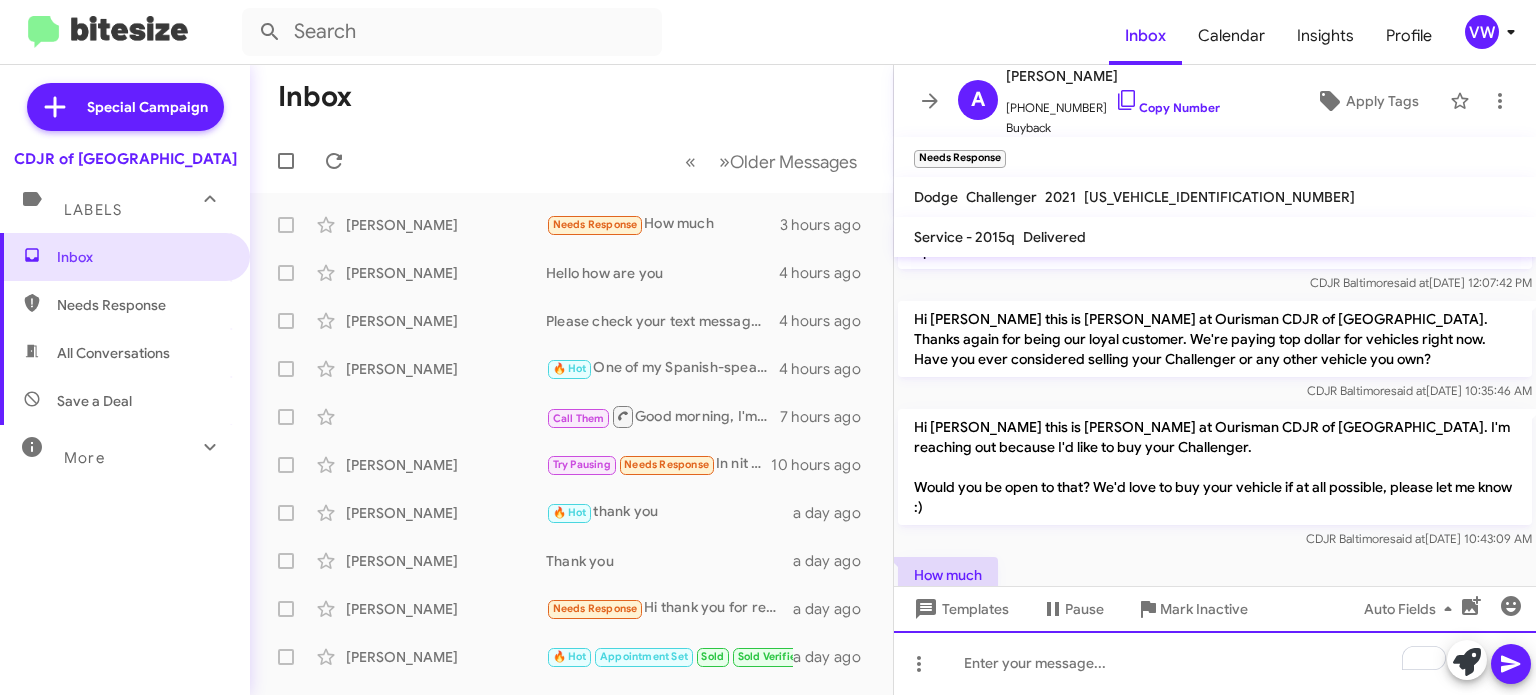 paste 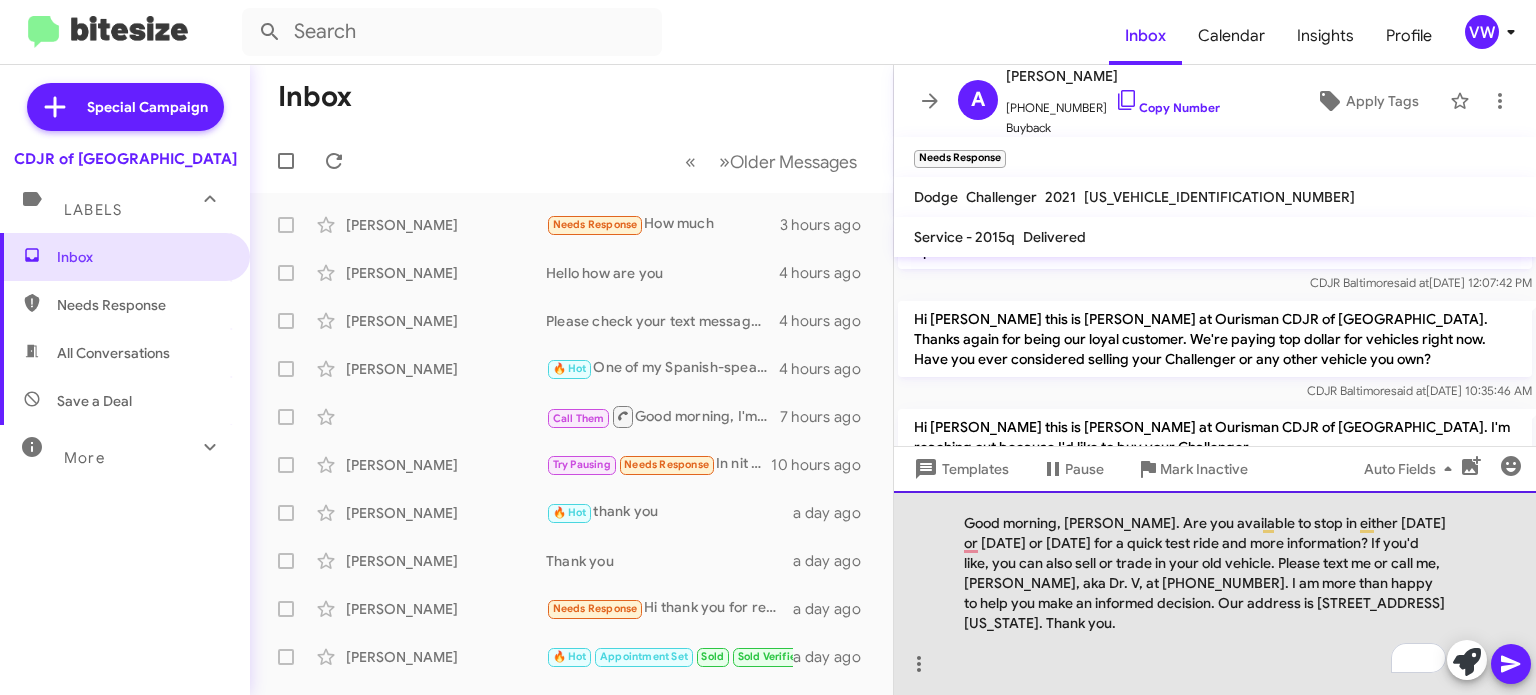 click on "Good morning, [PERSON_NAME]. Are you available to stop in either [DATE] or [DATE] or [DATE] for a quick test ride and more information? If you'd like, you can also sell or trade in your old vehicle. Please text me or call me, [PERSON_NAME], aka Dr. V, at [PHONE_NUMBER]. I am more than happy to help you make an informed decision. Our address is [STREET_ADDRESS][US_STATE]. Thank you." 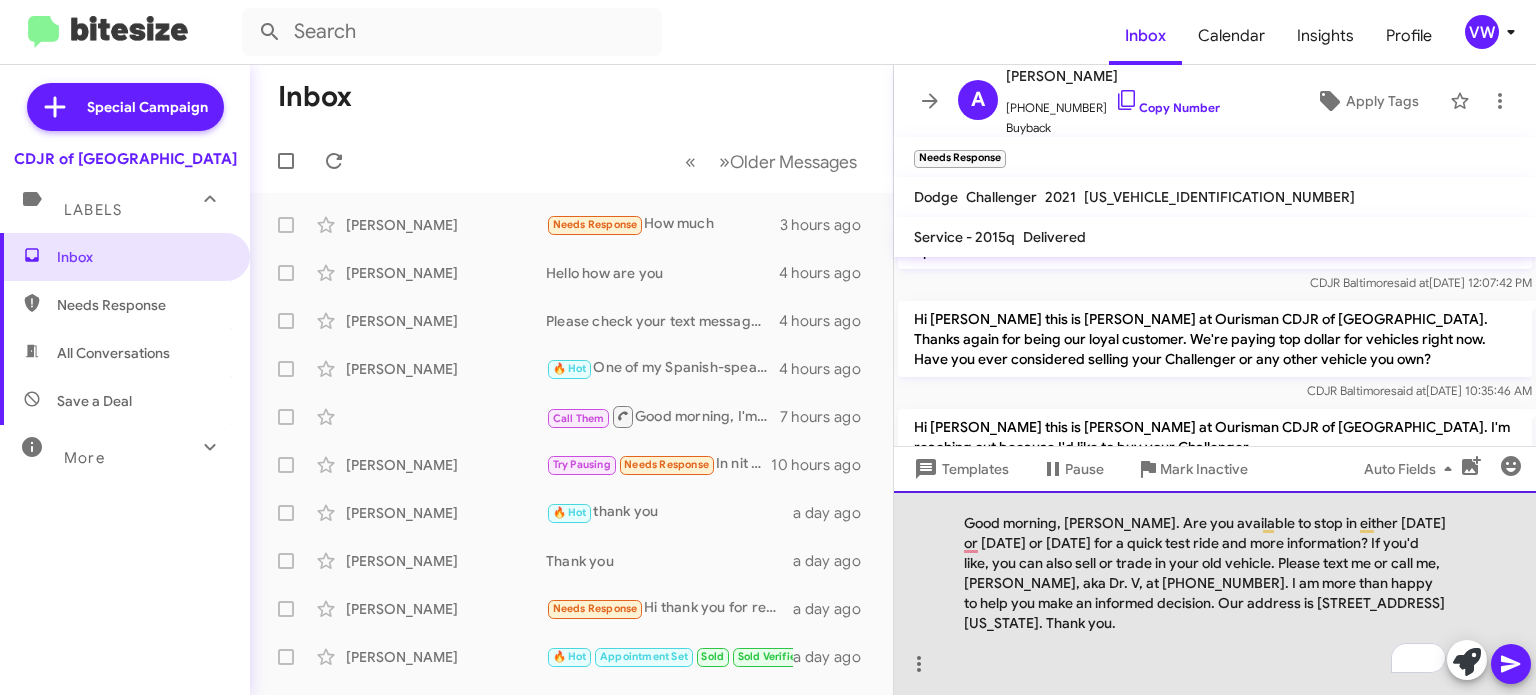 click on "Good morning, [PERSON_NAME]. Are you available to stop in either [DATE] or [DATE] or [DATE] for a quick test ride and more information? If you'd like, you can also sell or trade in your old vehicle. Please text me or call me, [PERSON_NAME], aka Dr. V, at [PHONE_NUMBER]. I am more than happy to help you make an informed decision. Our address is [STREET_ADDRESS][US_STATE]. Thank you." 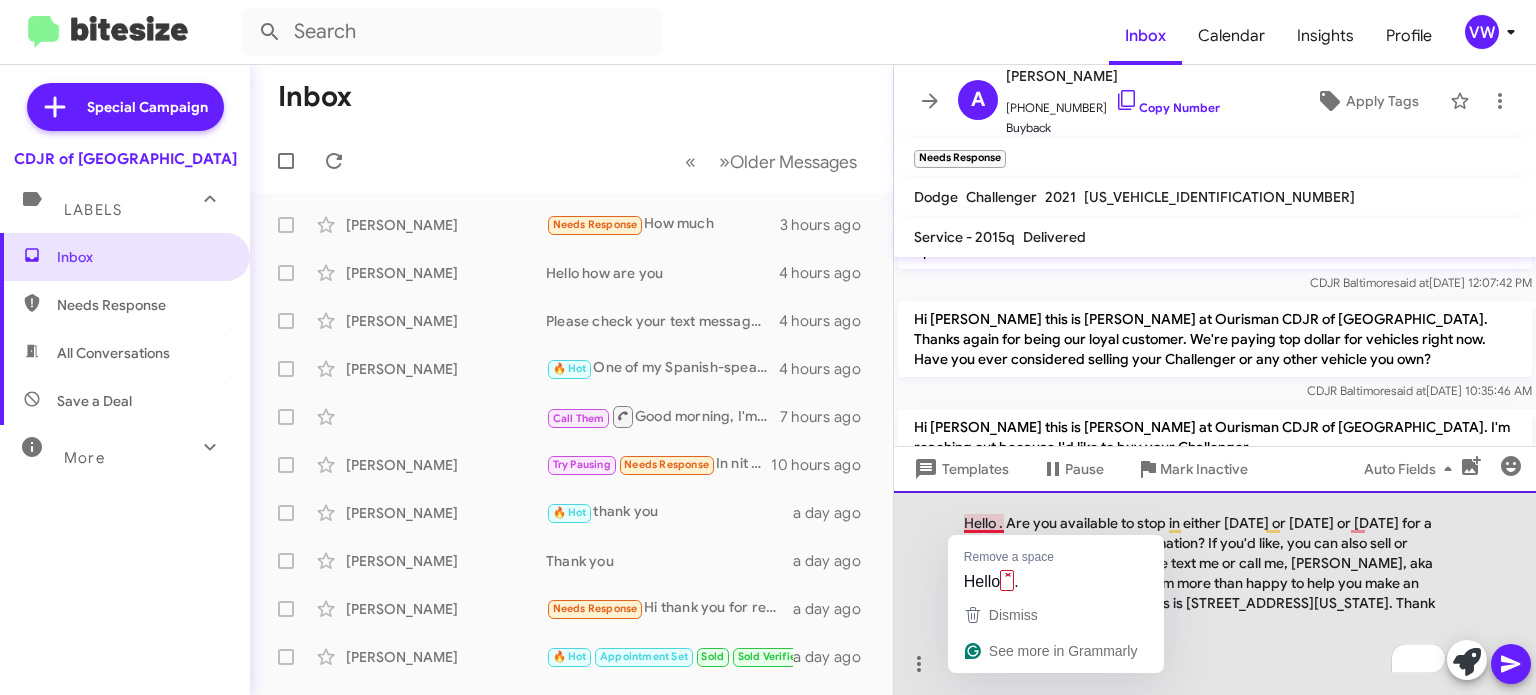 click on "Hello . Are you available to stop in either [DATE] or [DATE] or [DATE] for a quick test ride and more information? If you'd like, you can also sell or trade in your old vehicle. Please text me or call me, [PERSON_NAME], aka Dr. V, at [PHONE_NUMBER]. I am more than happy to help you make an informed decision. Our address is [STREET_ADDRESS][US_STATE]. Thank you." 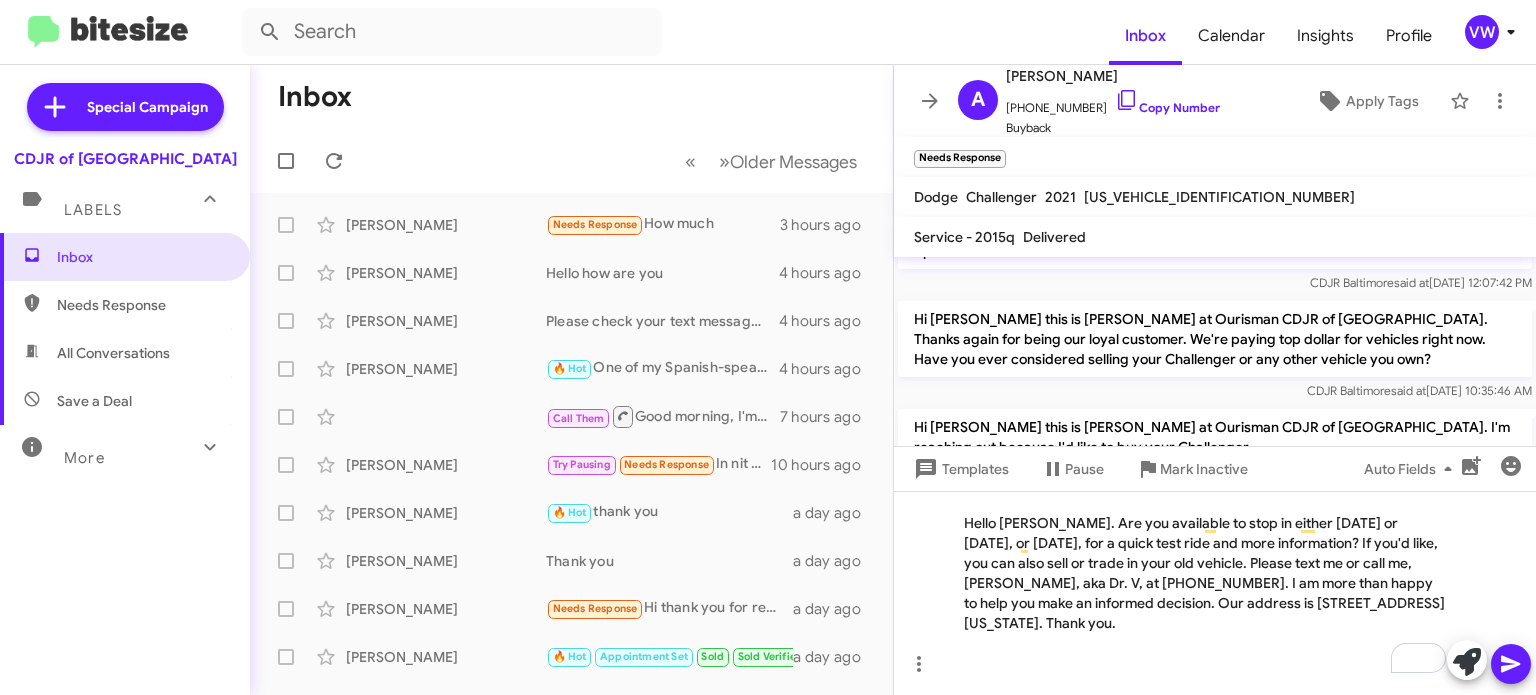 click 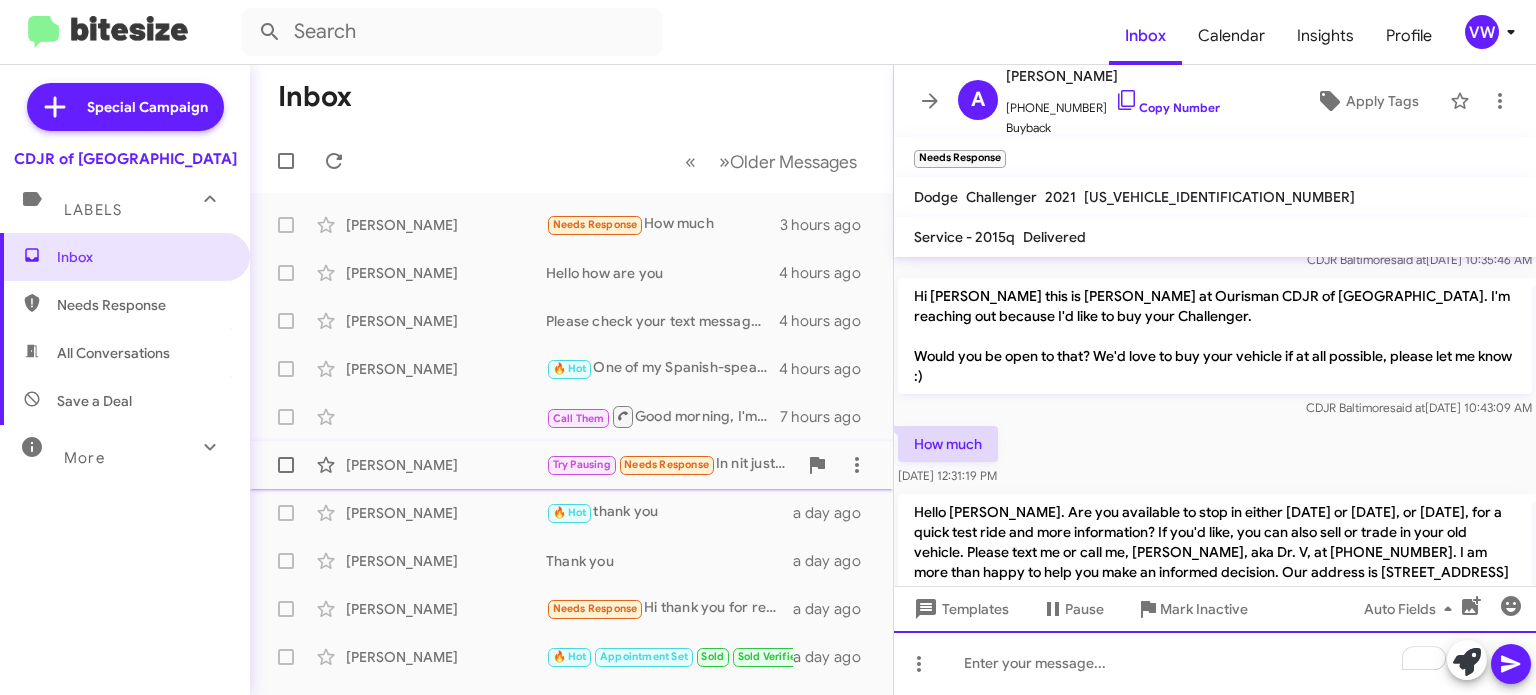 scroll, scrollTop: 831, scrollLeft: 0, axis: vertical 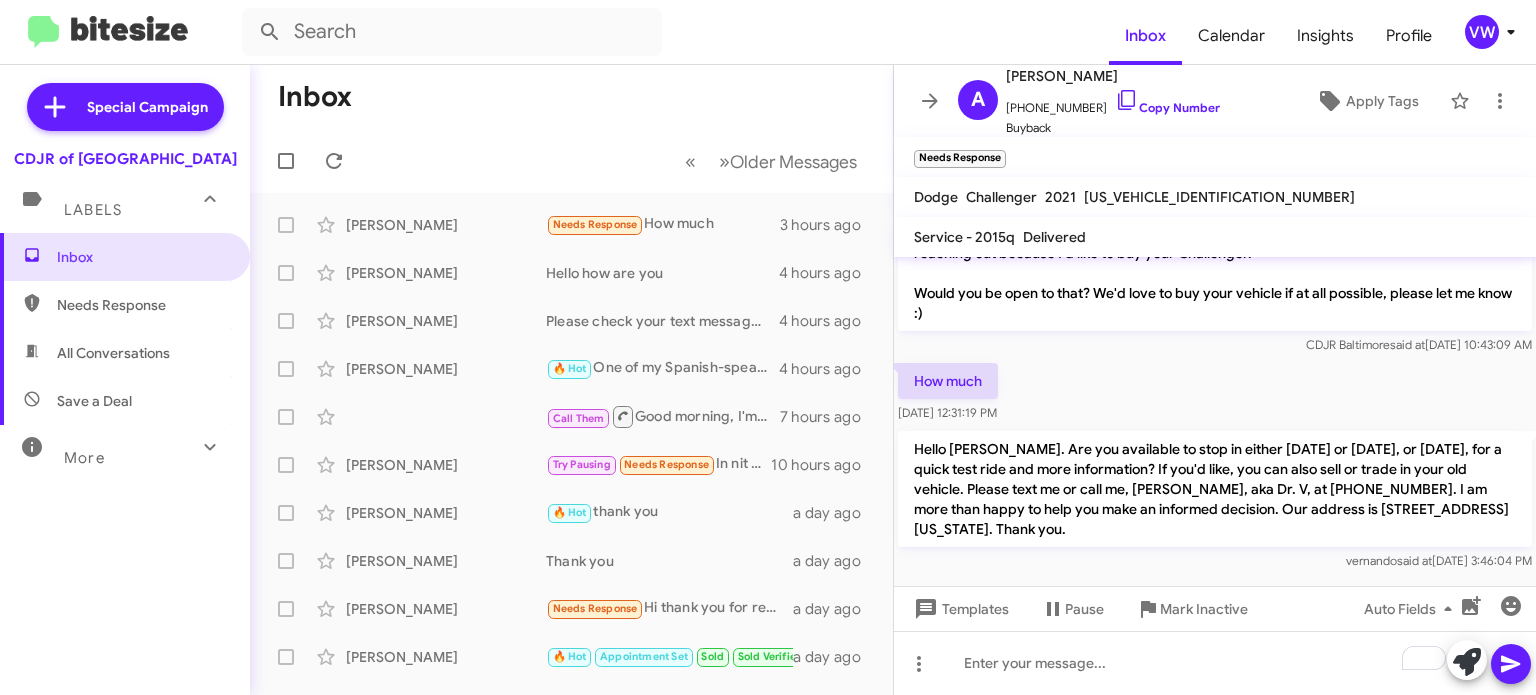 click on "Hello [PERSON_NAME]. Are you available to stop in either [DATE] or [DATE], or [DATE], for a quick test ride and more information? If you'd like, you can also sell or trade in your old vehicle. Please text me or call me, [PERSON_NAME], aka Dr. V, at [PHONE_NUMBER]. I am more than happy to help you make an informed decision. Our address is [STREET_ADDRESS][US_STATE]. Thank you." 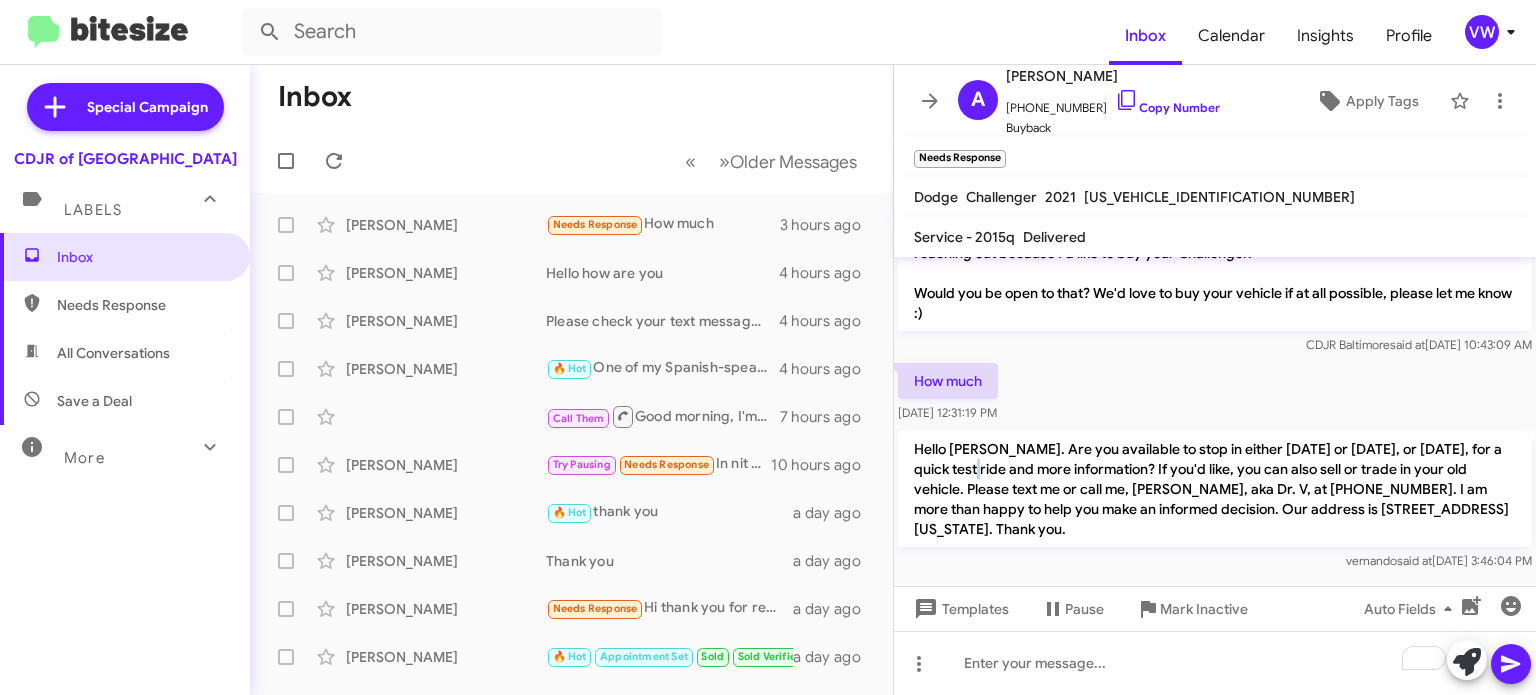 click on "Hello [PERSON_NAME]. Are you available to stop in either [DATE] or [DATE], or [DATE], for a quick test ride and more information? If you'd like, you can also sell or trade in your old vehicle. Please text me or call me, [PERSON_NAME], aka Dr. V, at [PHONE_NUMBER]. I am more than happy to help you make an informed decision. Our address is [STREET_ADDRESS][US_STATE]. Thank you." 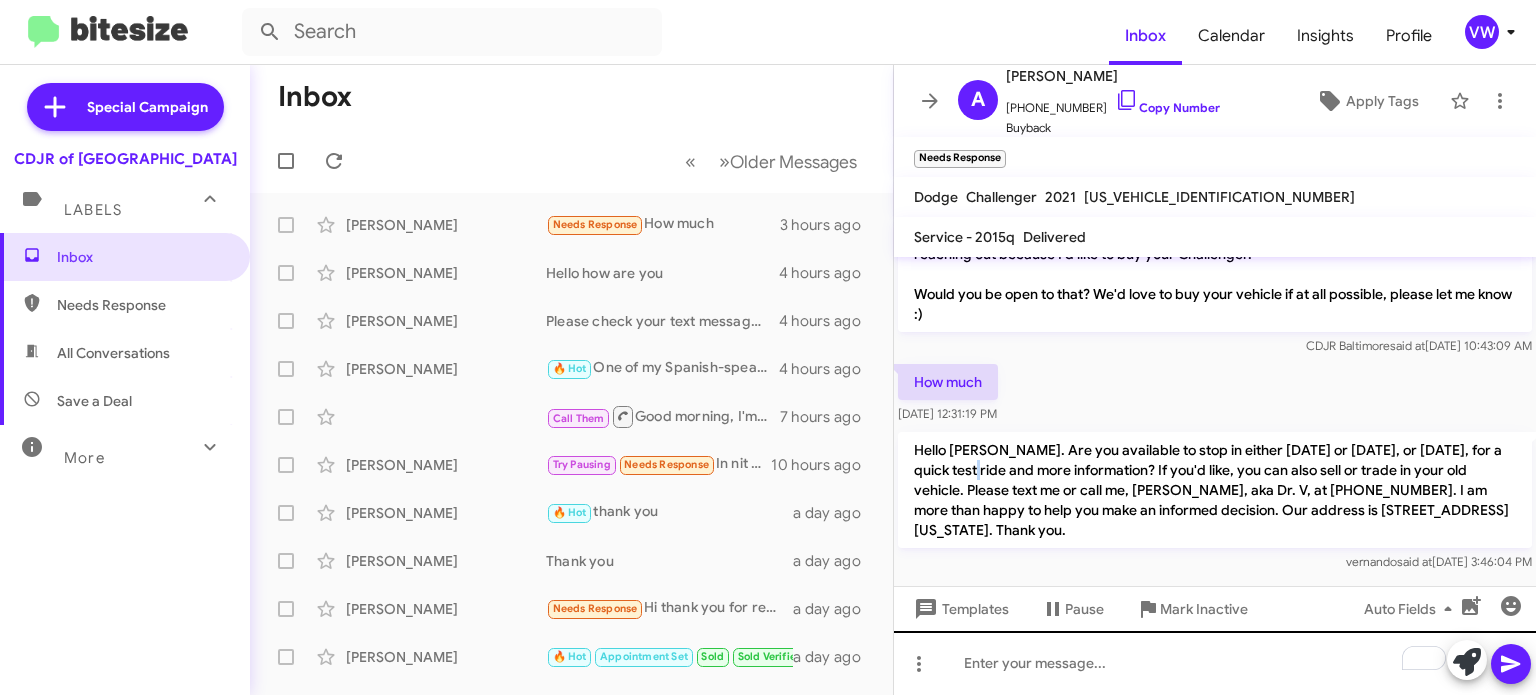 scroll, scrollTop: 831, scrollLeft: 0, axis: vertical 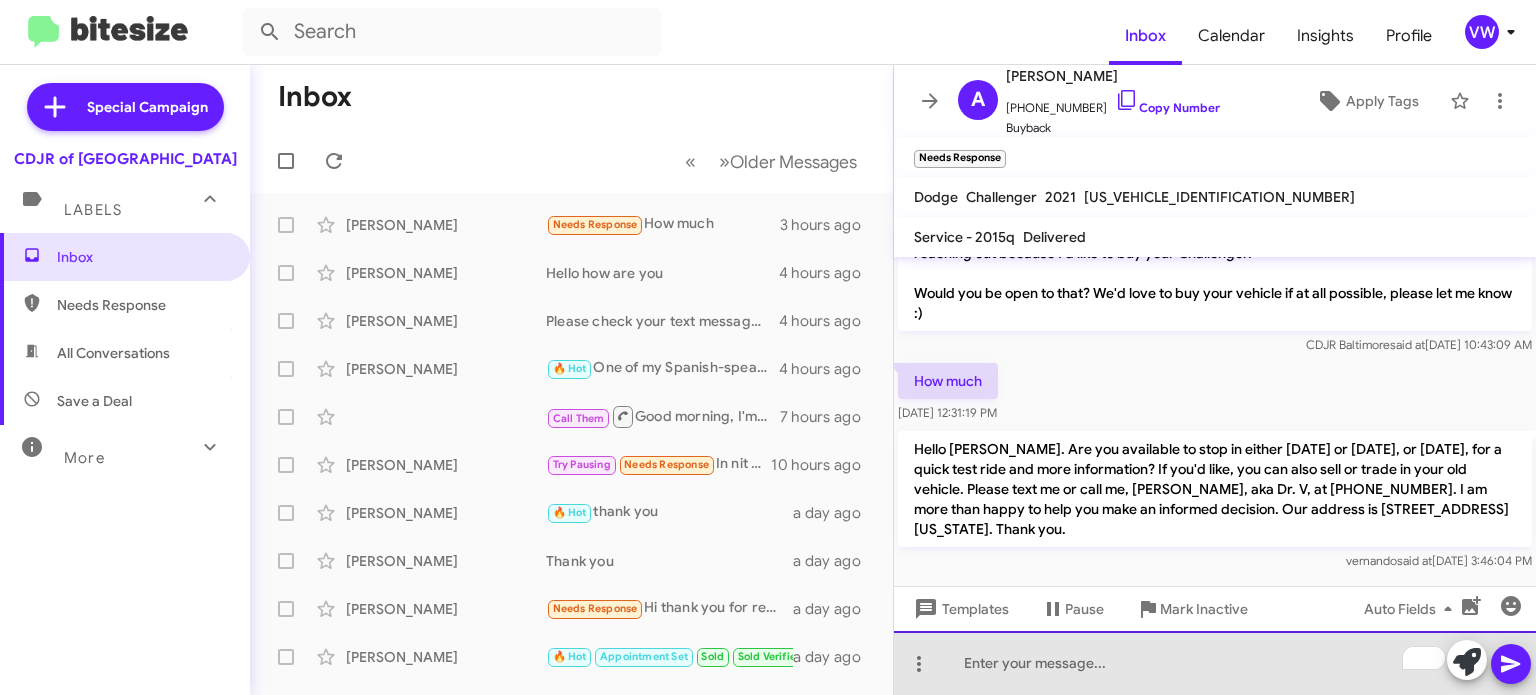 click 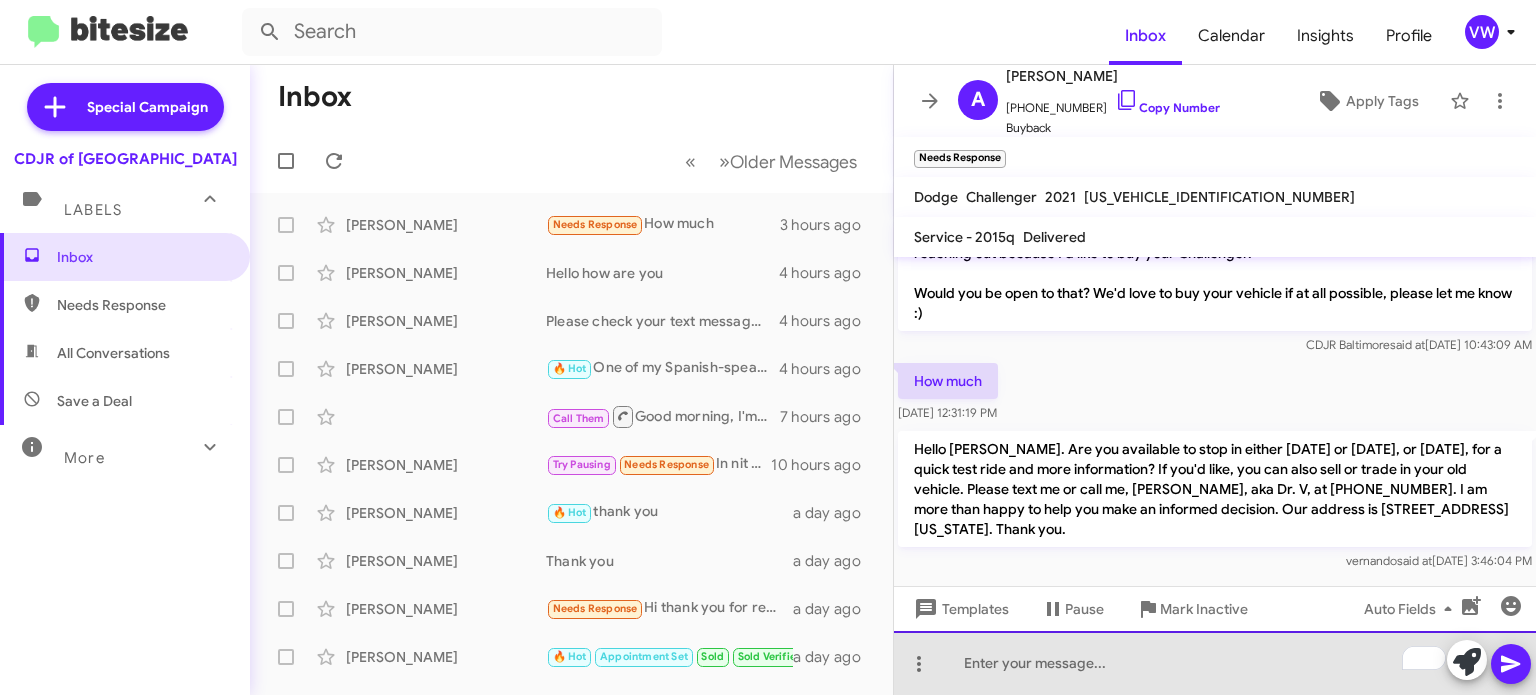 click 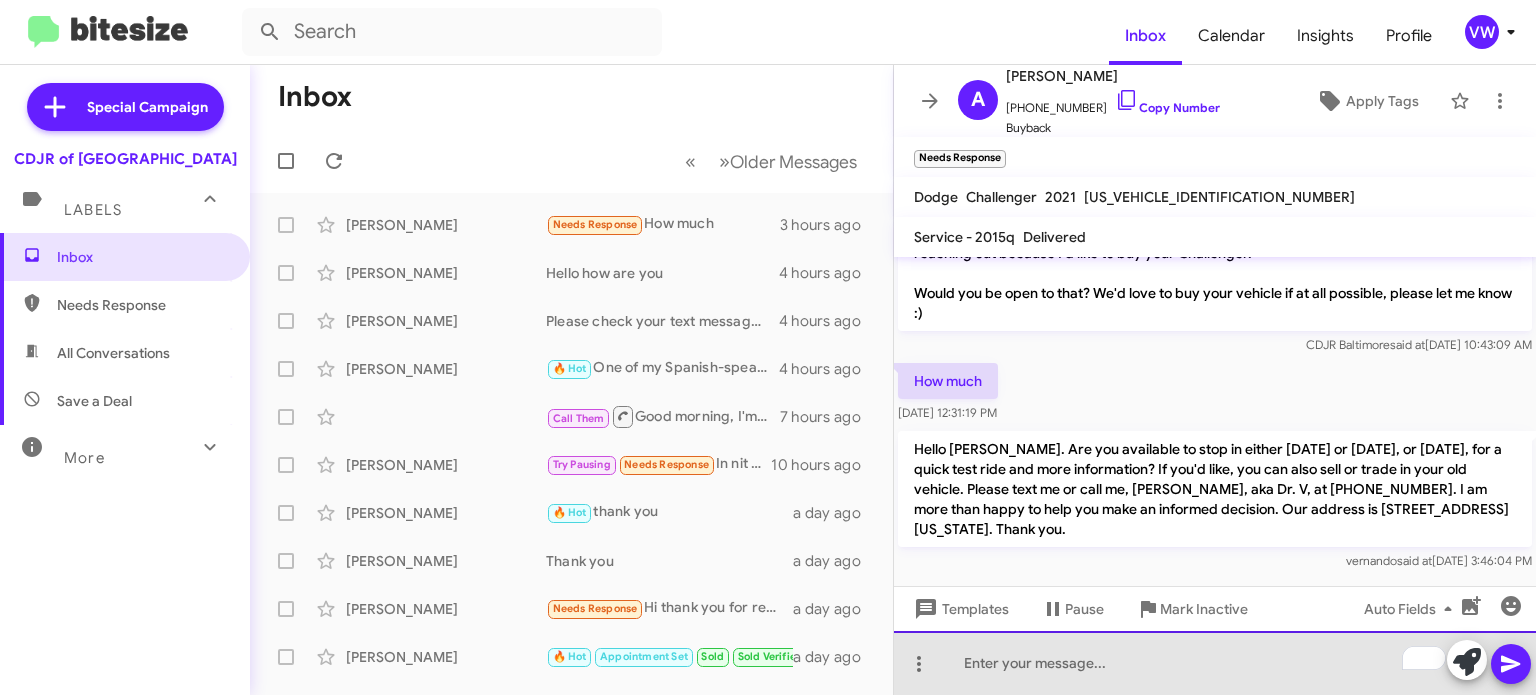 click 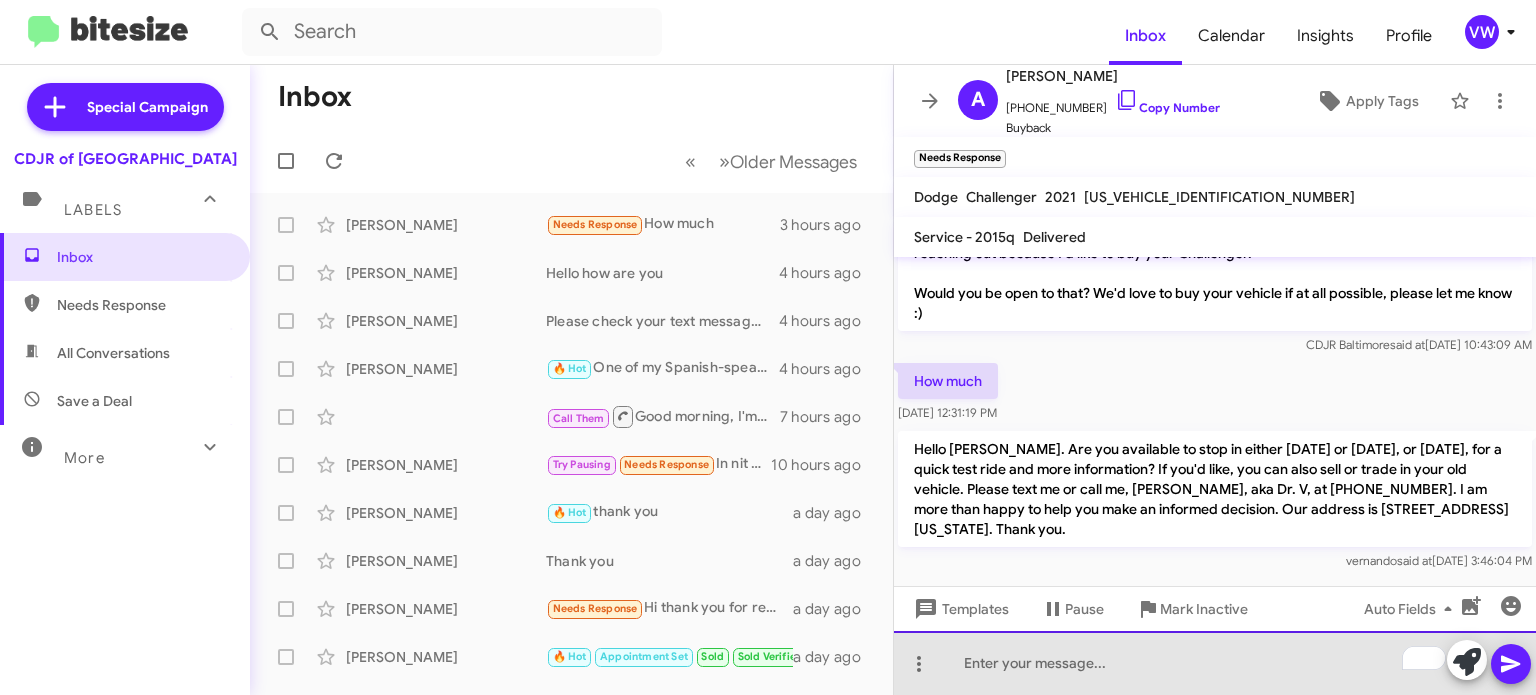 click 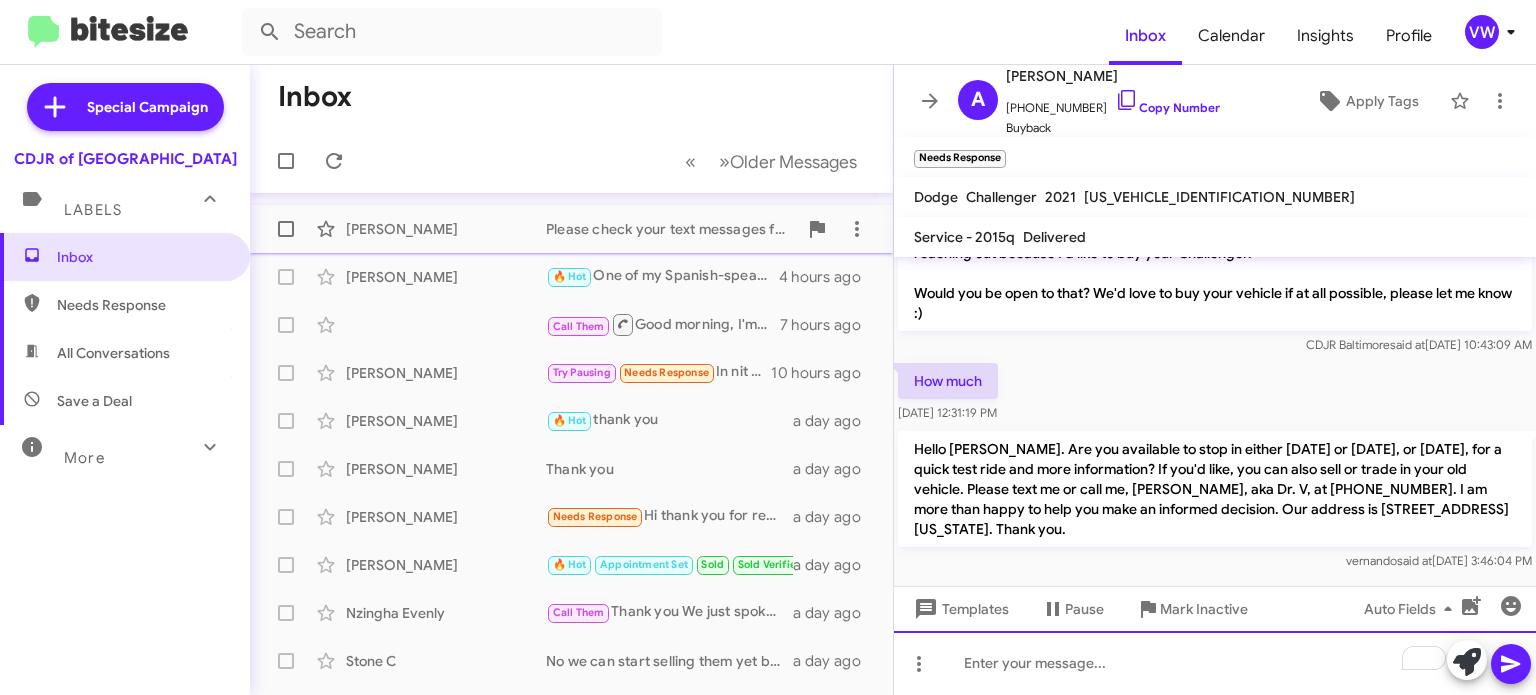 scroll, scrollTop: 0, scrollLeft: 0, axis: both 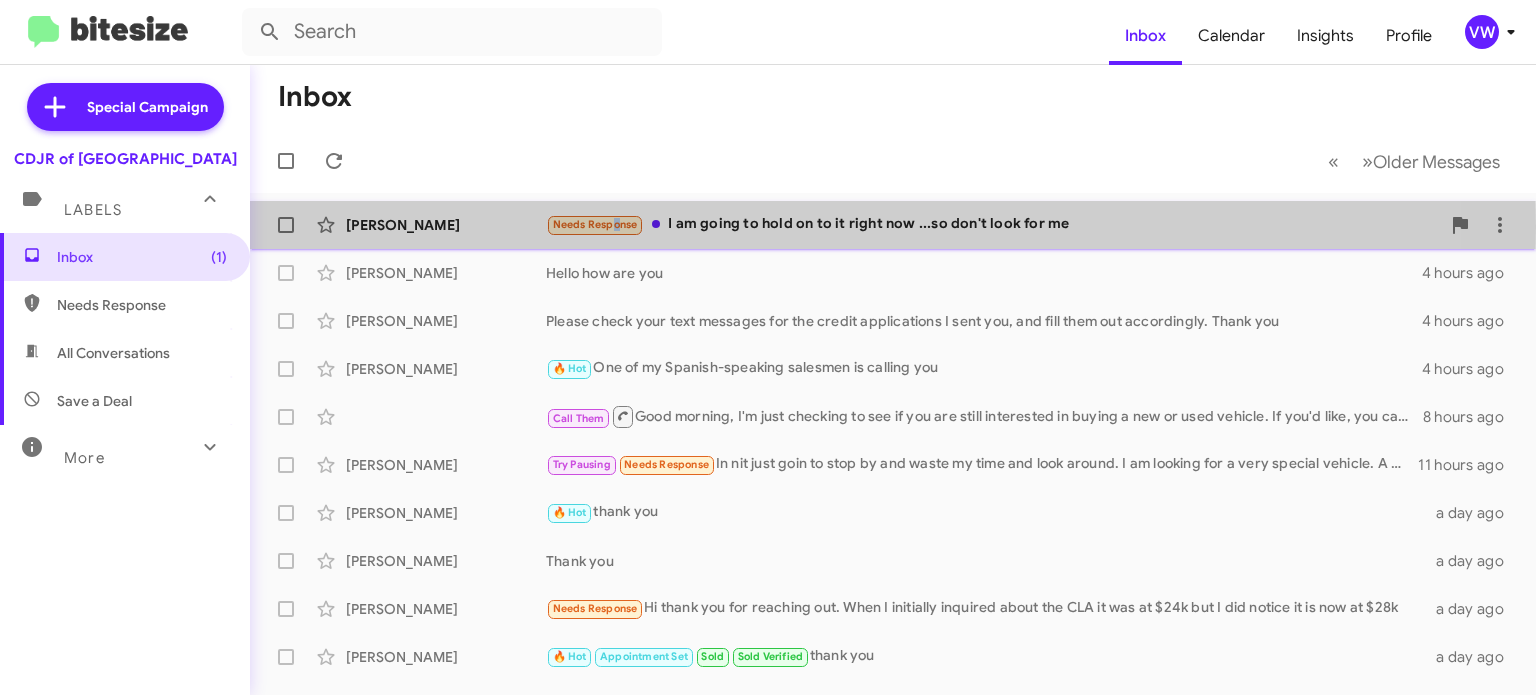 click on "Needs Response" 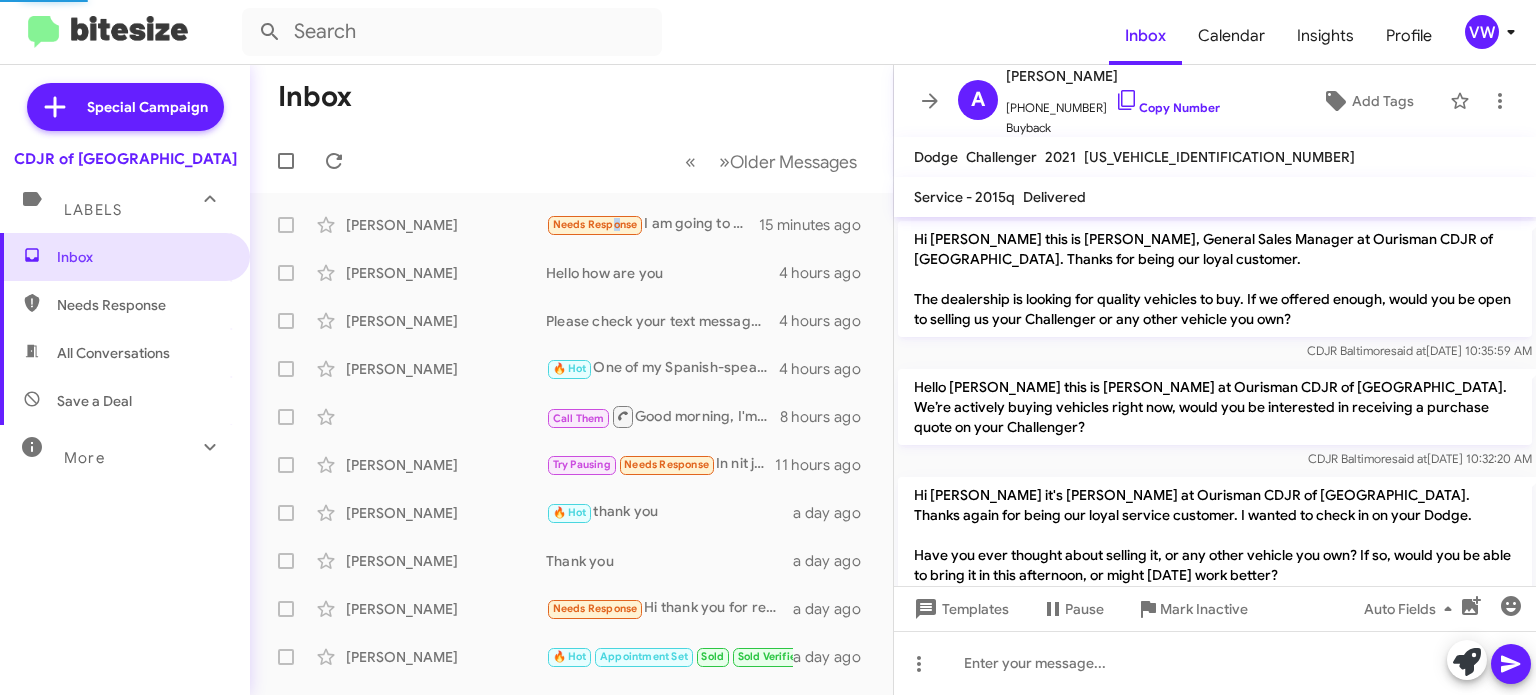 scroll, scrollTop: 936, scrollLeft: 0, axis: vertical 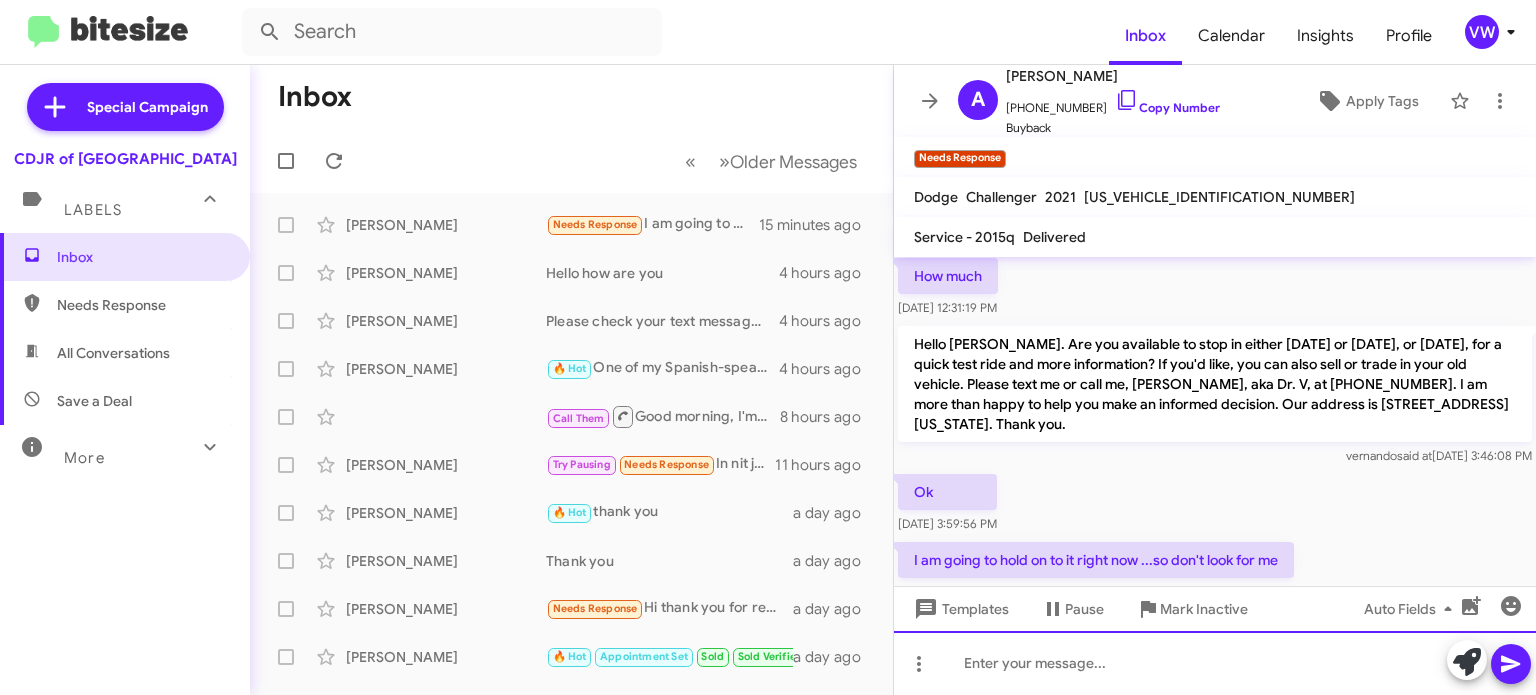 drag, startPoint x: 1040, startPoint y: 679, endPoint x: 1096, endPoint y: 693, distance: 57.72348 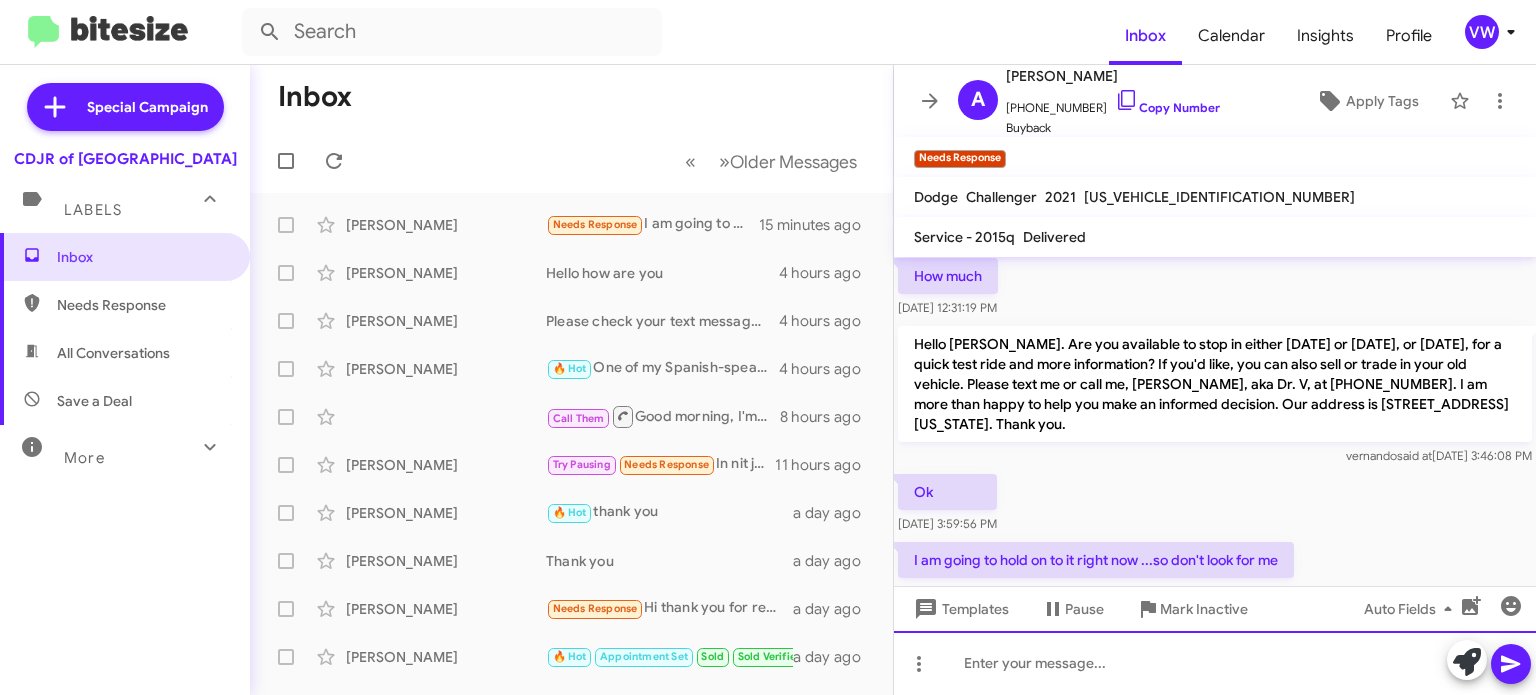 click 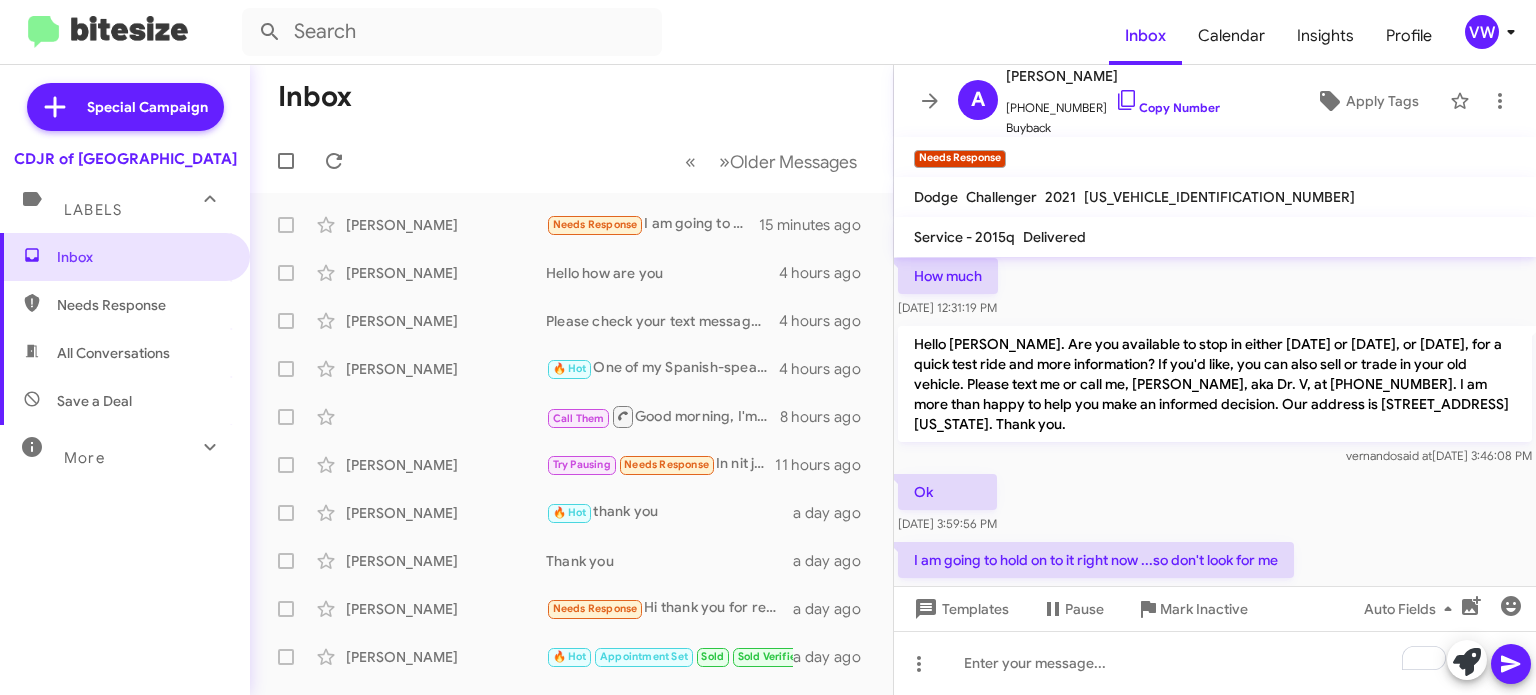 type 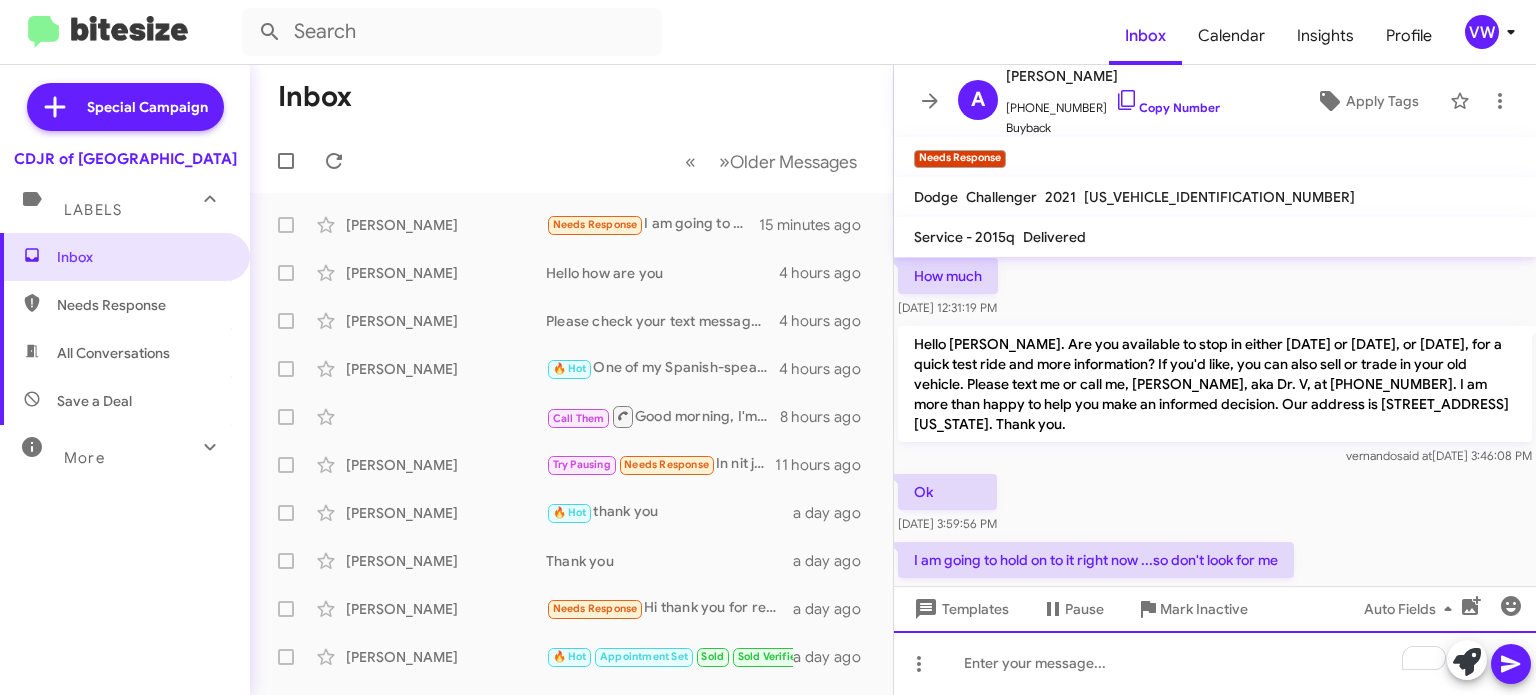 type 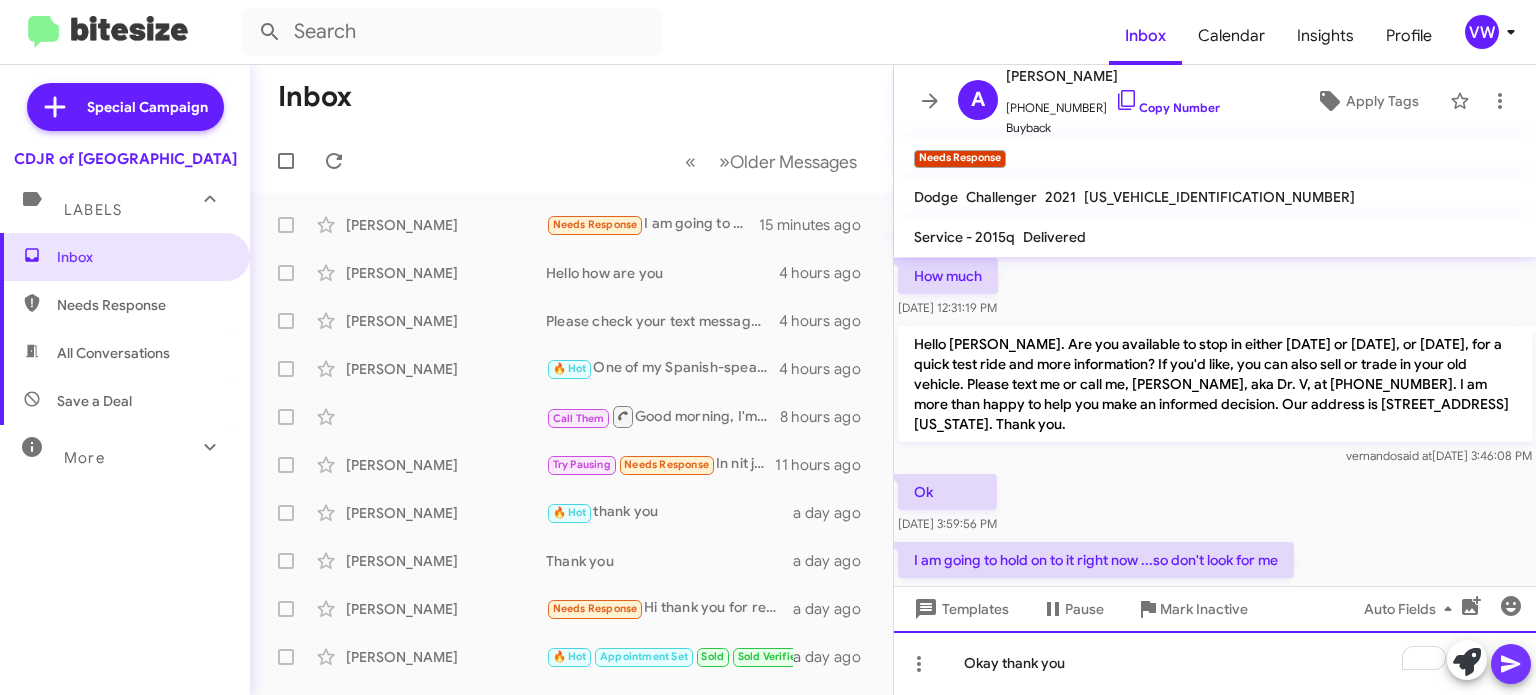 click 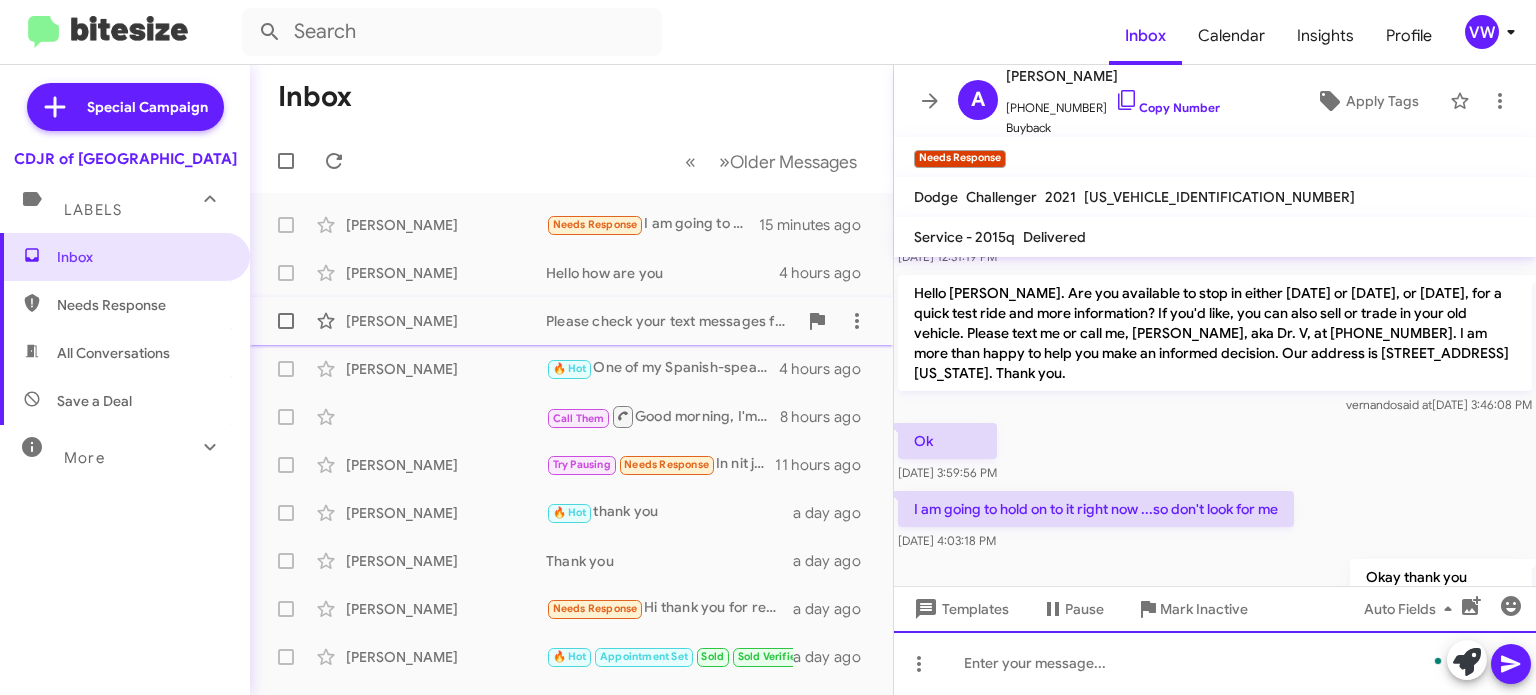 scroll, scrollTop: 1049, scrollLeft: 0, axis: vertical 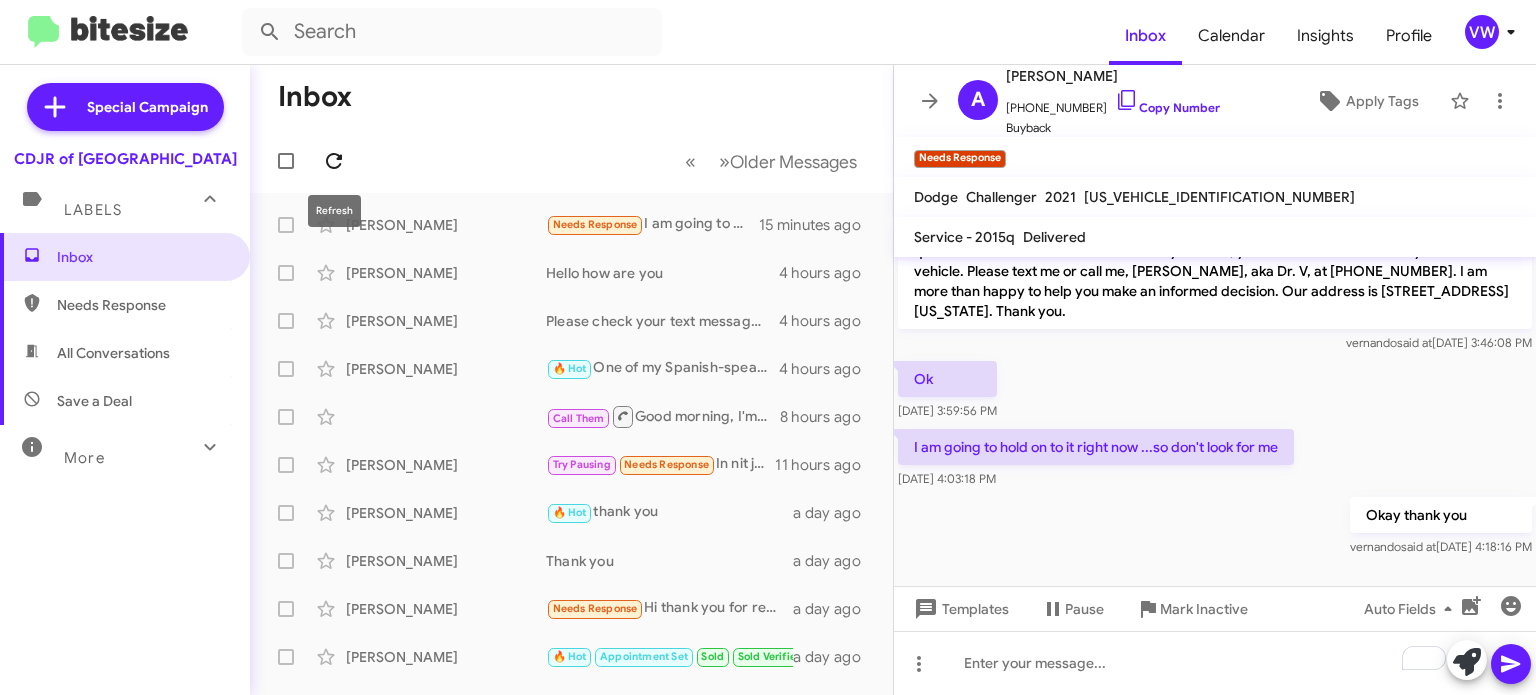 drag, startPoint x: 350, startPoint y: 153, endPoint x: 339, endPoint y: 165, distance: 16.27882 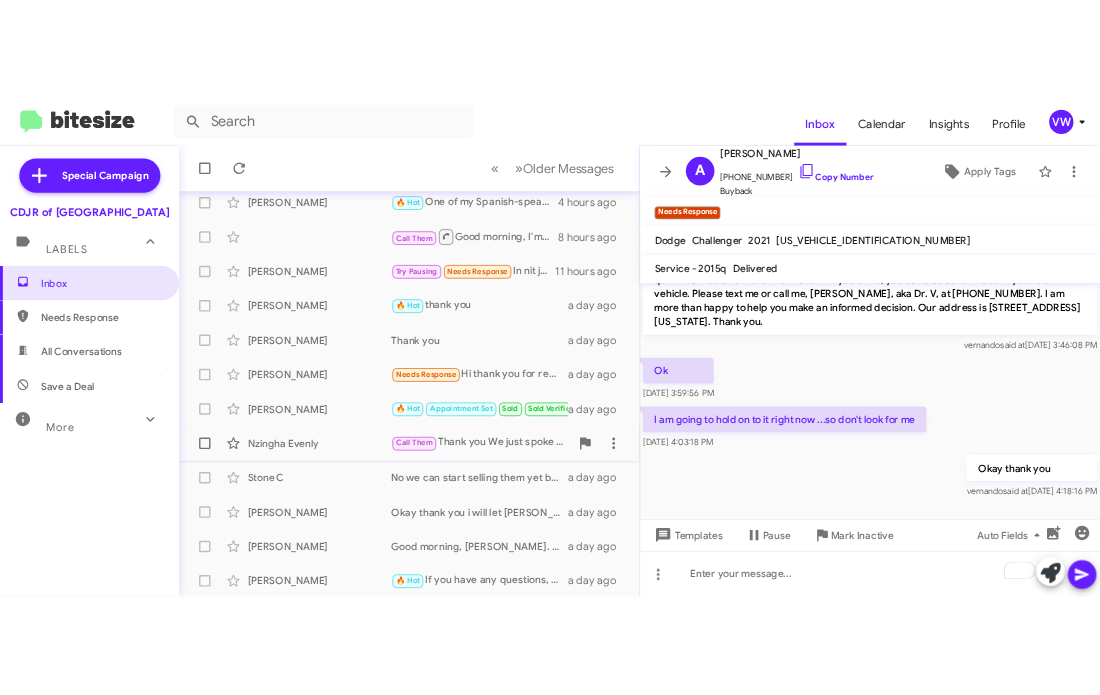 scroll, scrollTop: 238, scrollLeft: 0, axis: vertical 